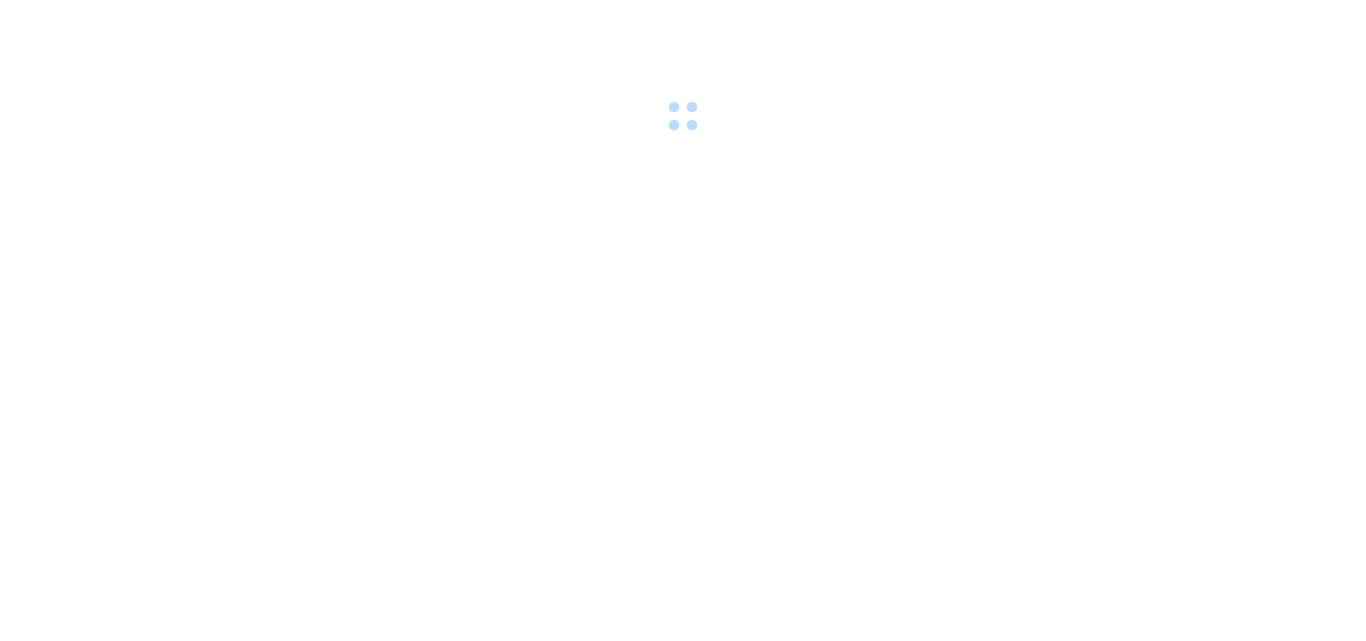 scroll, scrollTop: 0, scrollLeft: 0, axis: both 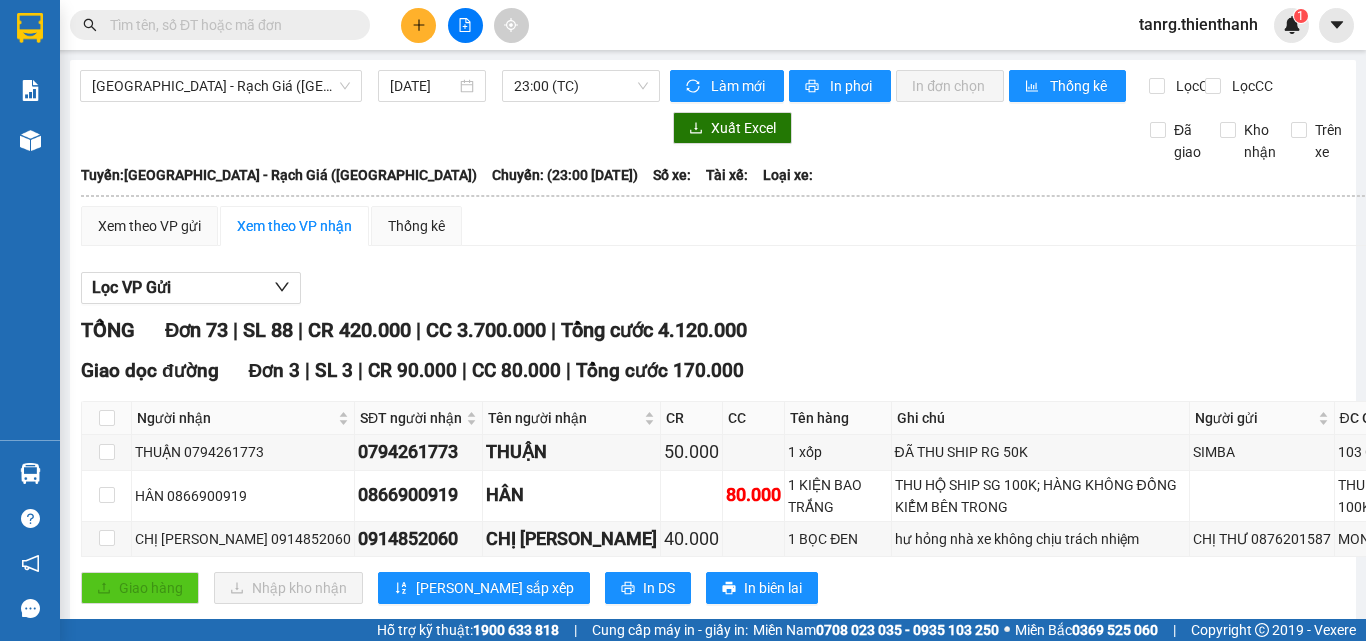 click on "Kết quả tìm kiếm ( 0 )  Bộ lọc  Ngày tạo đơn gần nhất No Data tanrg.thienthanh 1" at bounding box center (683, 25) 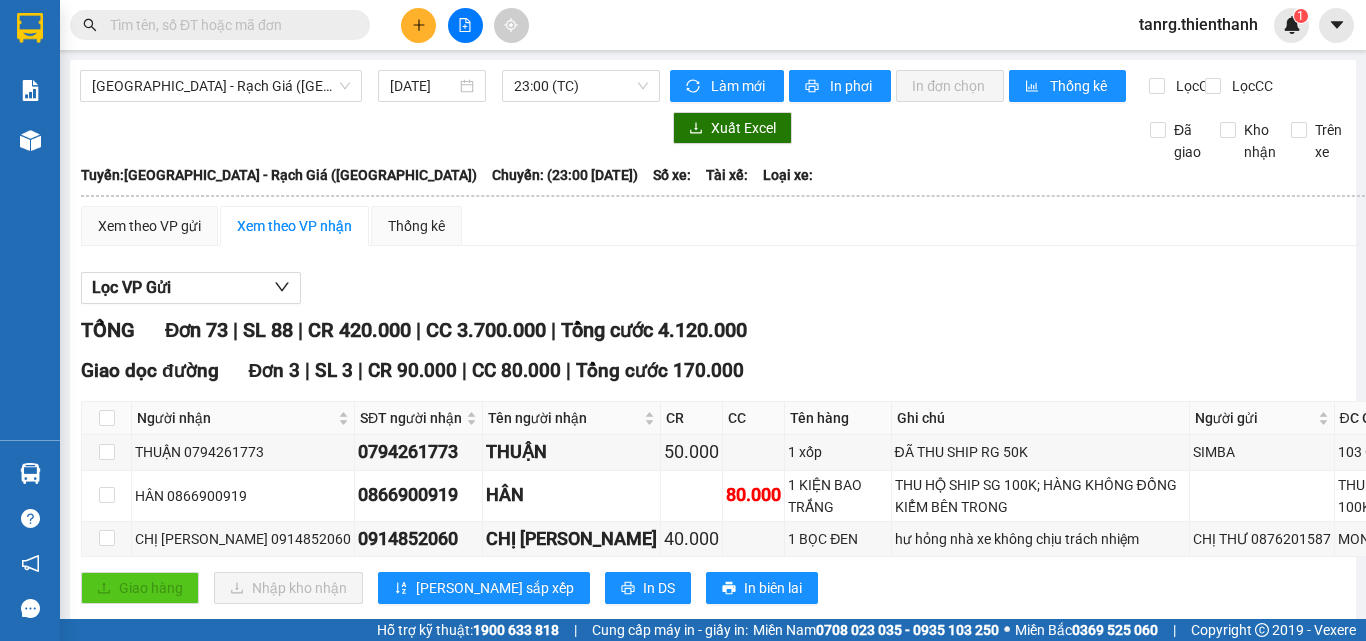 click at bounding box center (228, 25) 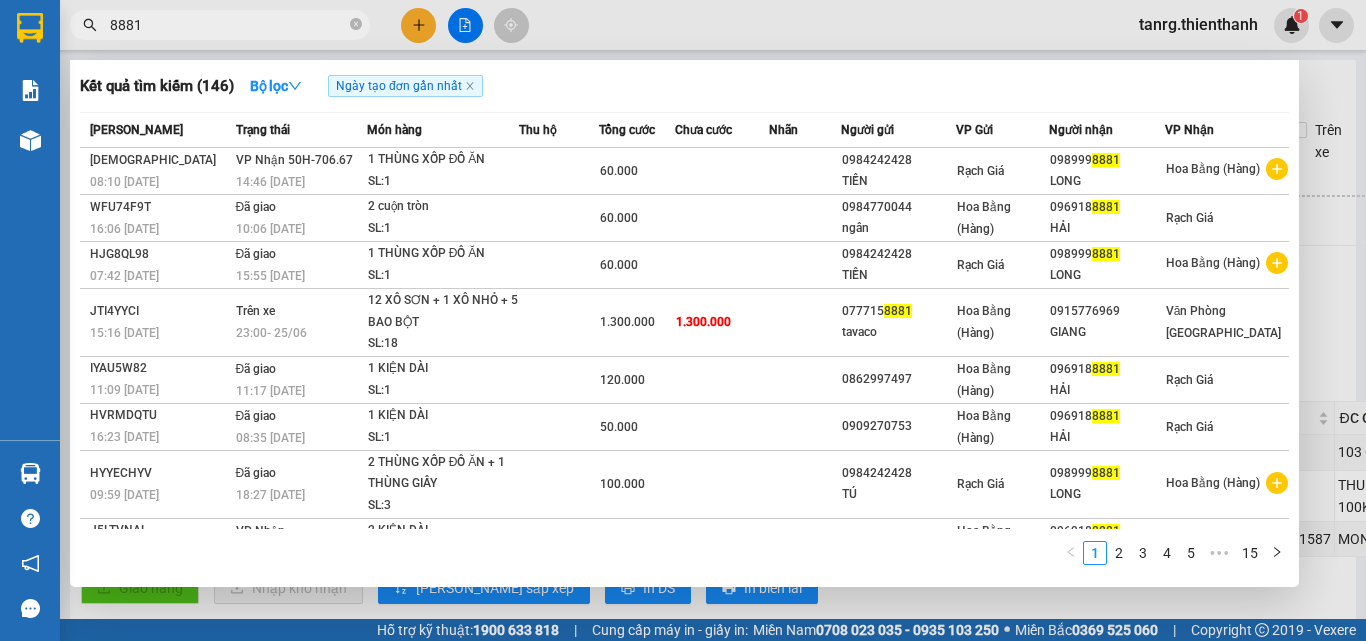 click on "8881" at bounding box center (228, 25) 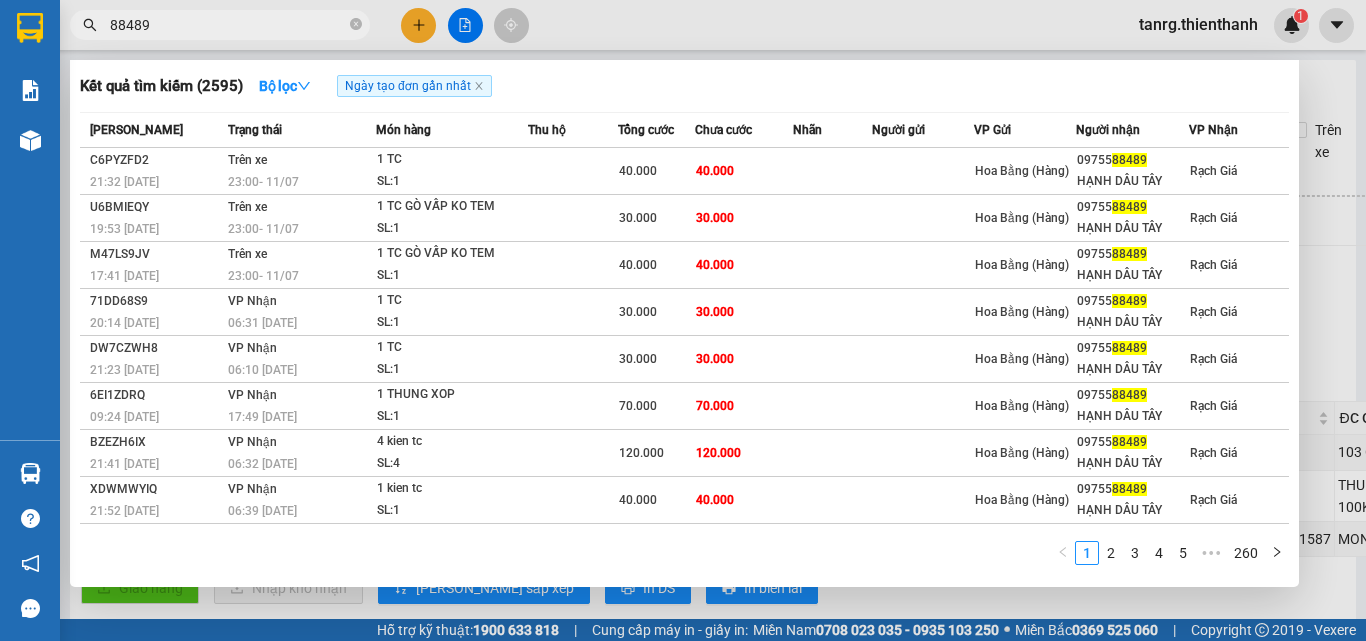 click on "88489" at bounding box center (228, 25) 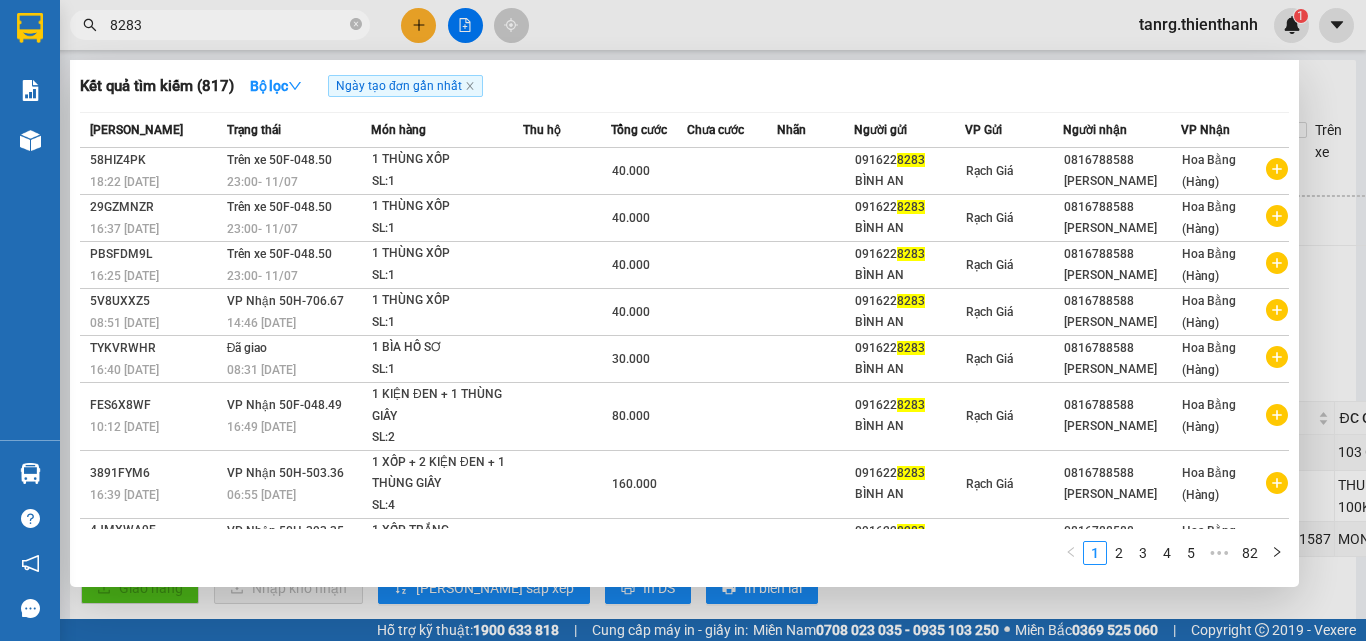 type on "8283" 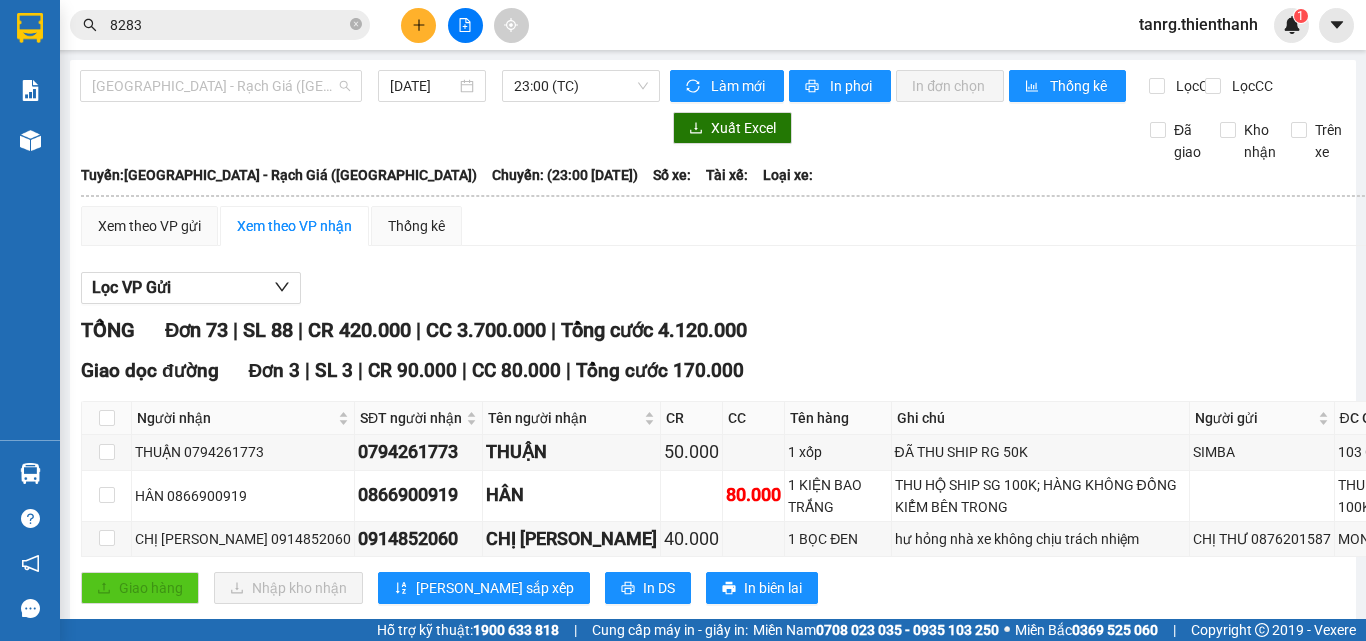 drag, startPoint x: 187, startPoint y: 85, endPoint x: 208, endPoint y: 132, distance: 51.47815 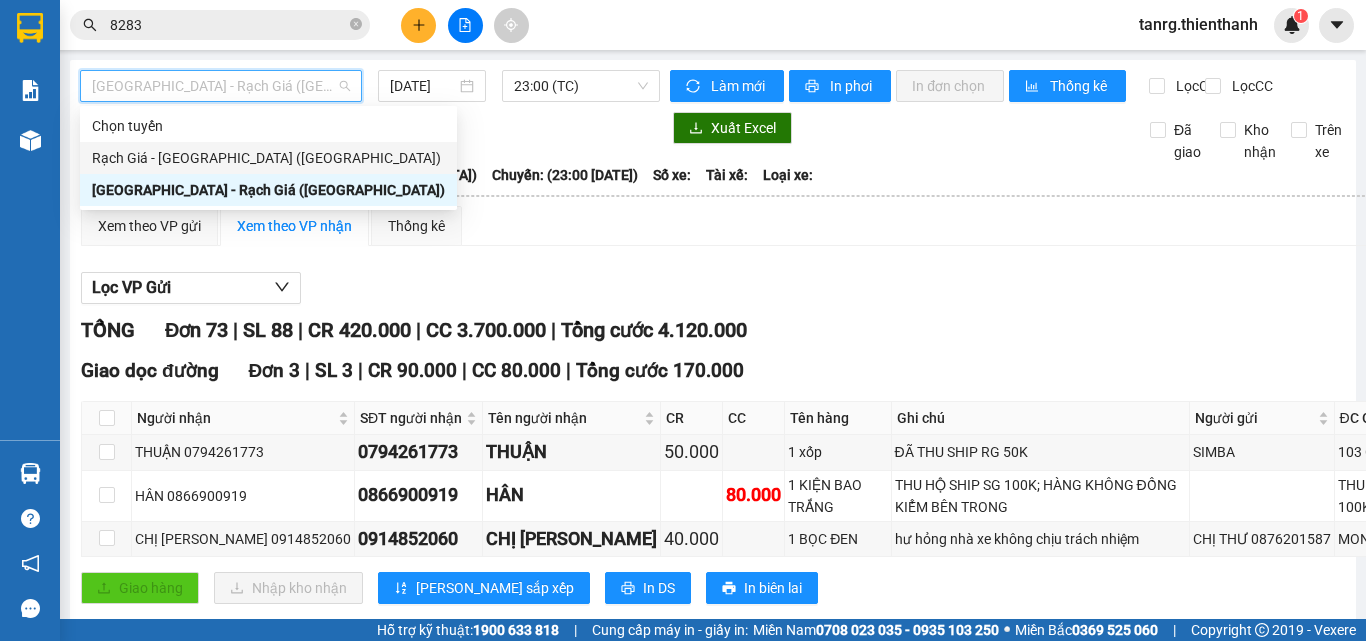 click on "Rạch Giá - [GEOGRAPHIC_DATA] ([GEOGRAPHIC_DATA])" at bounding box center (268, 158) 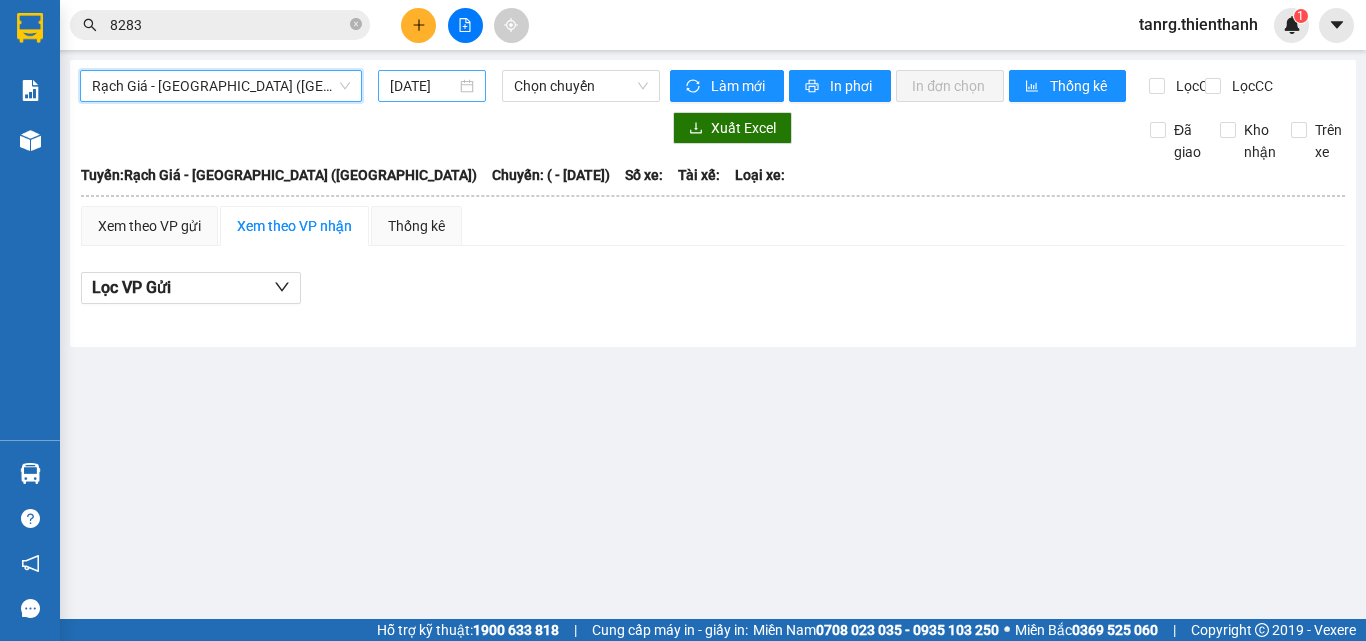 click on "[DATE]" at bounding box center [423, 86] 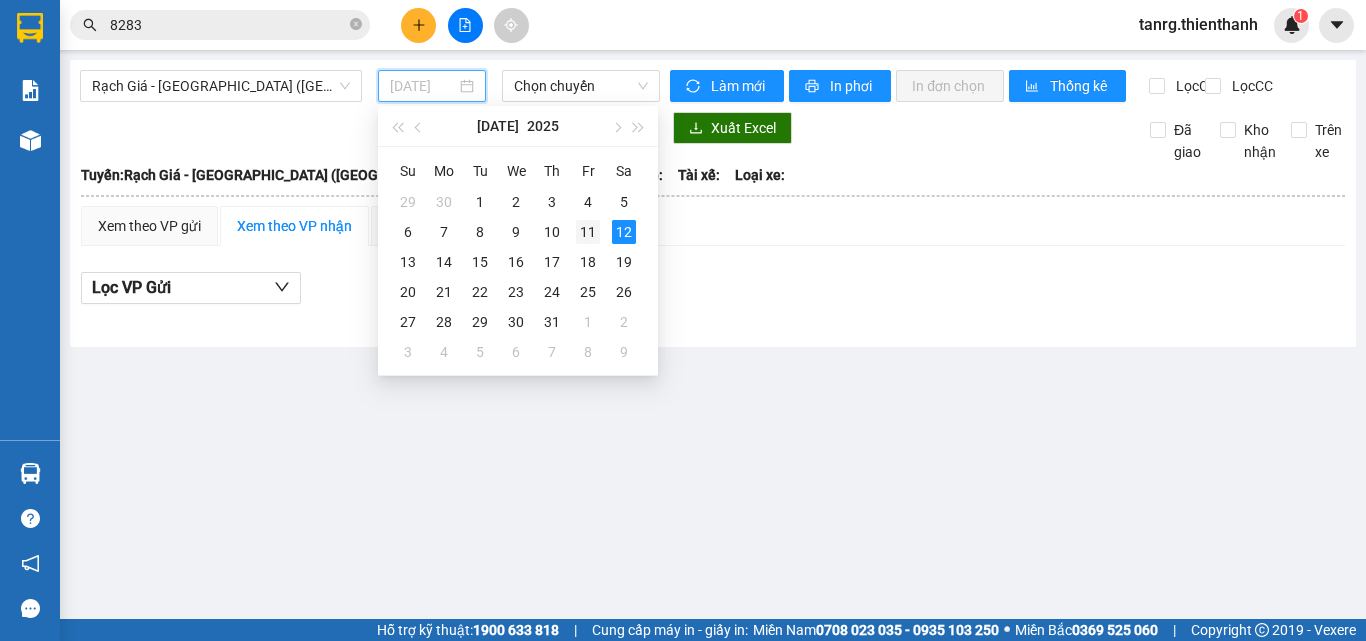 click on "11" at bounding box center [588, 232] 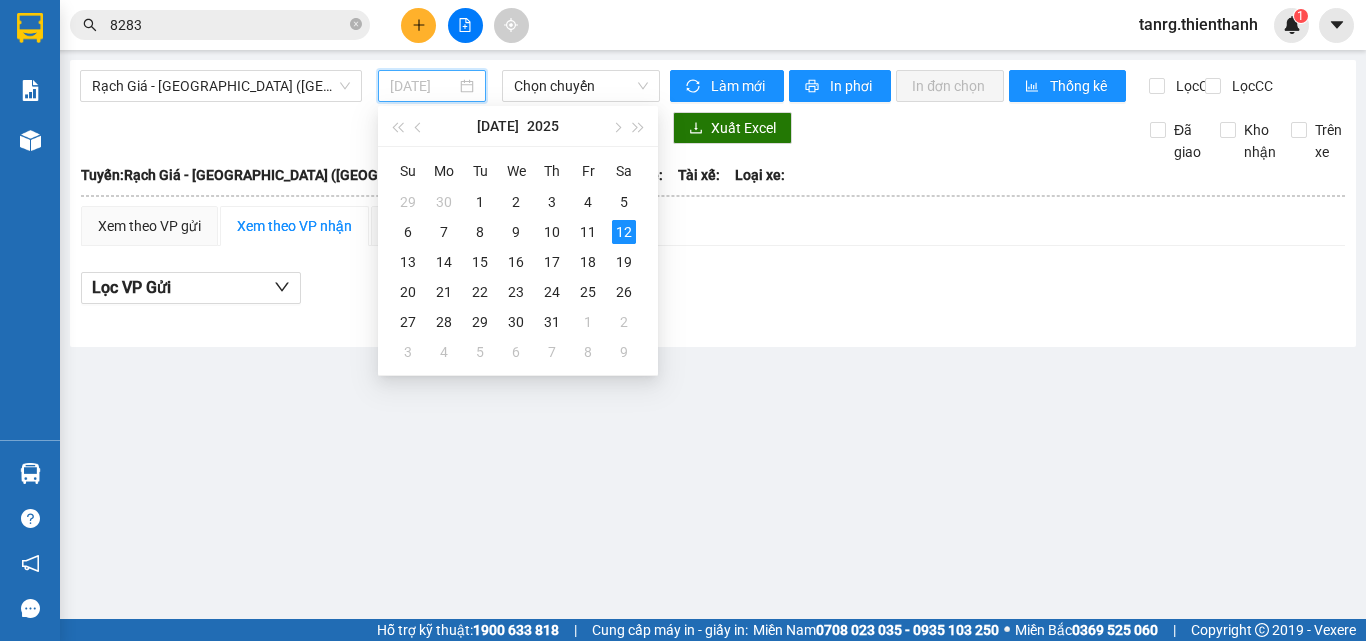 type on "[DATE]" 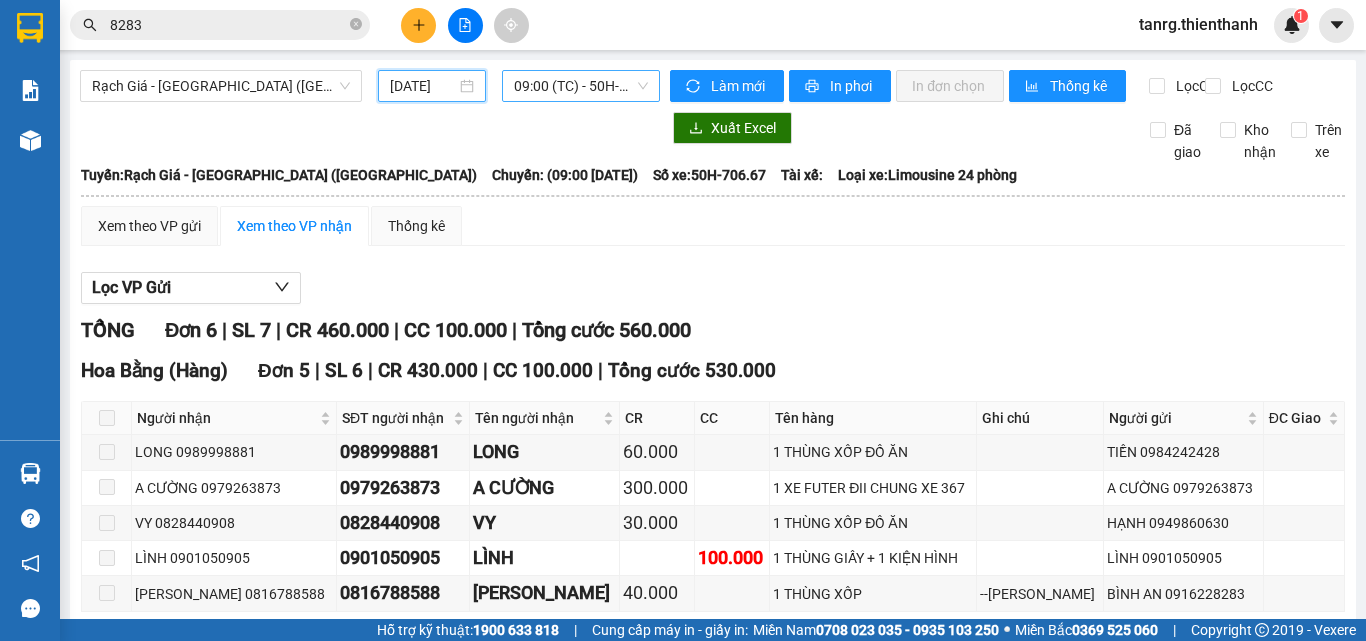 click on "09:00   (TC)   - 50H-706.67" at bounding box center (581, 86) 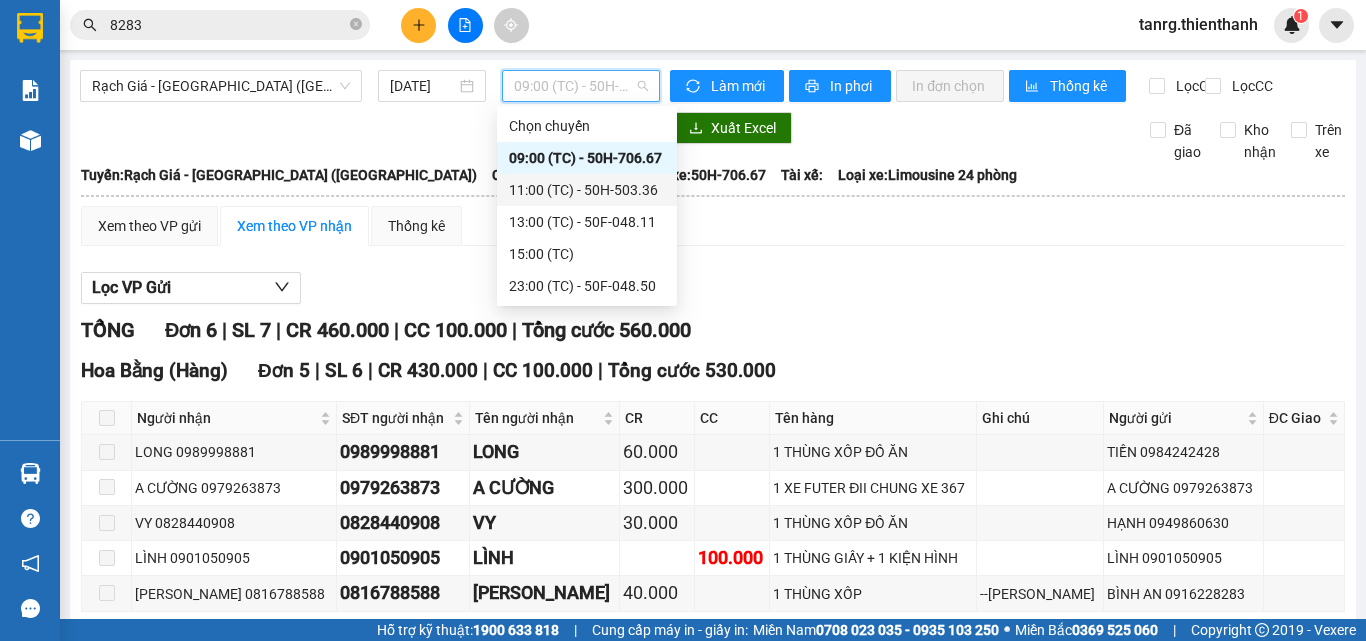 click on "11:00   (TC)   - 50H-503.36" at bounding box center (587, 190) 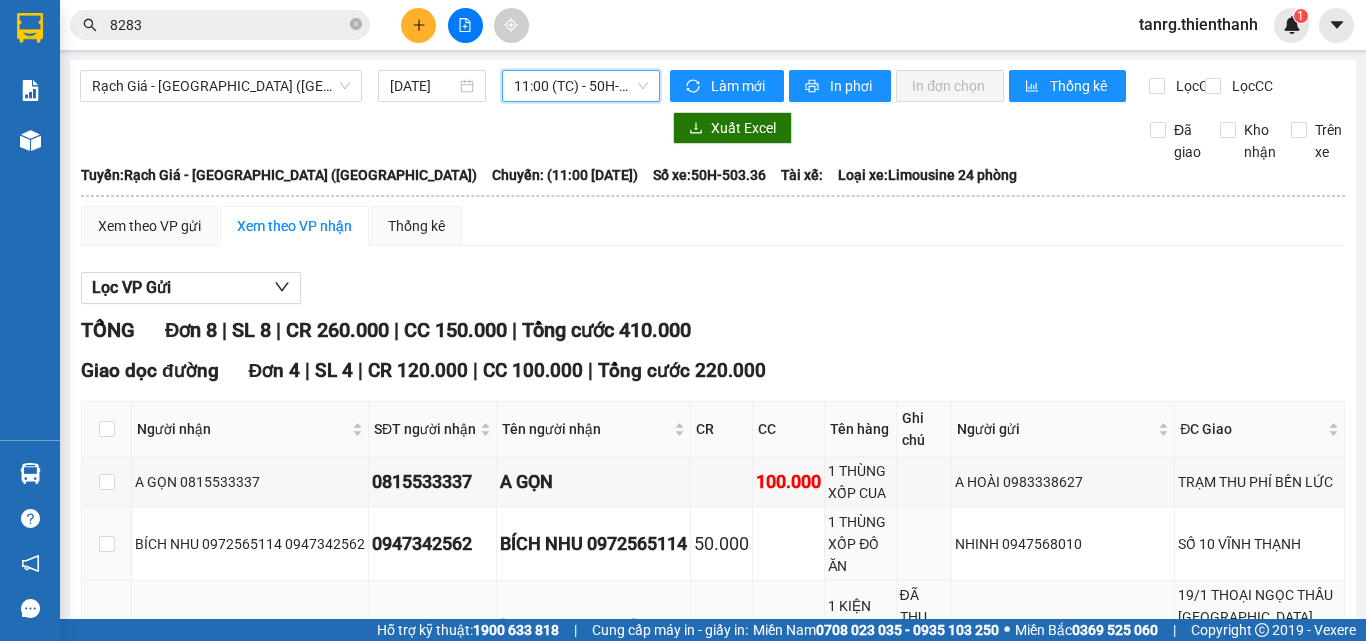 scroll, scrollTop: 133, scrollLeft: 0, axis: vertical 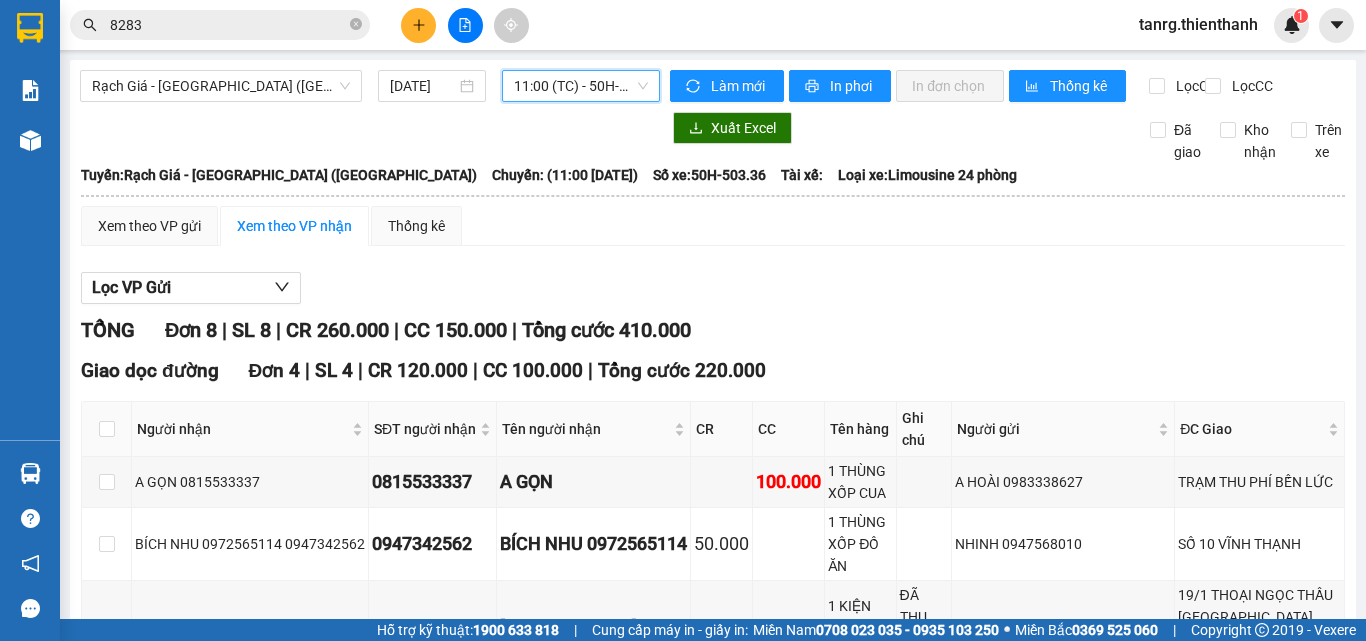 click on "11:00   (TC)   - 50H-503.36" at bounding box center [581, 86] 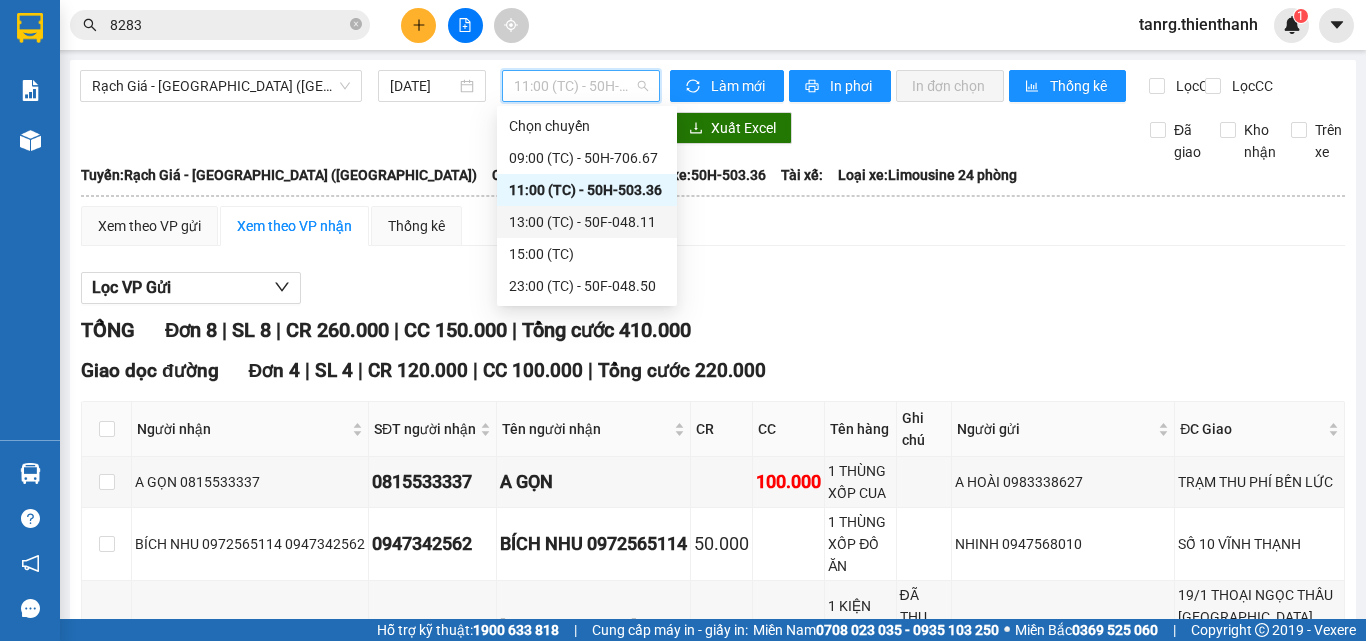 click on "13:00   (TC)   - 50F-048.11" at bounding box center (587, 222) 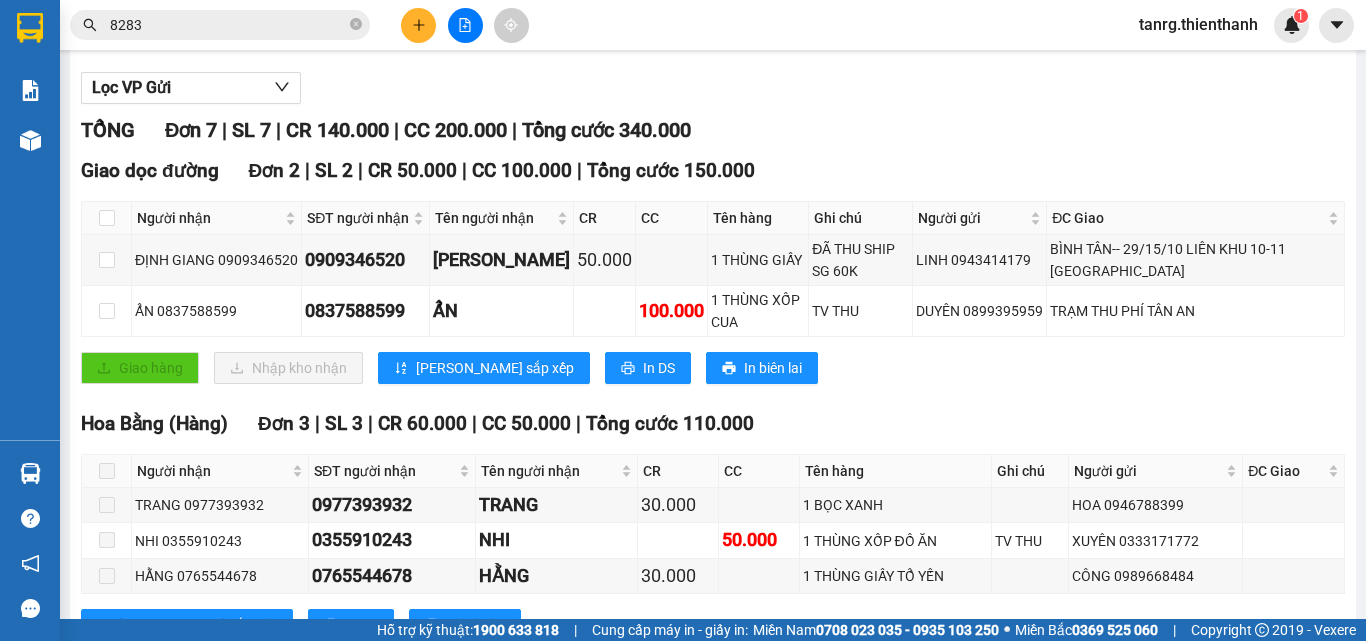 scroll, scrollTop: 0, scrollLeft: 0, axis: both 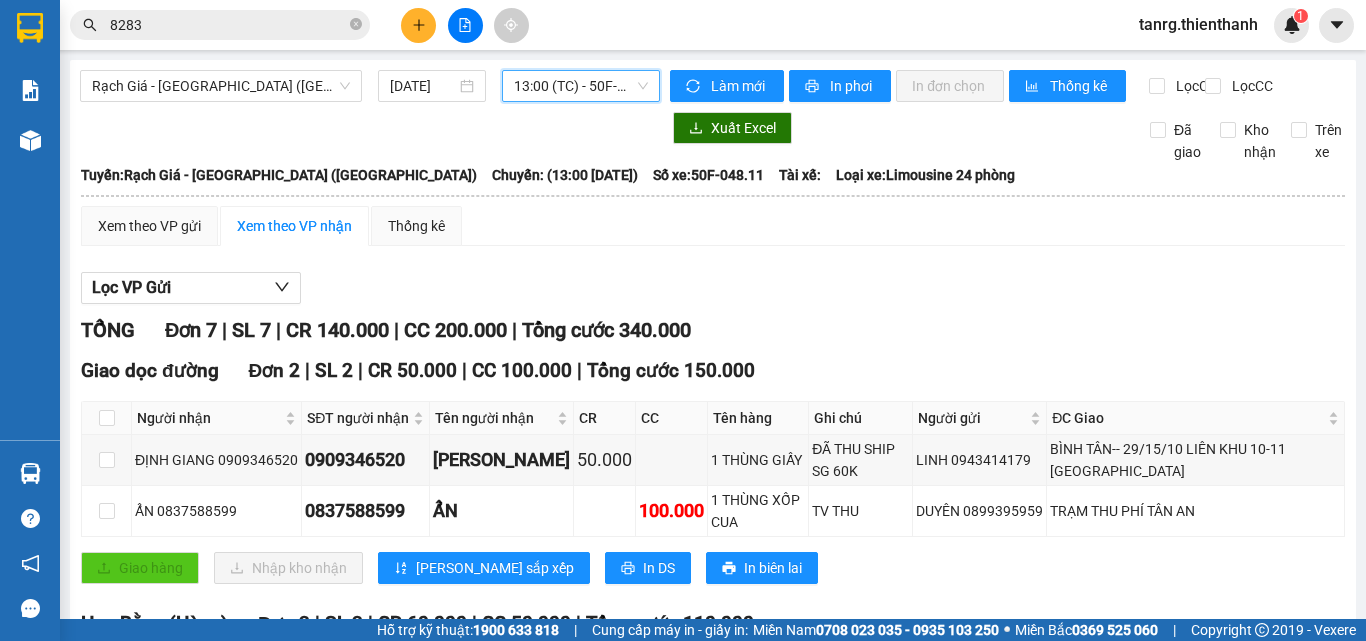 click on "13:00   (TC)   - 50F-048.11" at bounding box center [581, 86] 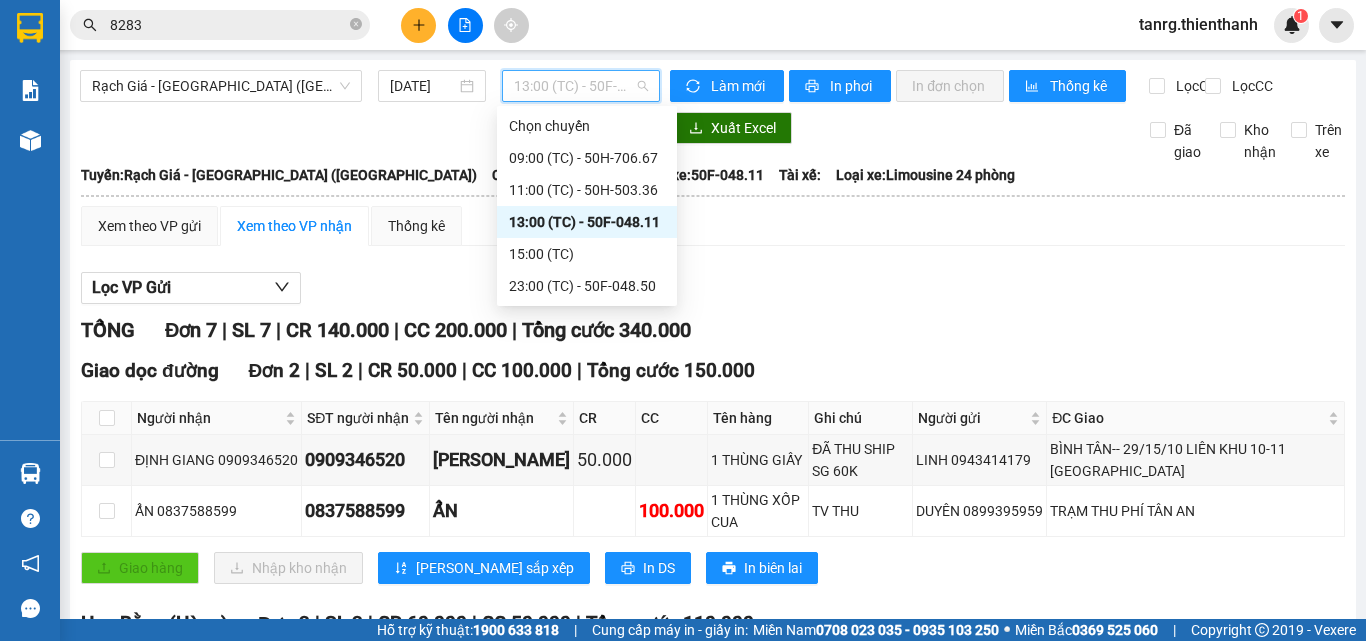 click on "15:00   (TC)" at bounding box center (587, 254) 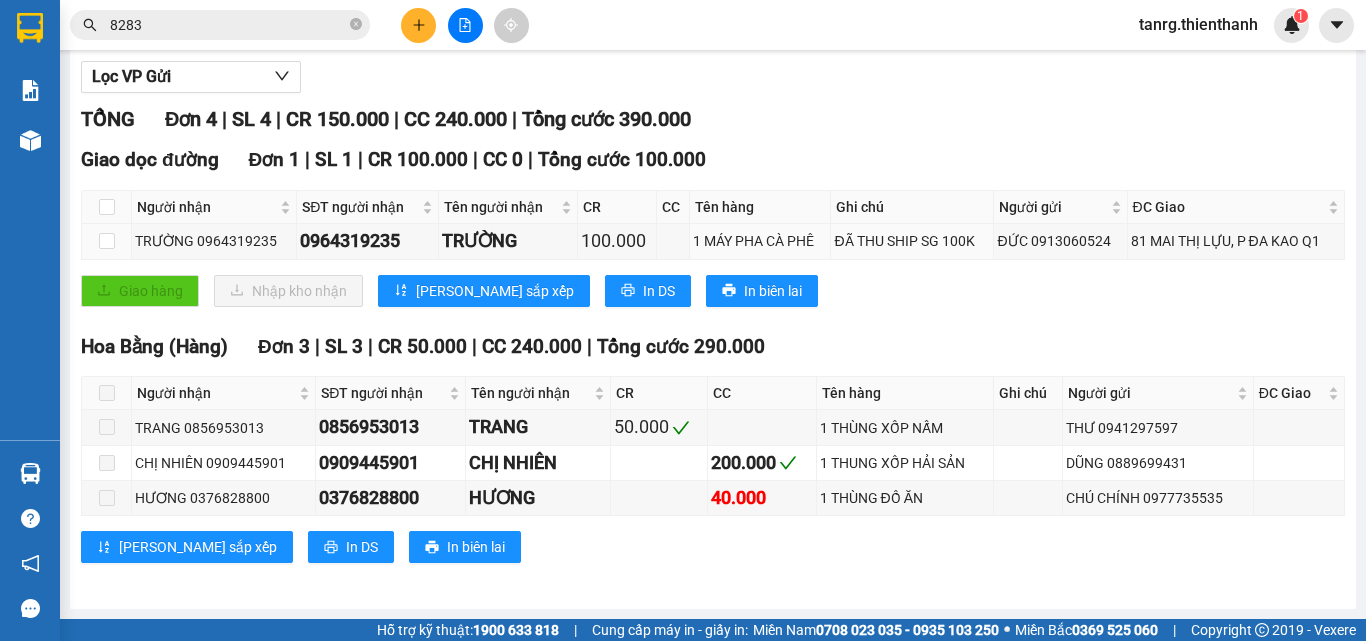 scroll, scrollTop: 0, scrollLeft: 0, axis: both 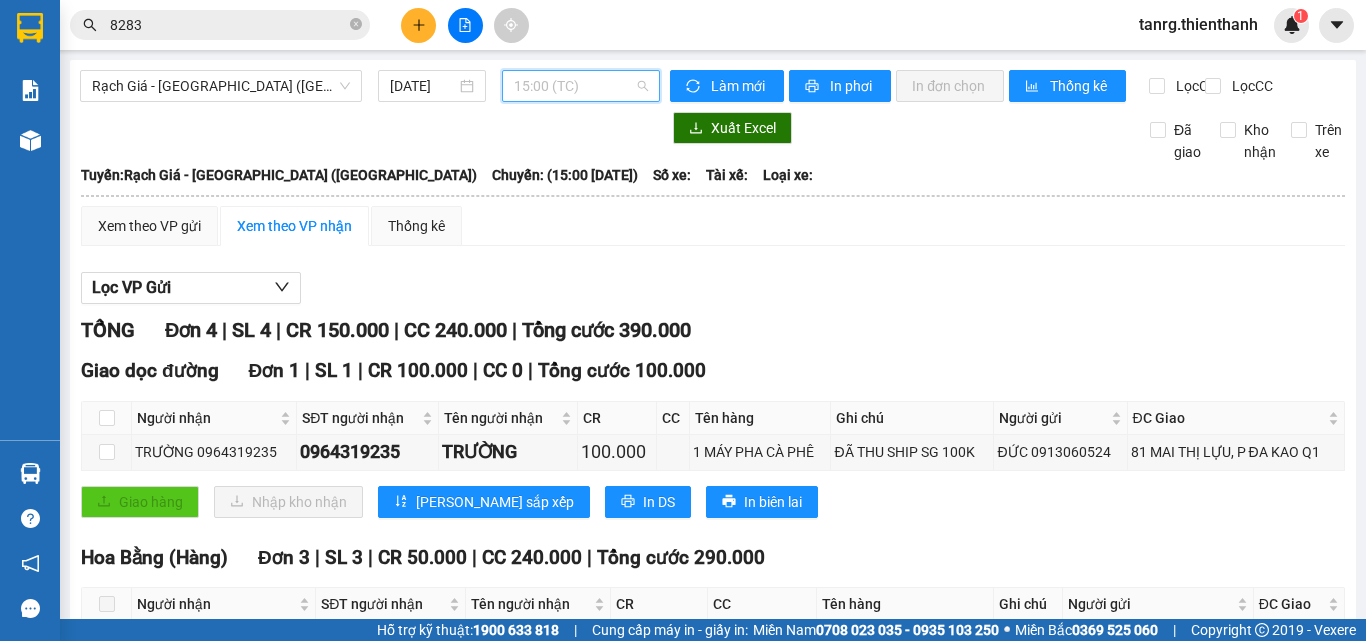 click on "15:00   (TC)" at bounding box center [581, 86] 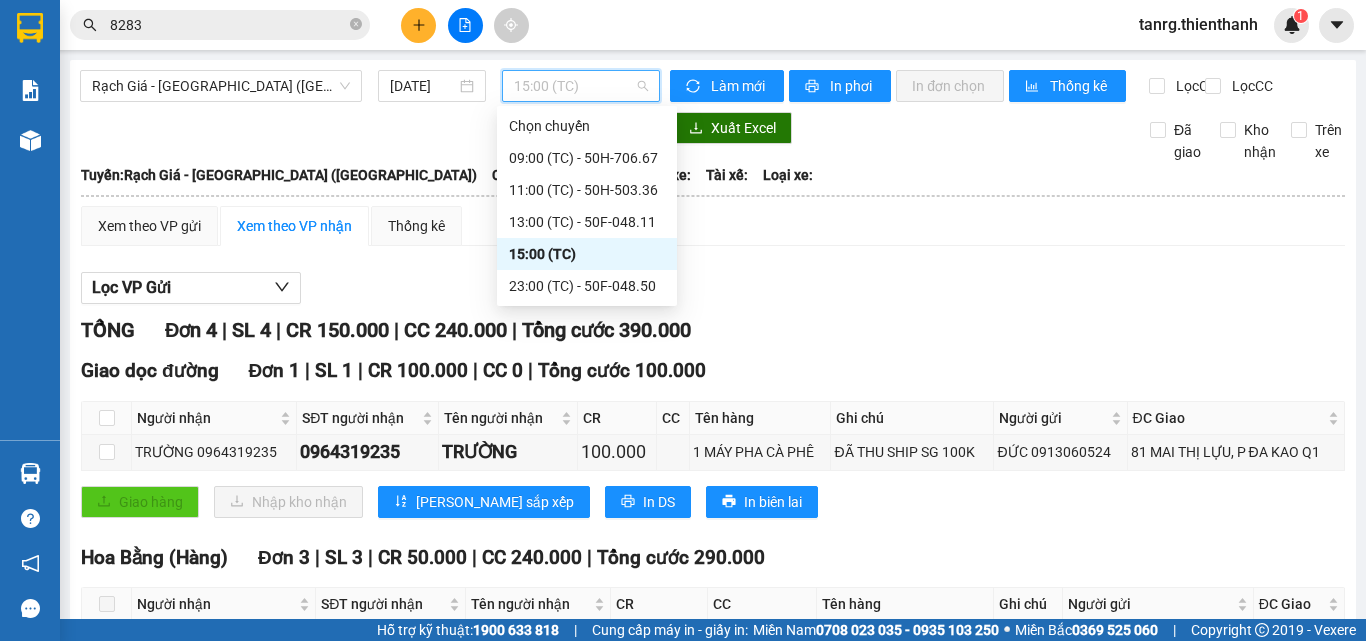 click on "15:00   (TC)" at bounding box center (587, 254) 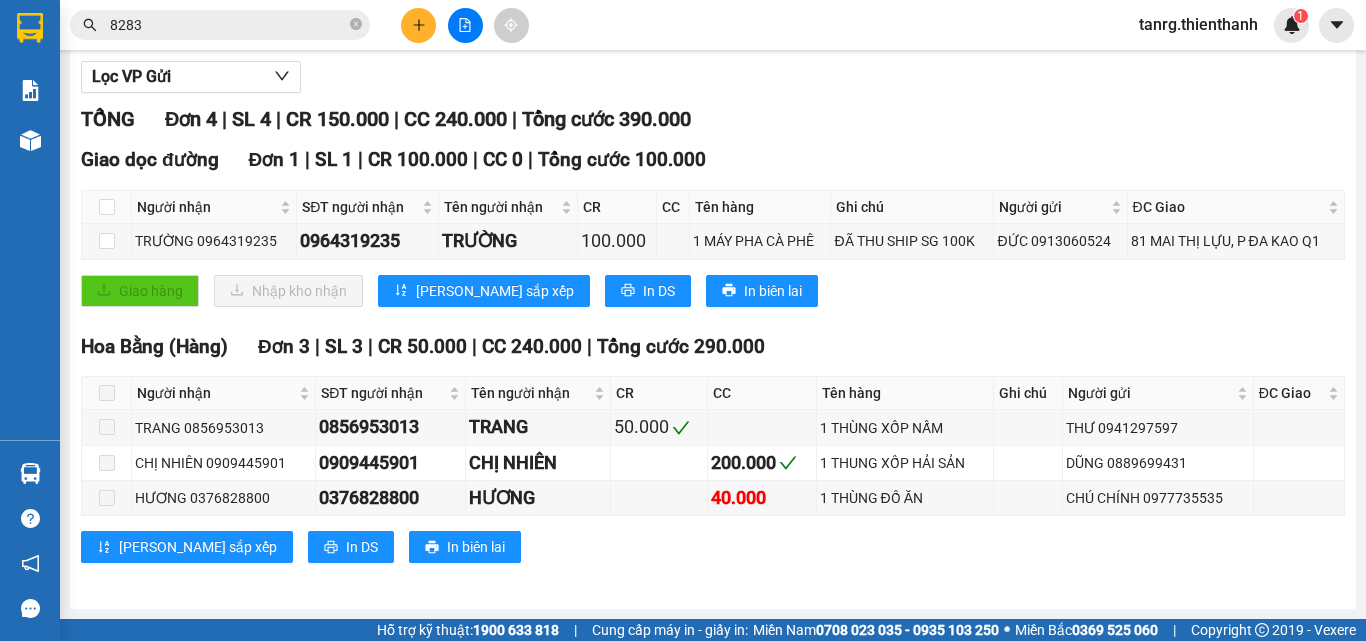 scroll, scrollTop: 0, scrollLeft: 0, axis: both 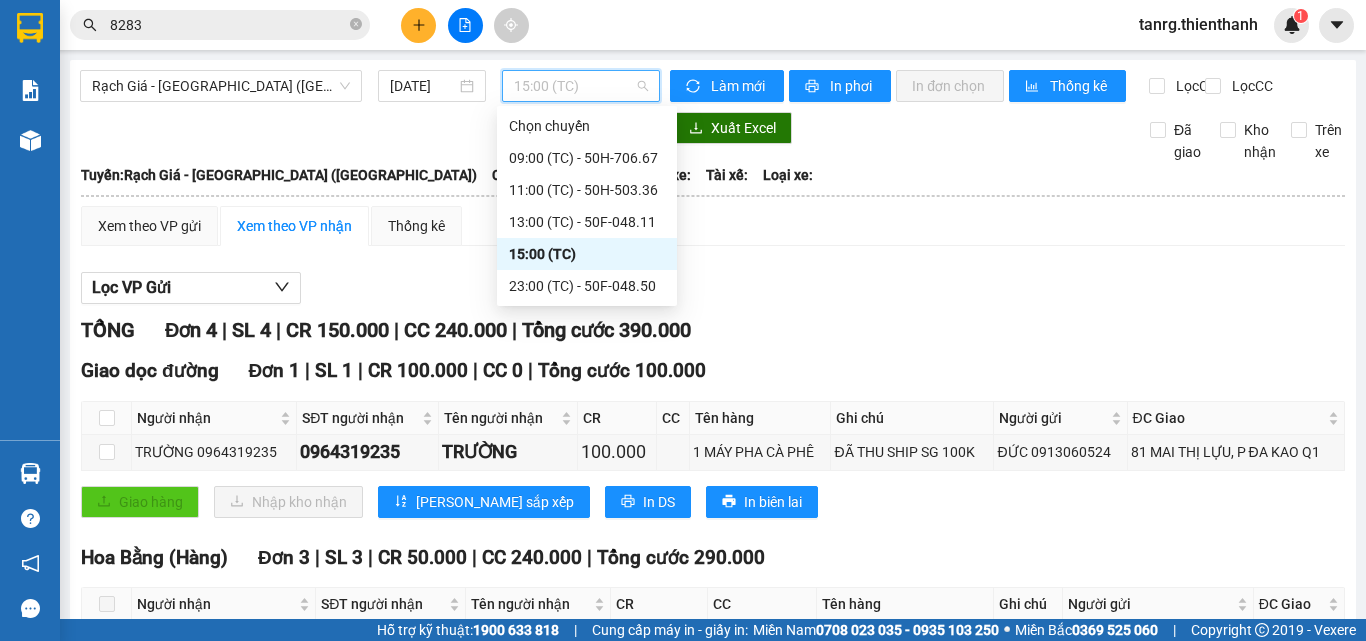 drag, startPoint x: 536, startPoint y: 70, endPoint x: 556, endPoint y: 124, distance: 57.58472 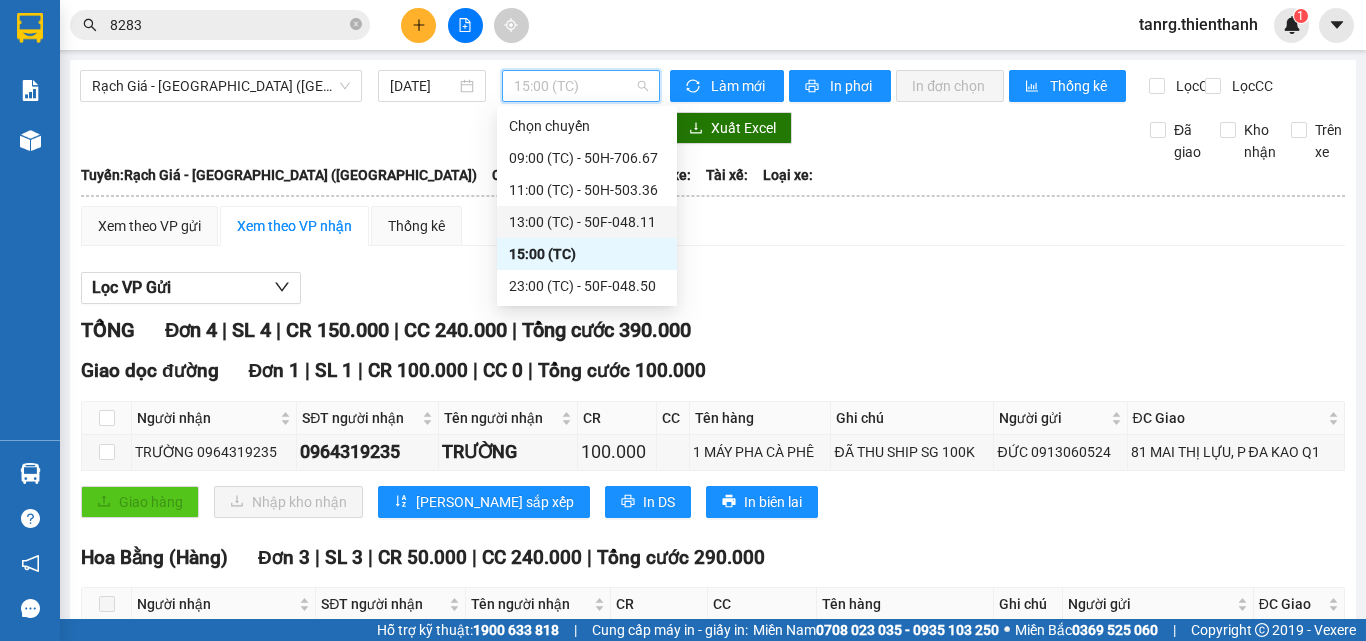 click on "13:00   (TC)   - 50F-048.11" at bounding box center [587, 222] 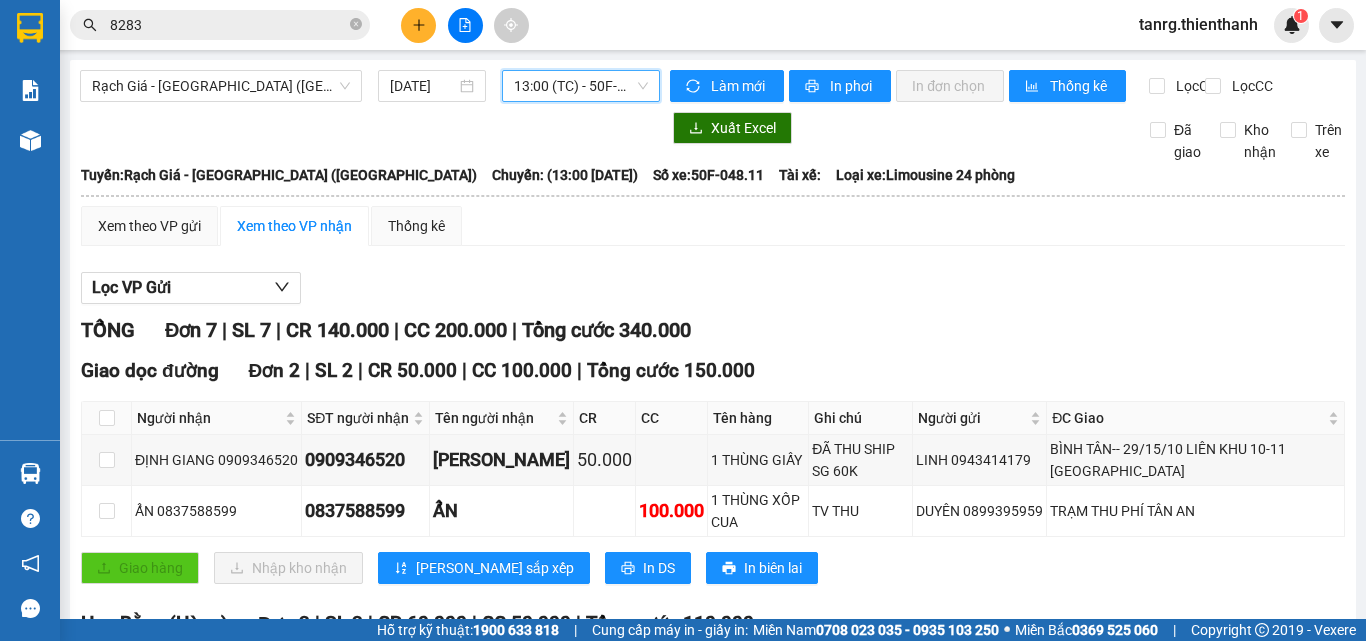 click on "13:00   (TC)   - 50F-048.11" at bounding box center (581, 86) 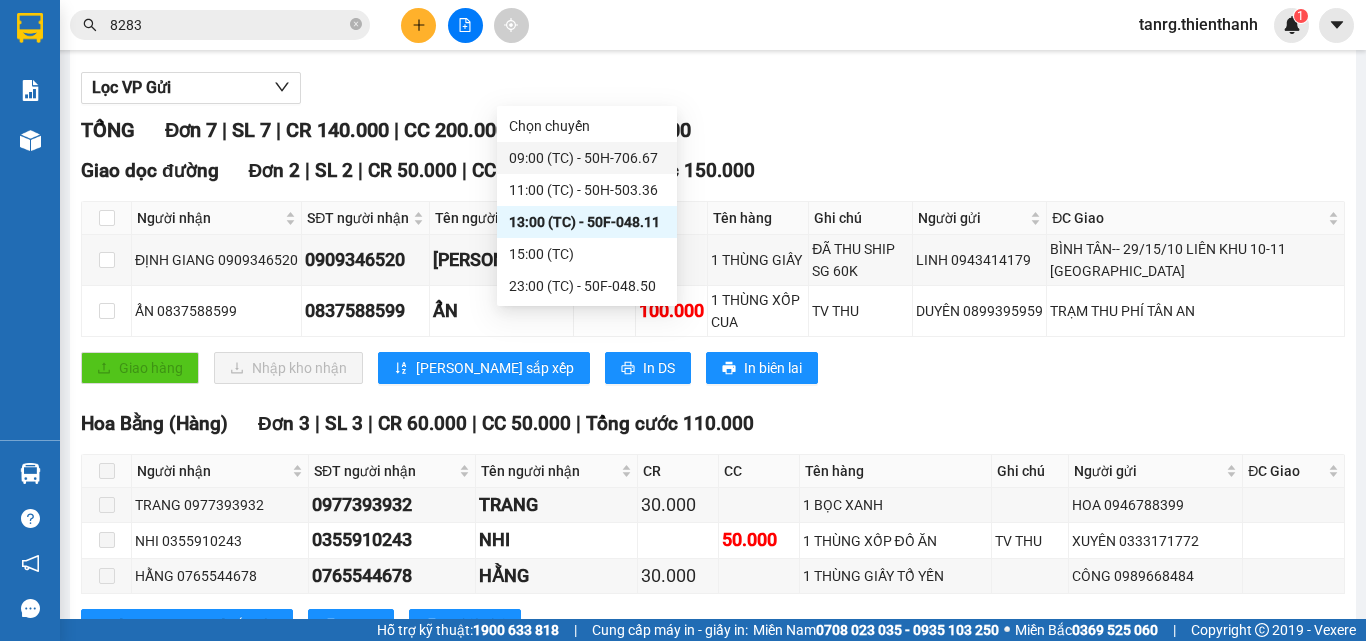 scroll, scrollTop: 0, scrollLeft: 0, axis: both 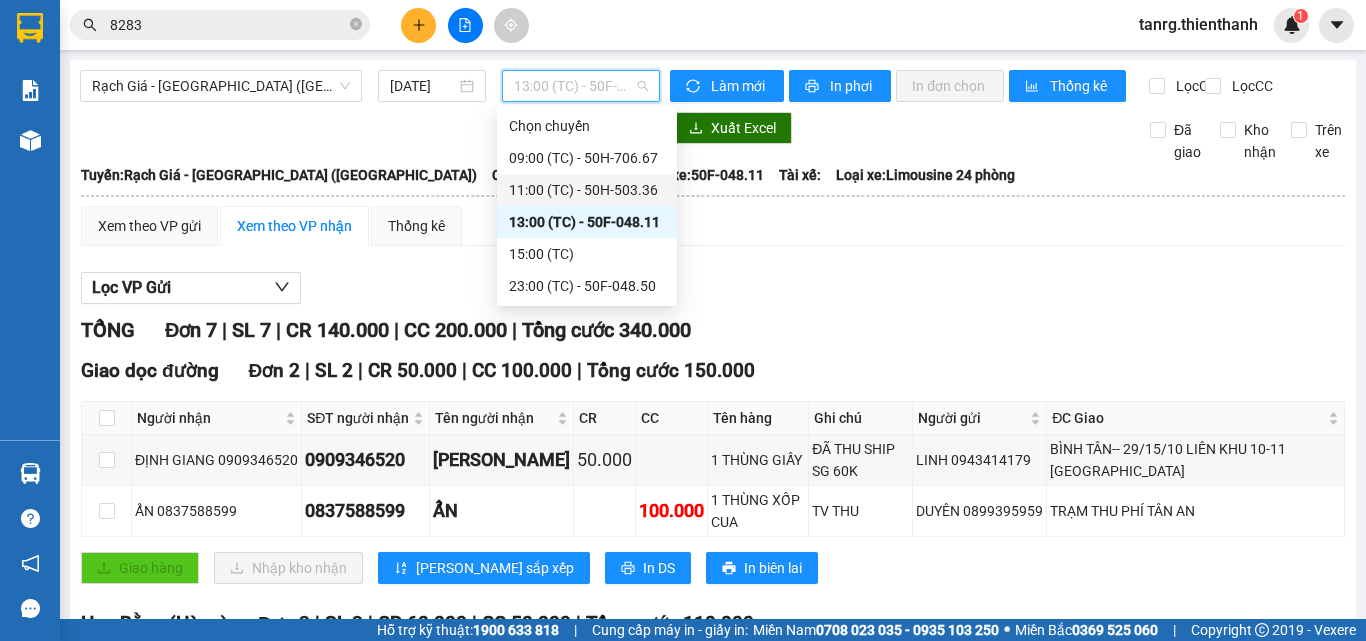 click on "11:00   (TC)   - 50H-503.36" at bounding box center [587, 190] 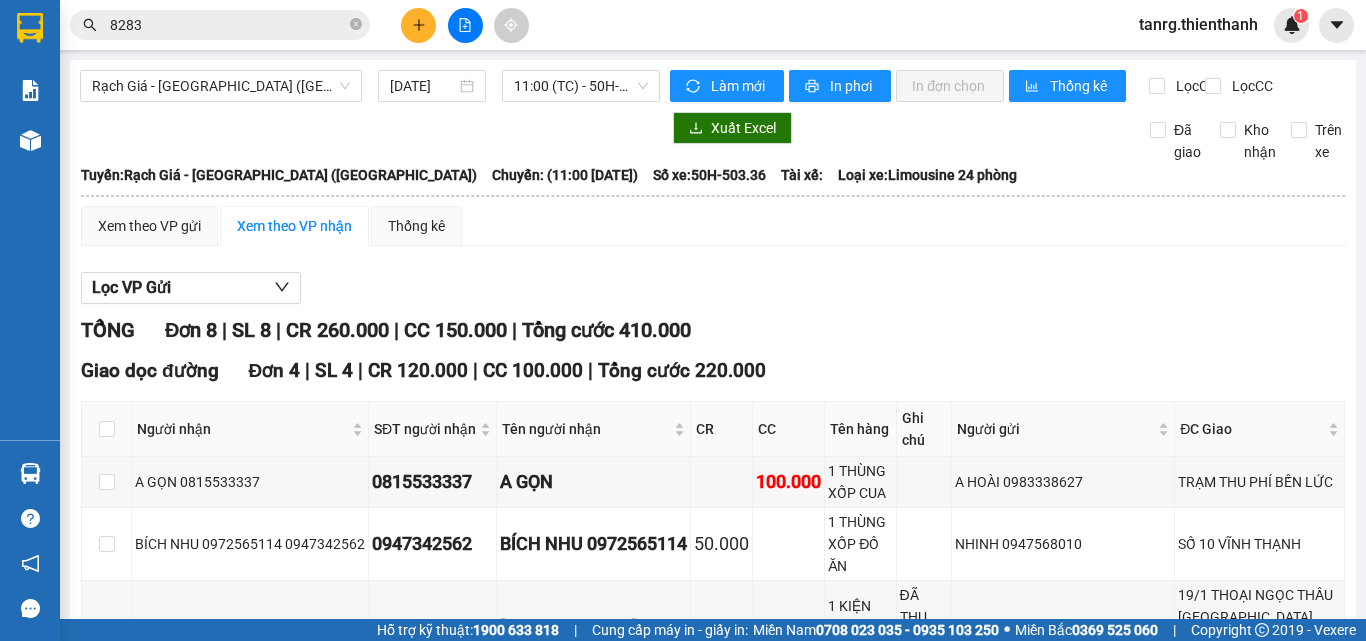 scroll, scrollTop: 200, scrollLeft: 0, axis: vertical 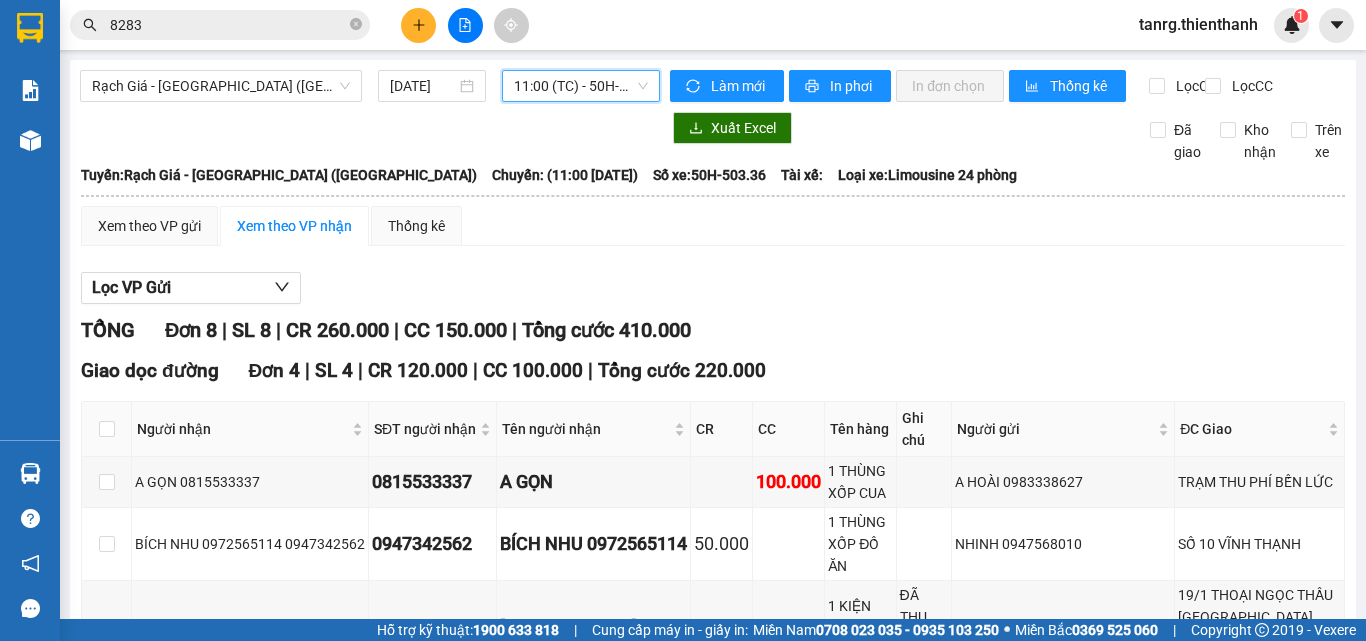 click on "11:00   (TC)   - 50H-503.36" at bounding box center [581, 86] 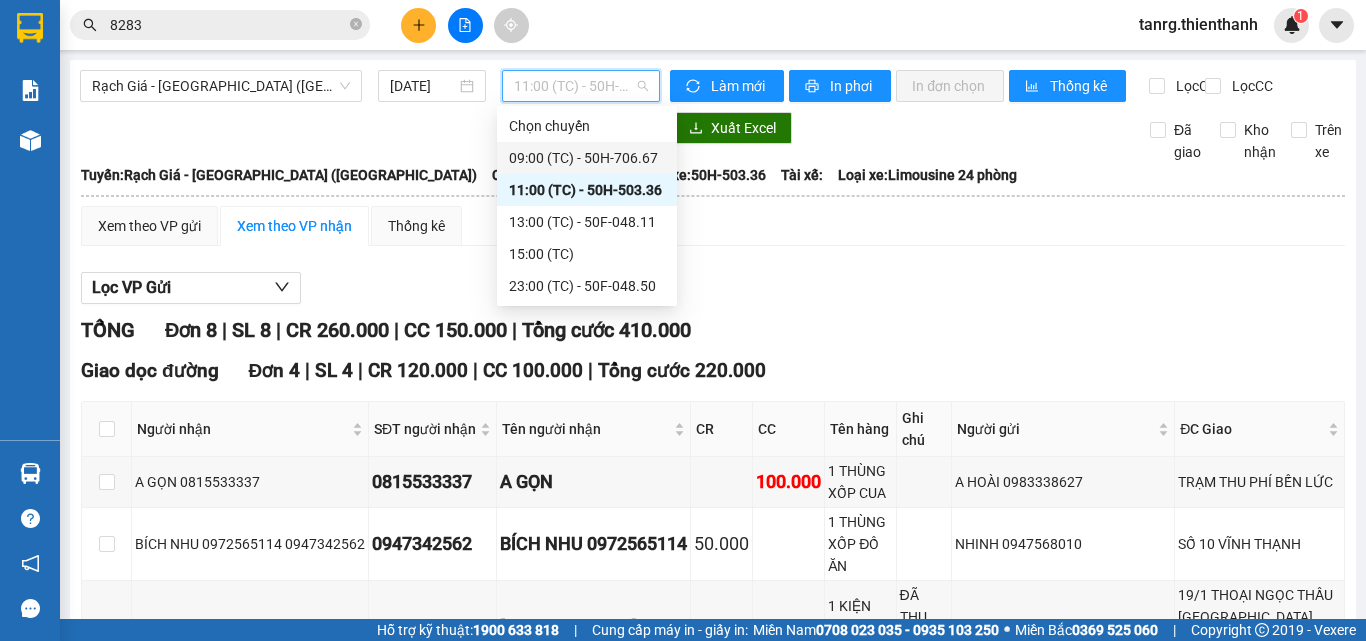 click on "09:00   (TC)   - 50H-706.67" at bounding box center (587, 158) 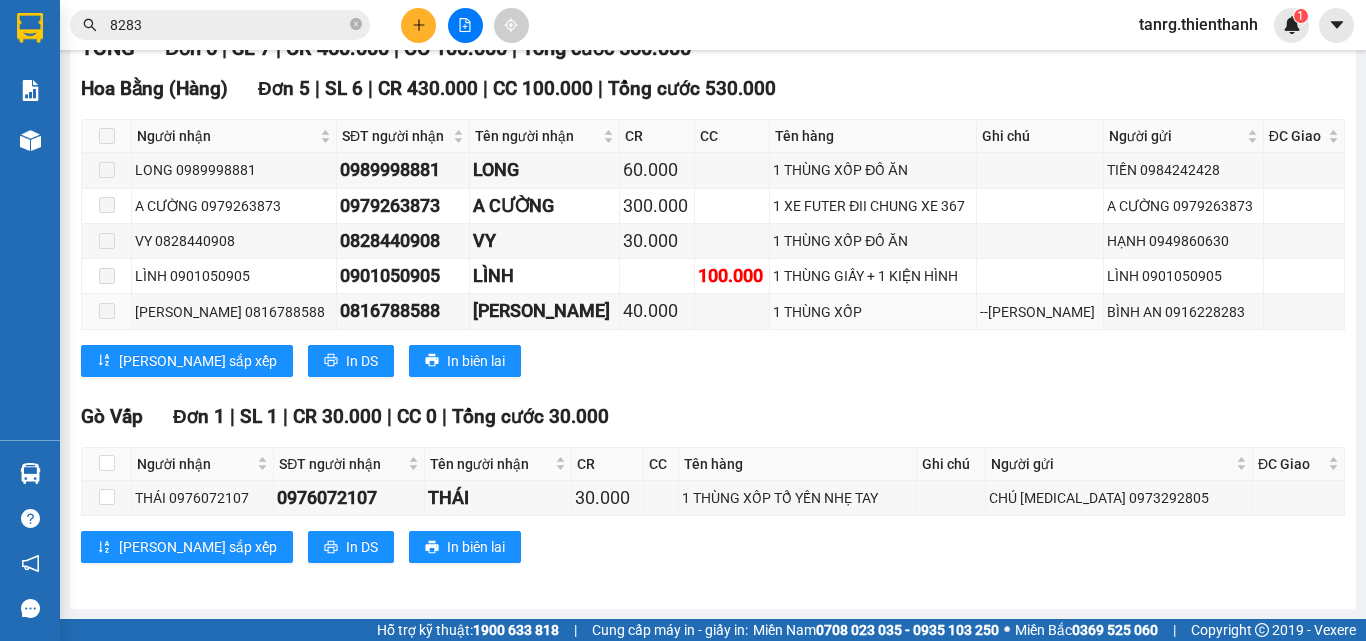 scroll, scrollTop: 0, scrollLeft: 0, axis: both 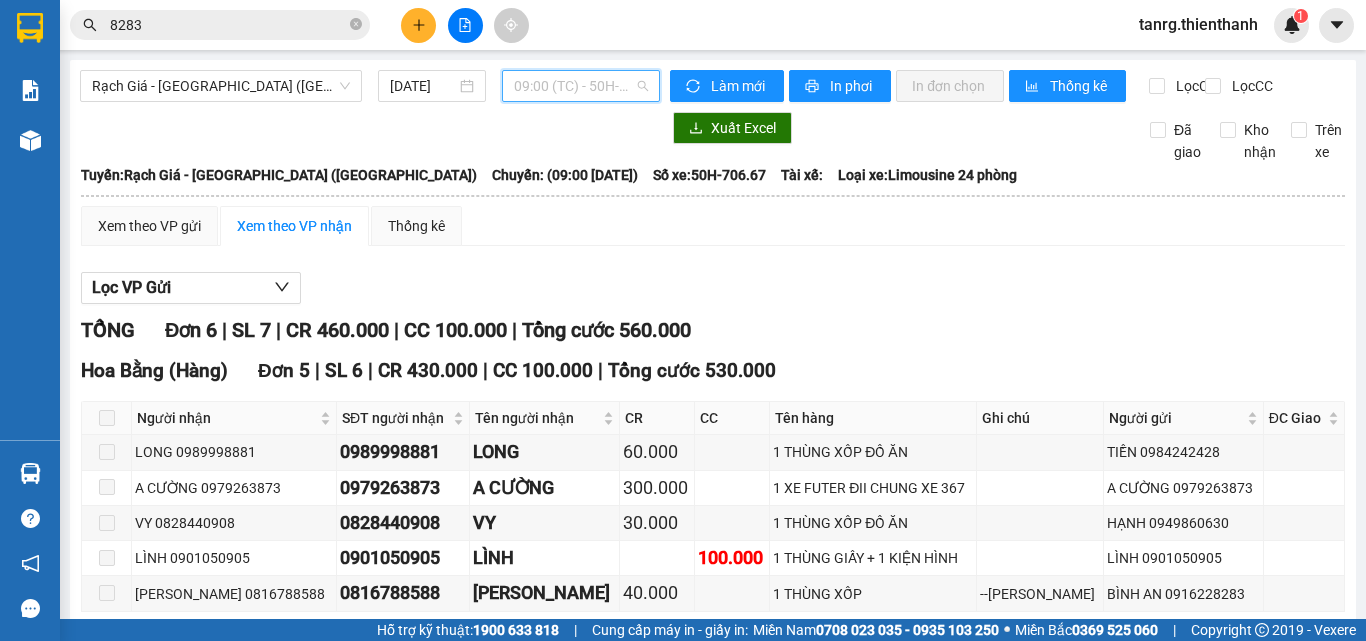 click on "09:00   (TC)   - 50H-706.67" at bounding box center (581, 86) 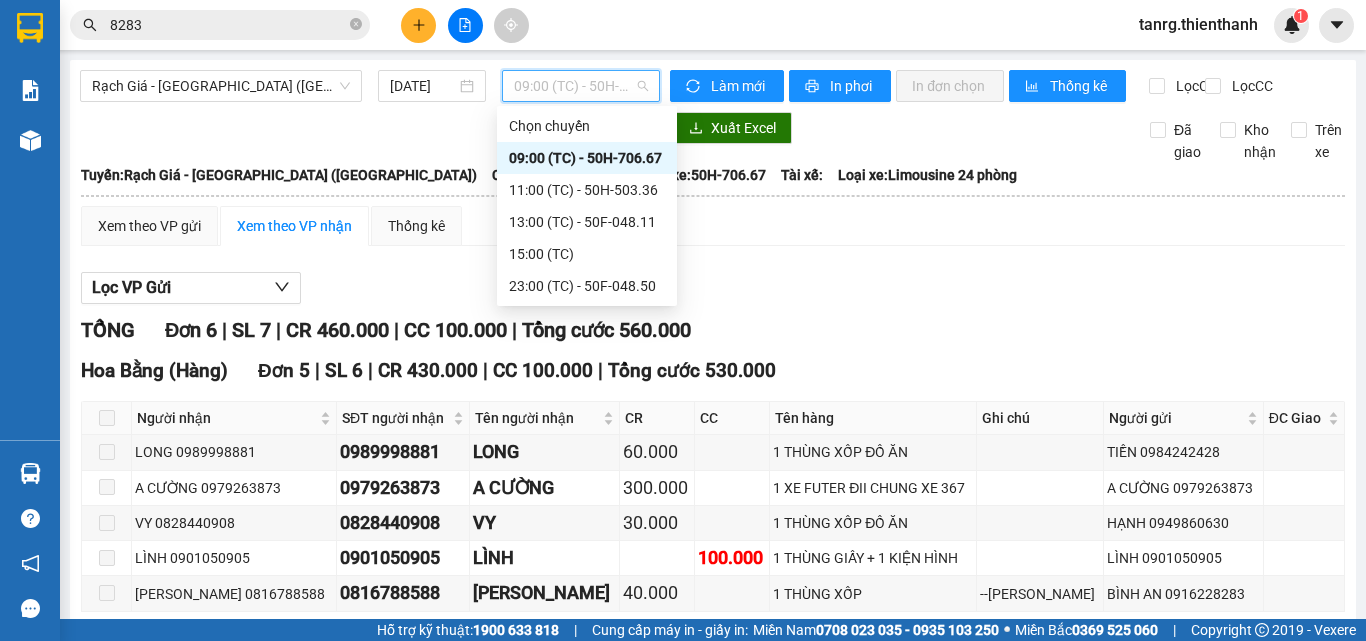 click on "09:00   (TC)   - 50H-706.67" at bounding box center (587, 158) 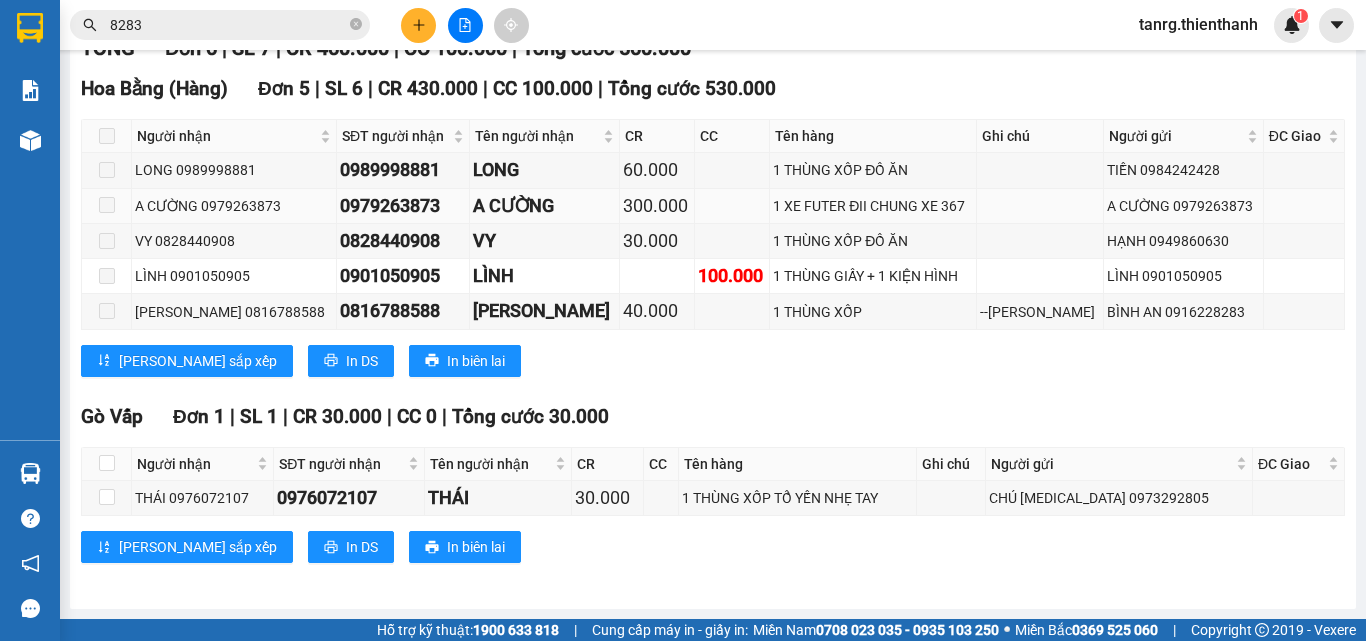 scroll, scrollTop: 0, scrollLeft: 0, axis: both 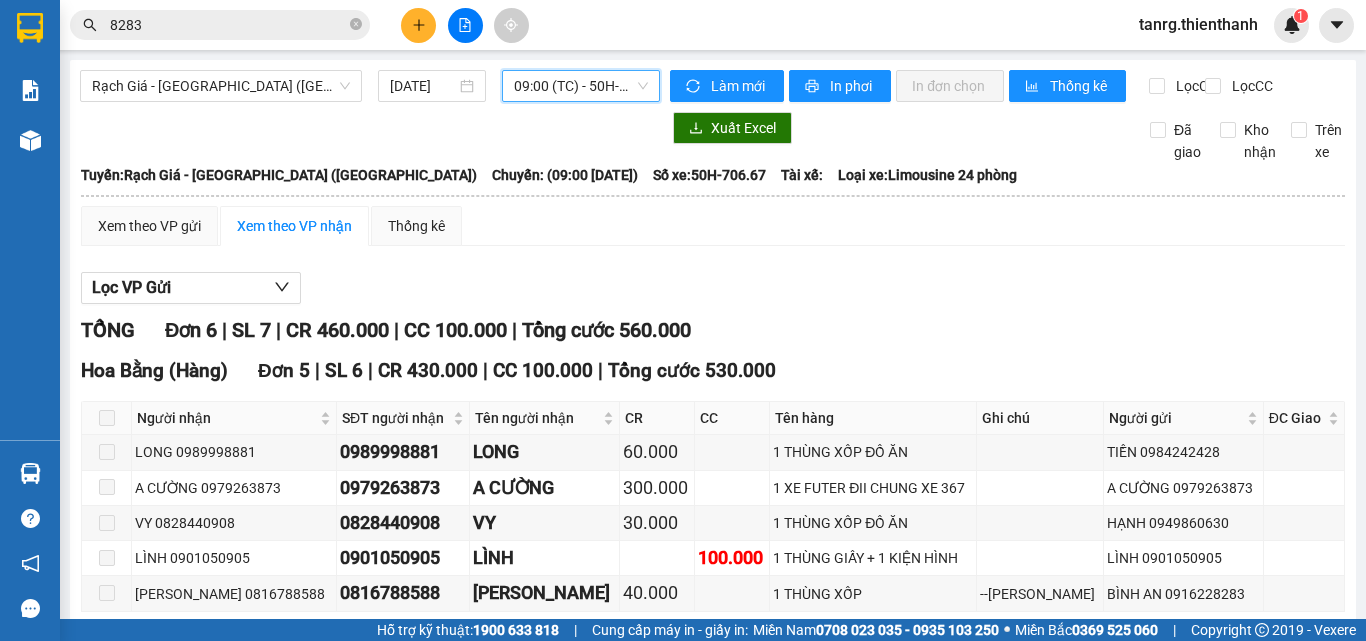 click on "09:00   (TC)   - 50H-706.67" at bounding box center [581, 86] 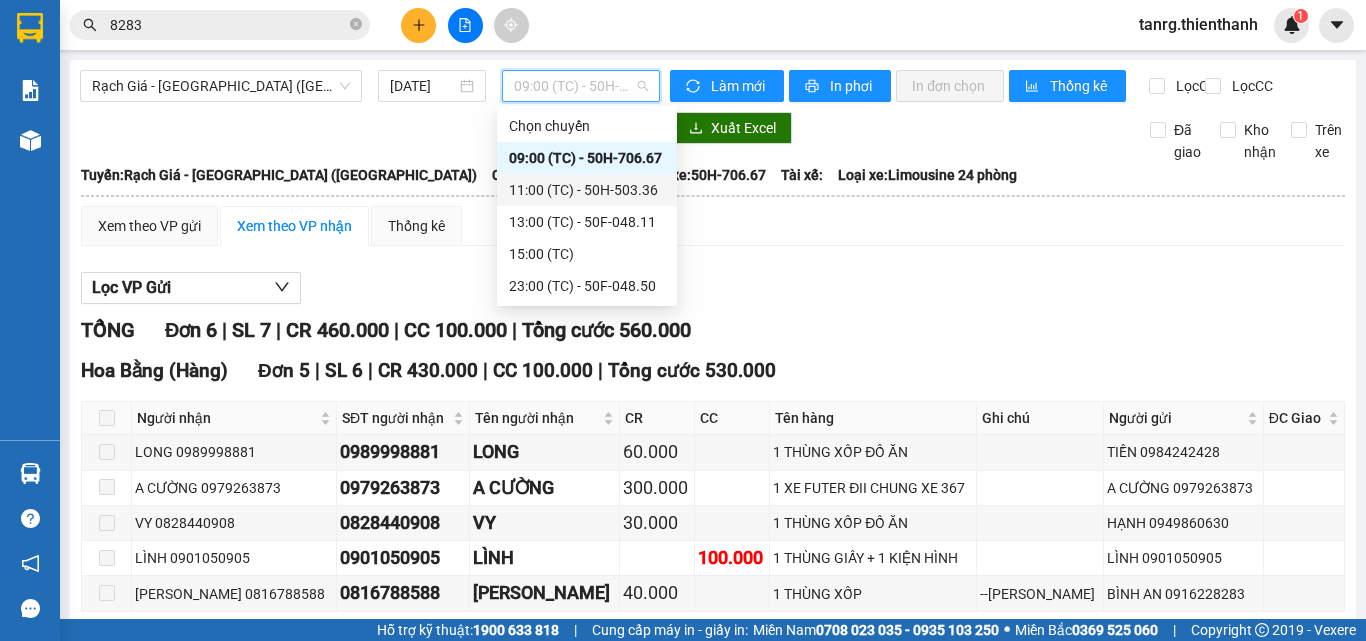 click on "11:00   (TC)   - 50H-503.36" at bounding box center [587, 190] 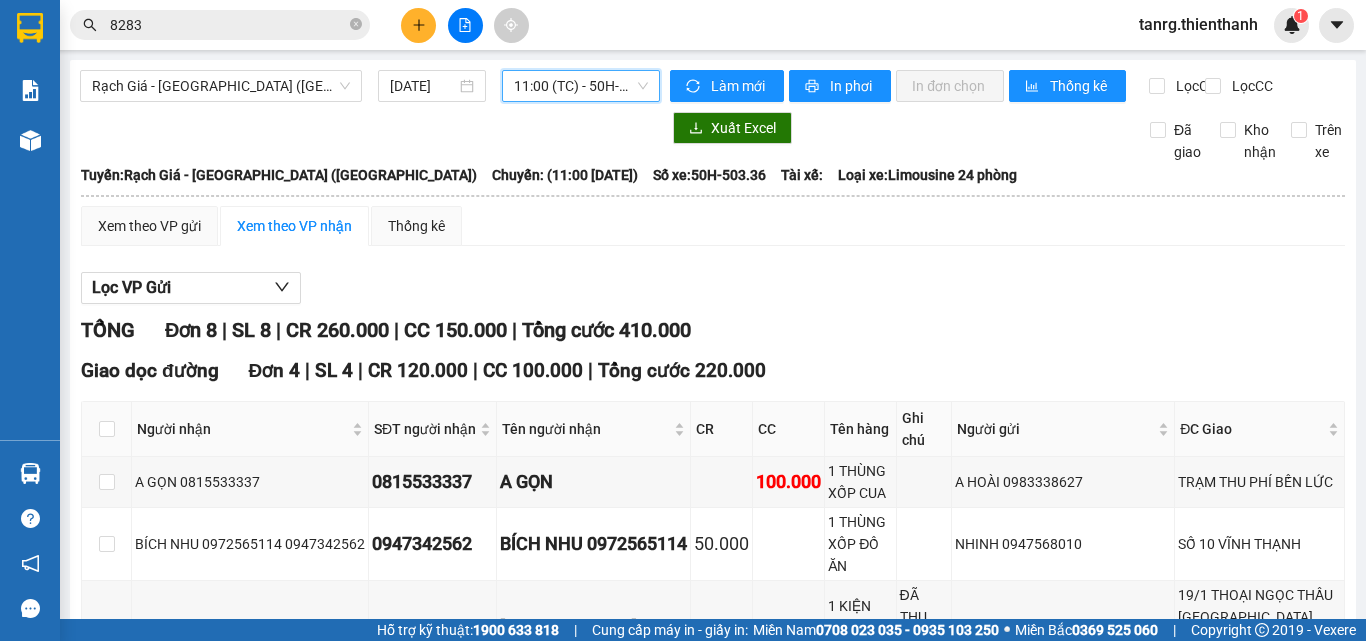 scroll, scrollTop: 200, scrollLeft: 0, axis: vertical 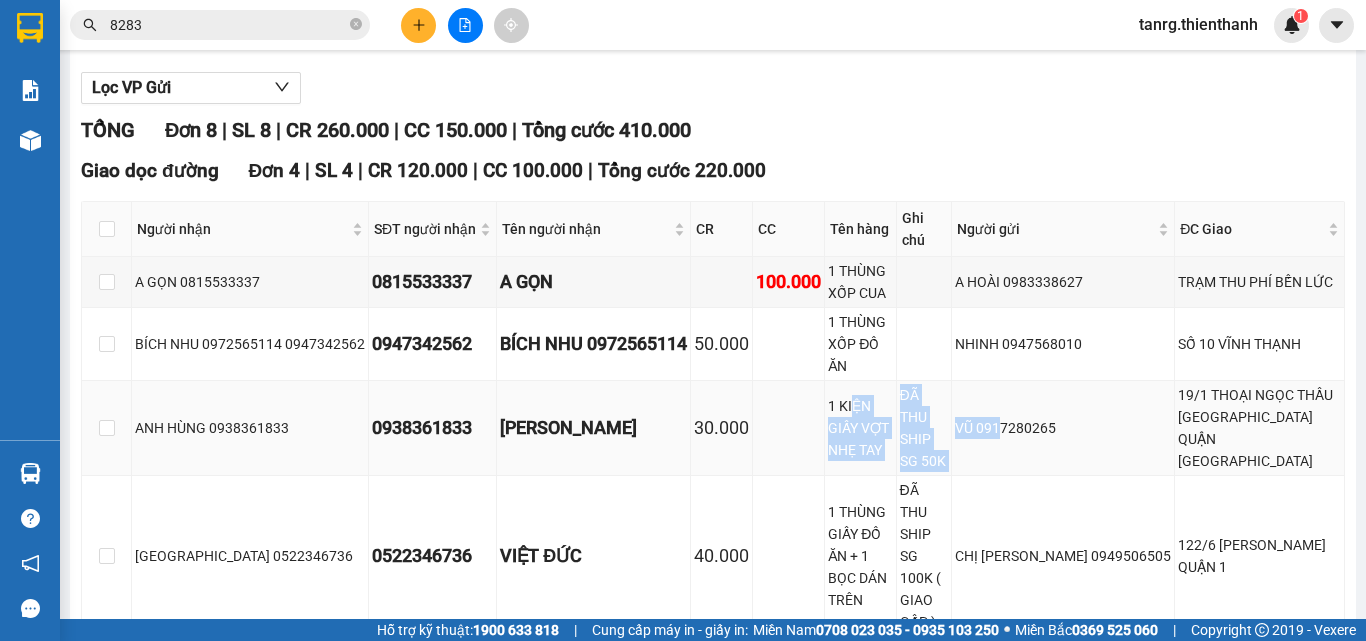 drag, startPoint x: 855, startPoint y: 355, endPoint x: 1099, endPoint y: 380, distance: 245.27739 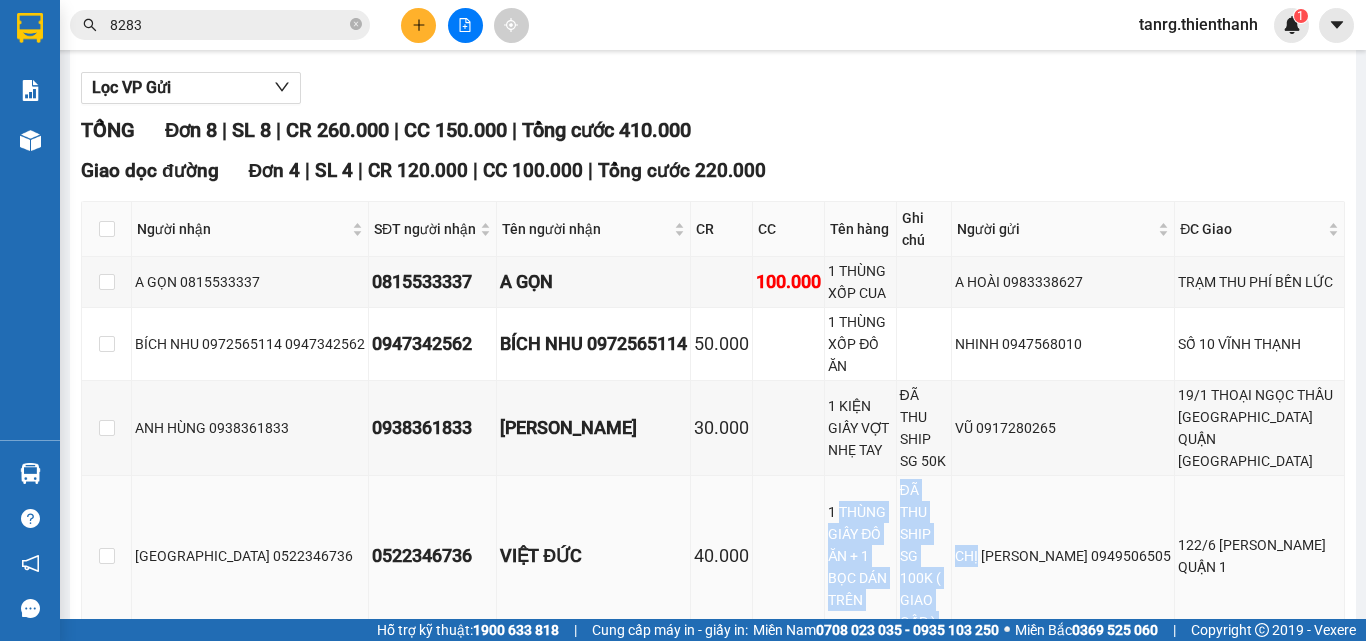 drag, startPoint x: 958, startPoint y: 466, endPoint x: 1082, endPoint y: 468, distance: 124.01613 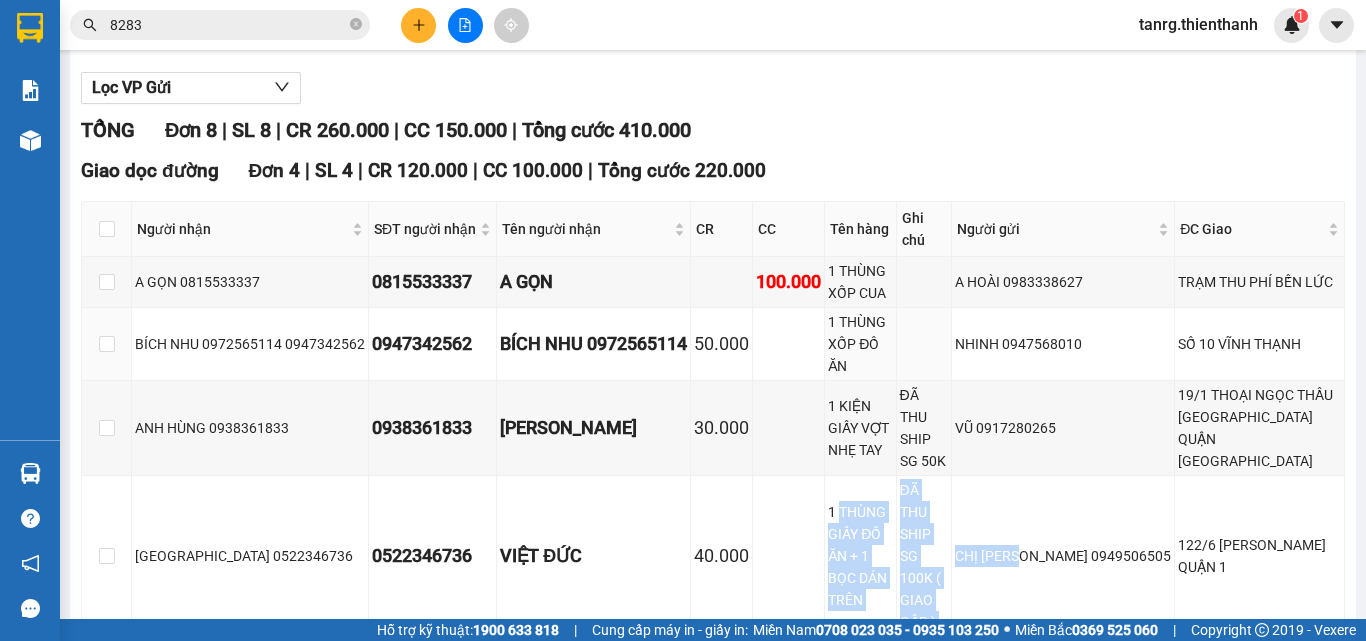 scroll, scrollTop: 0, scrollLeft: 0, axis: both 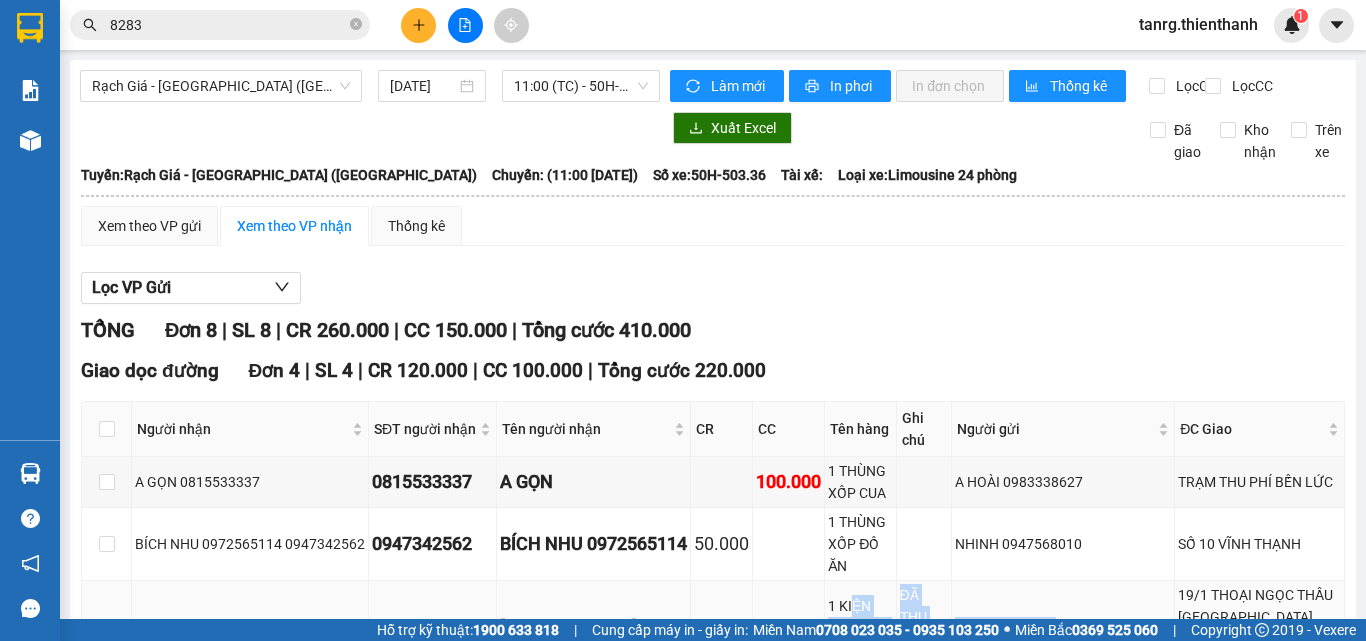 drag, startPoint x: 998, startPoint y: 592, endPoint x: 1208, endPoint y: 579, distance: 210.402 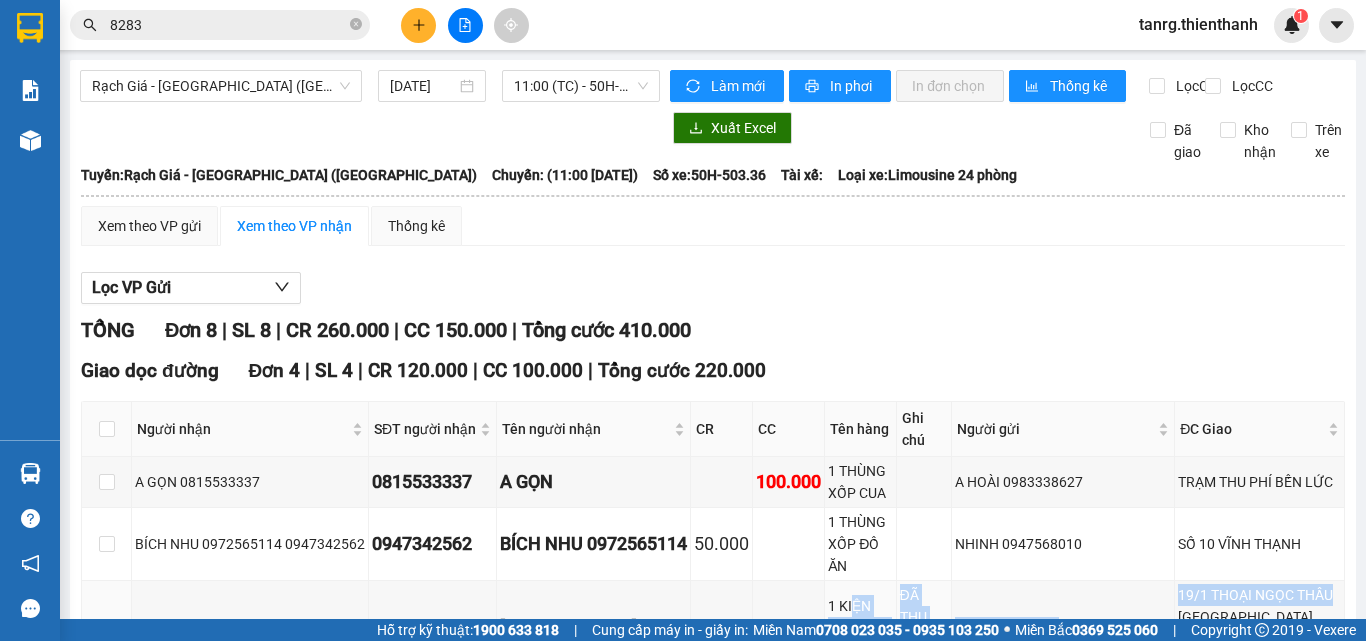 scroll, scrollTop: 333, scrollLeft: 0, axis: vertical 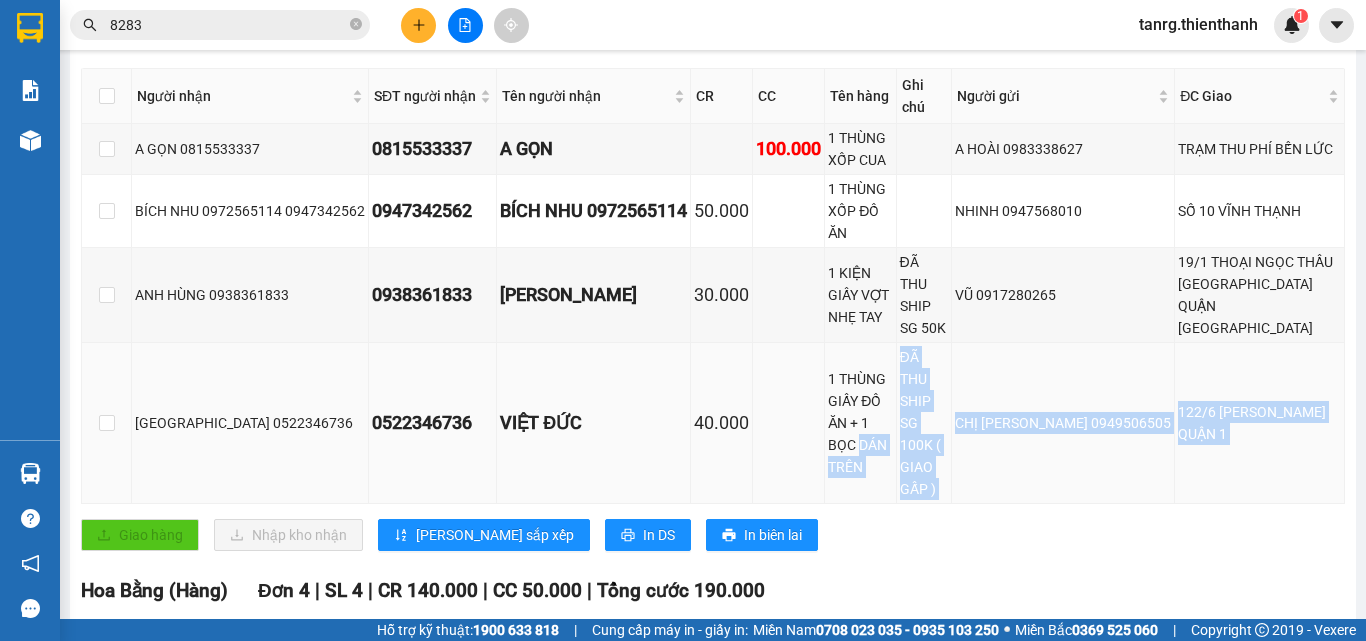 drag, startPoint x: 1268, startPoint y: 368, endPoint x: 1325, endPoint y: 360, distance: 57.558666 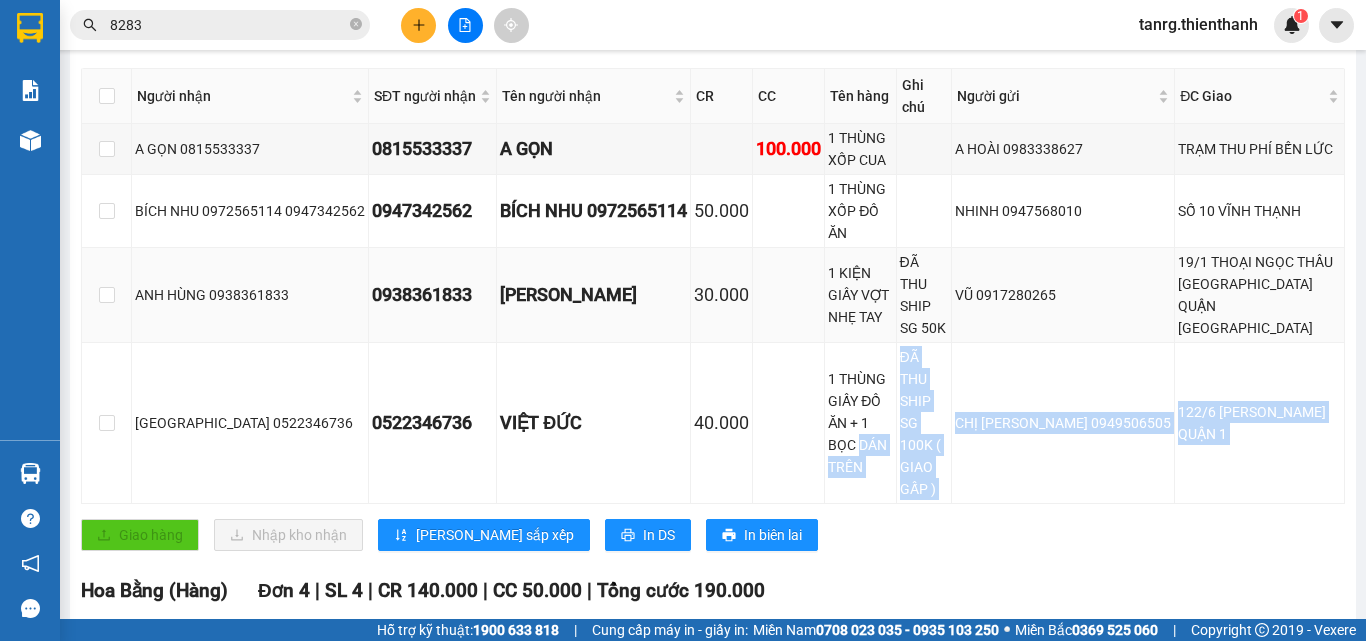 drag, startPoint x: 1232, startPoint y: 257, endPoint x: 1280, endPoint y: 269, distance: 49.47727 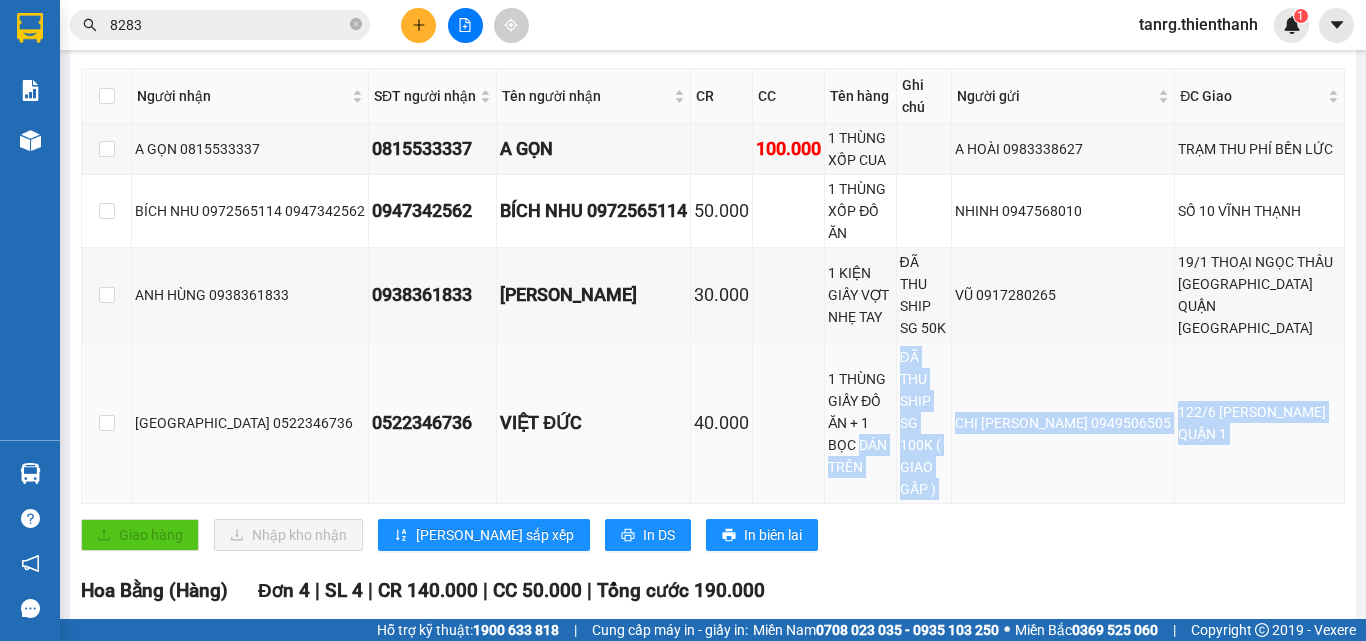 drag, startPoint x: 870, startPoint y: 351, endPoint x: 1154, endPoint y: 348, distance: 284.01584 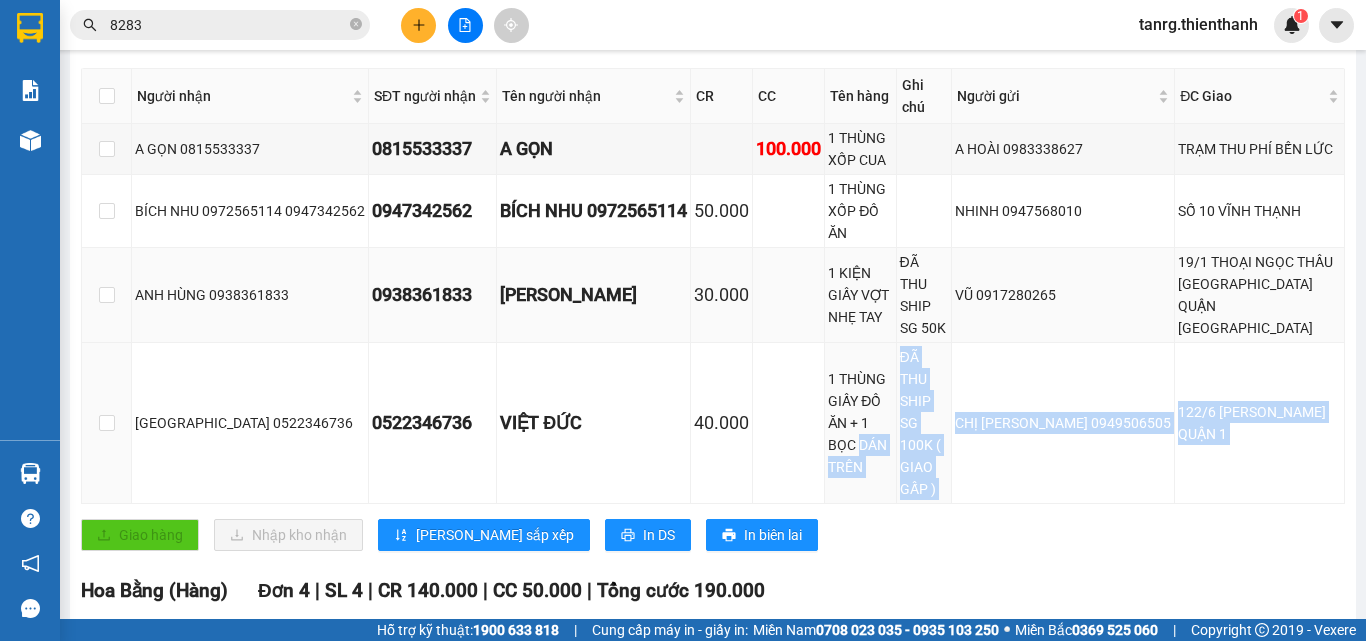 drag, startPoint x: 1018, startPoint y: 270, endPoint x: 1168, endPoint y: 257, distance: 150.56229 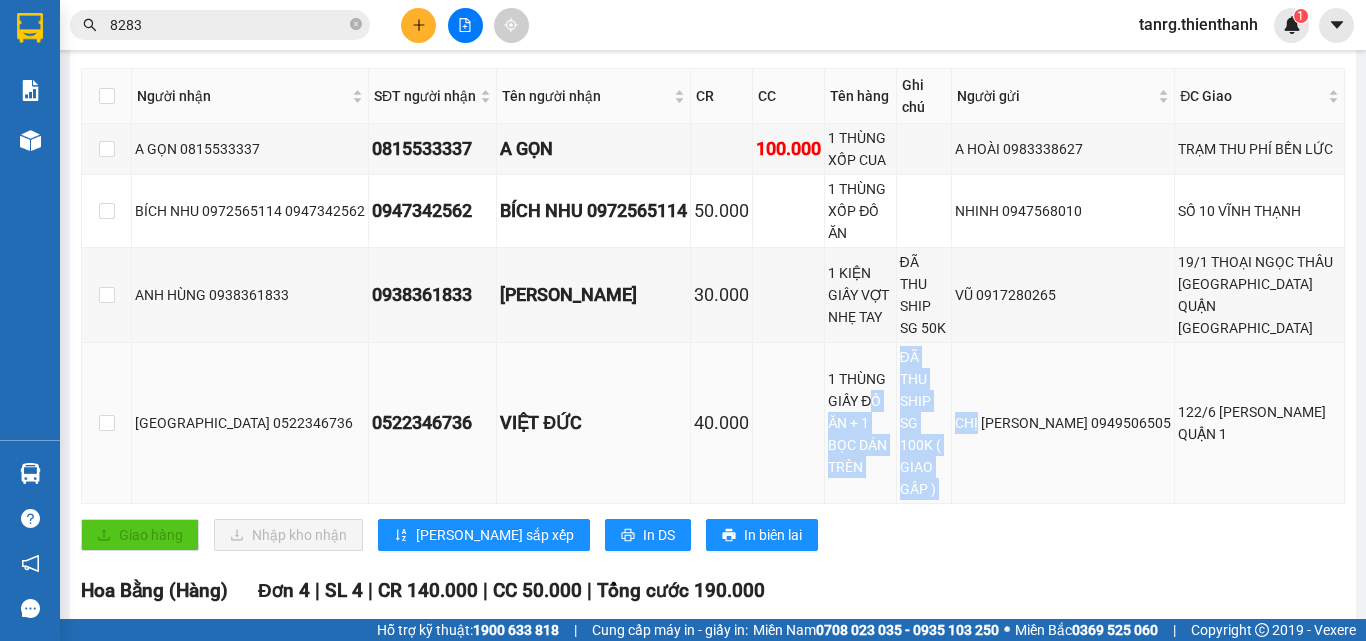 drag, startPoint x: 843, startPoint y: 330, endPoint x: 1127, endPoint y: 353, distance: 284.9298 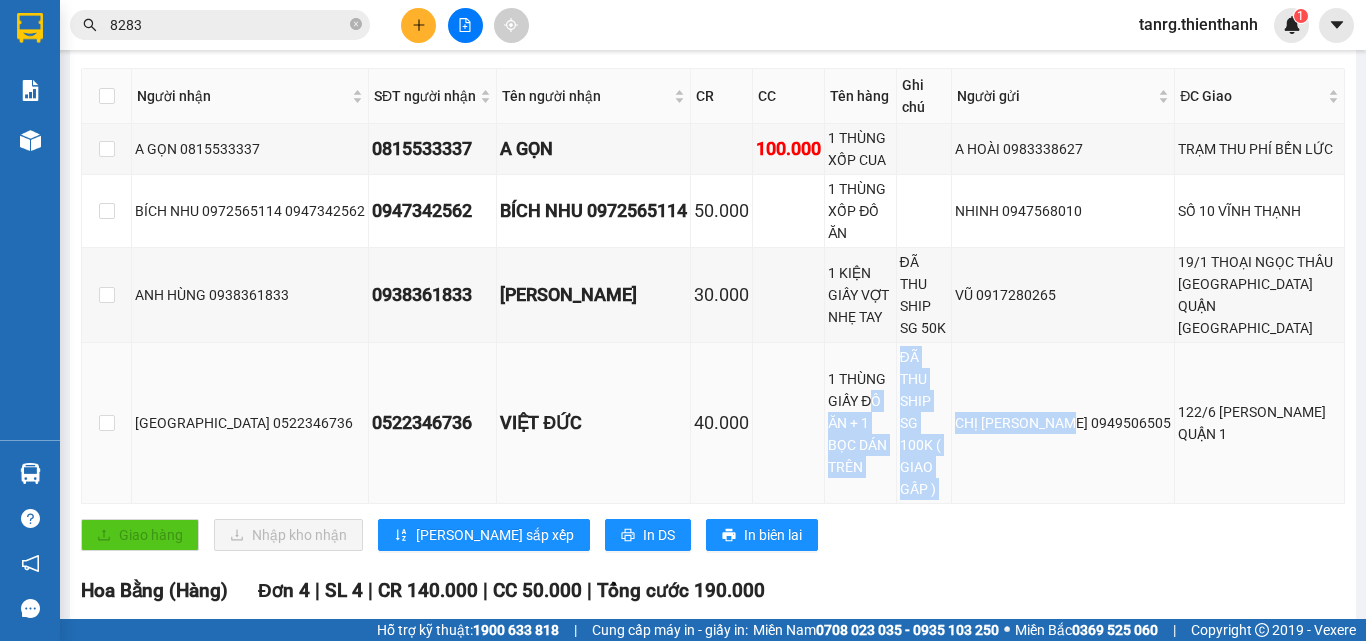 scroll, scrollTop: 0, scrollLeft: 0, axis: both 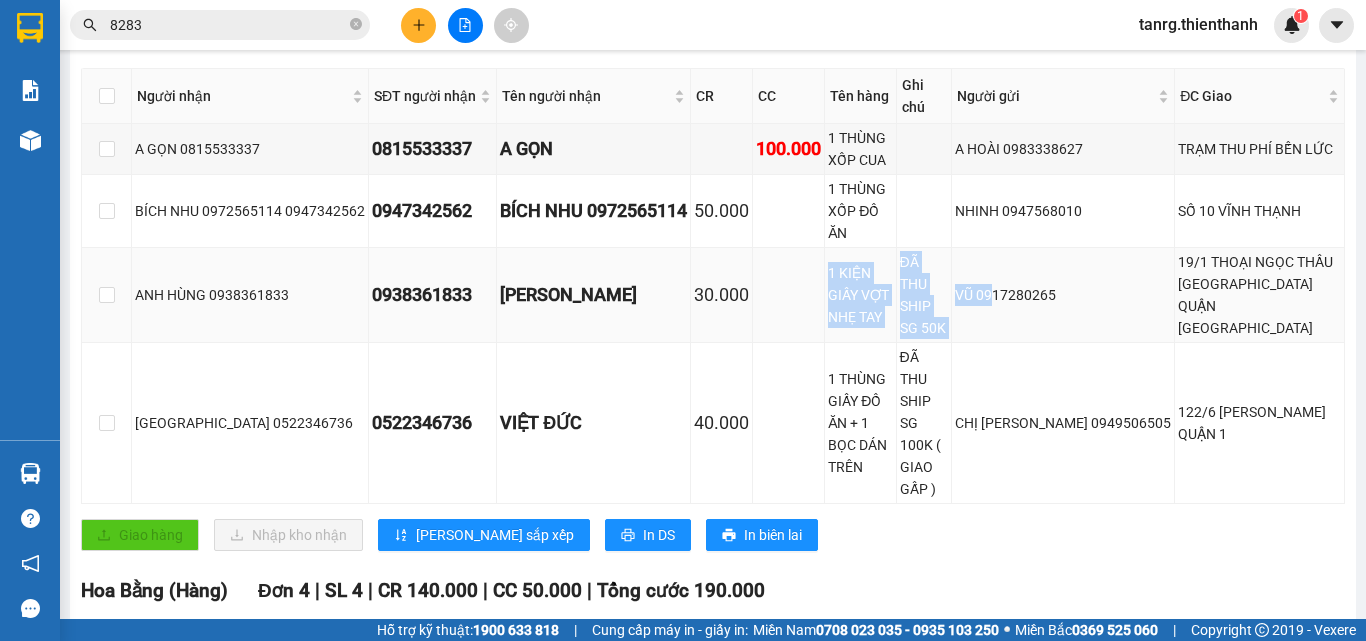 drag, startPoint x: 1068, startPoint y: 265, endPoint x: 1047, endPoint y: 290, distance: 32.649654 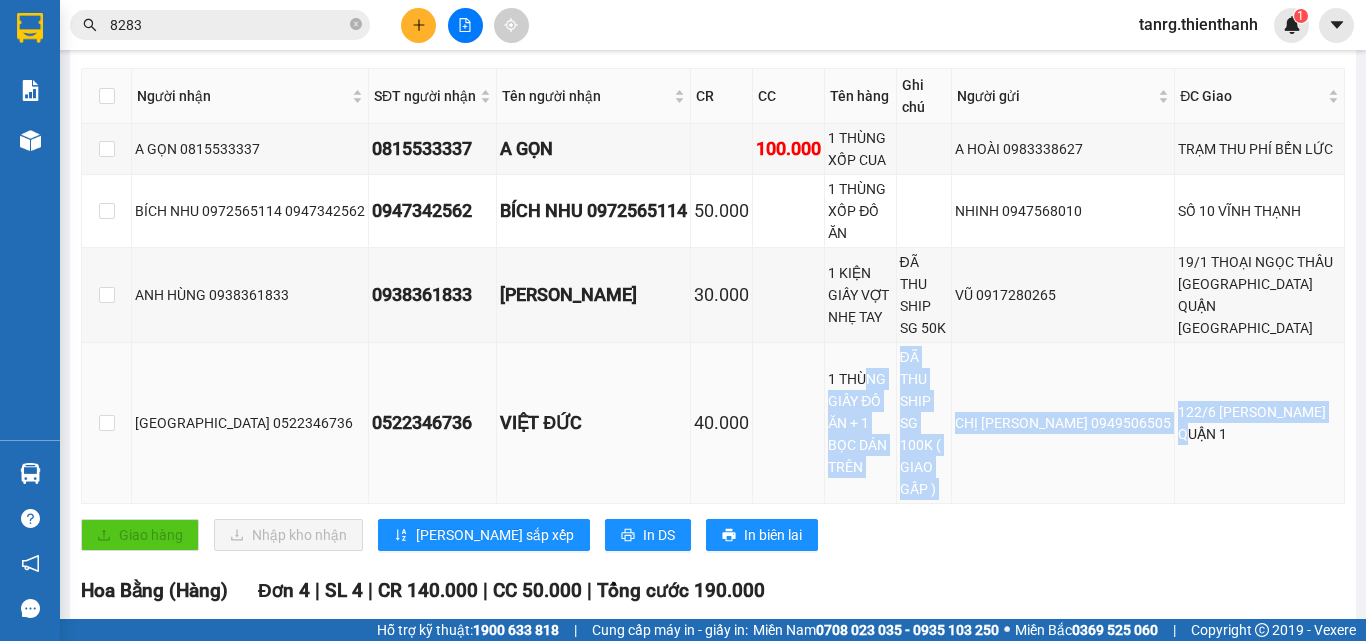 drag, startPoint x: 879, startPoint y: 316, endPoint x: 1219, endPoint y: 332, distance: 340.37625 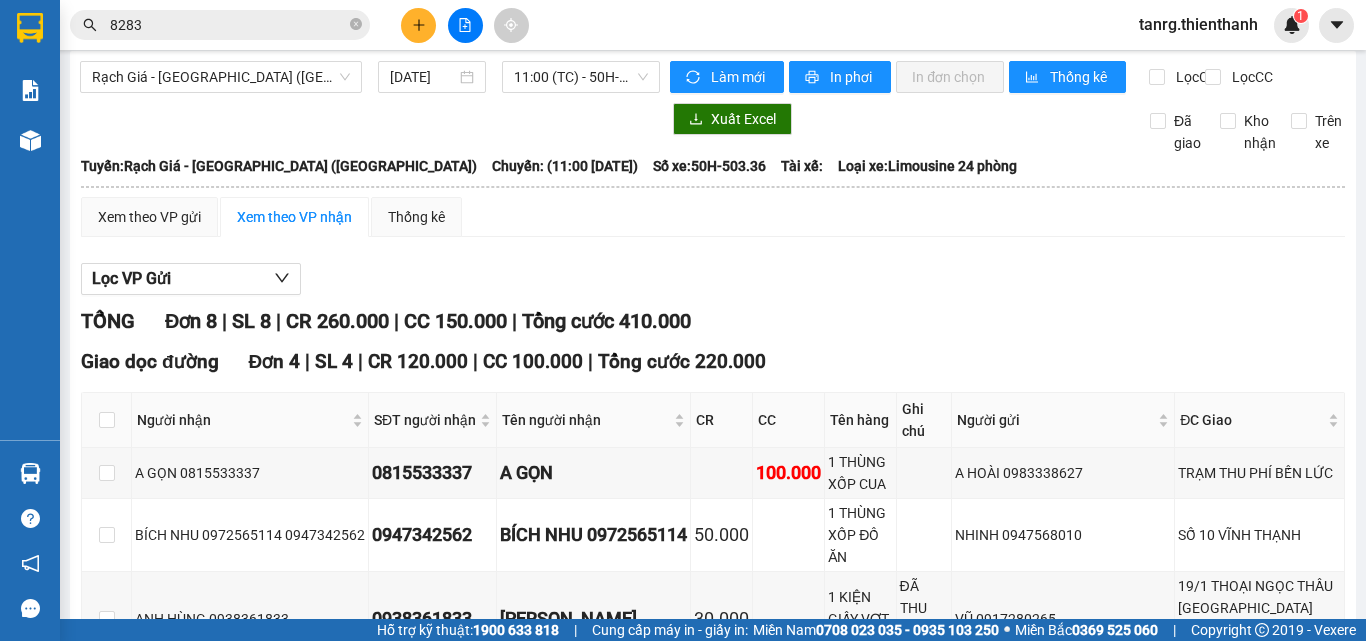 scroll, scrollTop: 0, scrollLeft: 0, axis: both 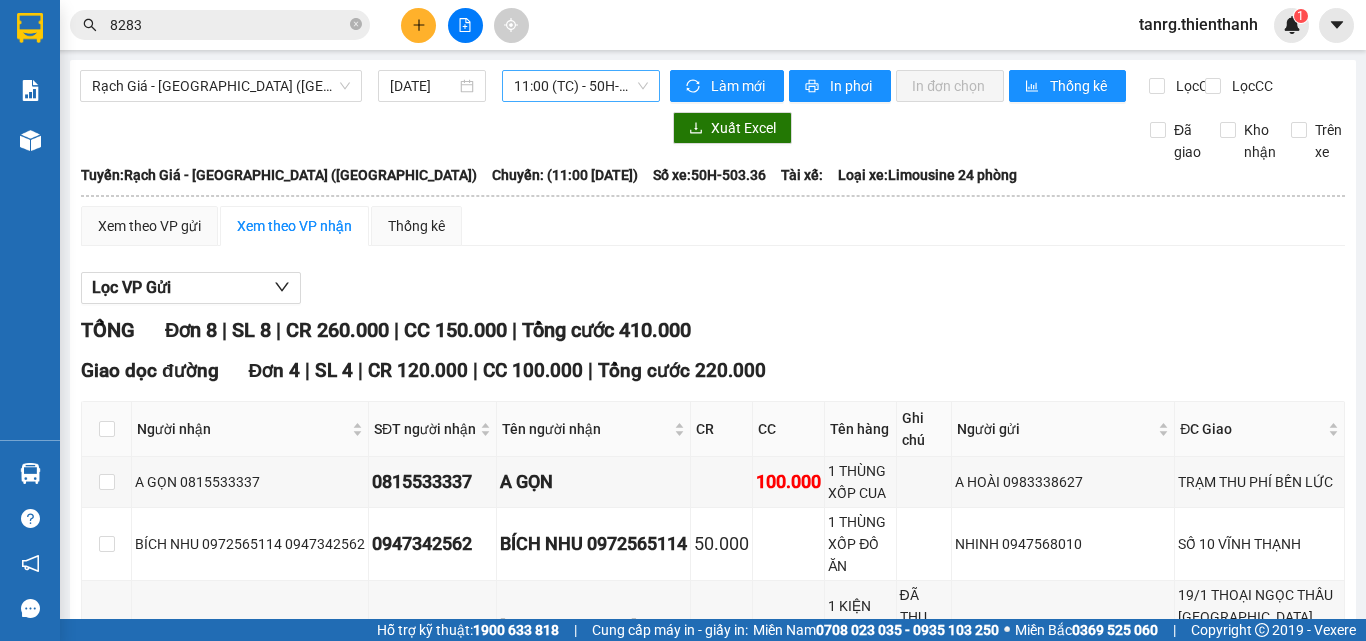 click on "11:00   (TC)   - 50H-503.36" at bounding box center (581, 86) 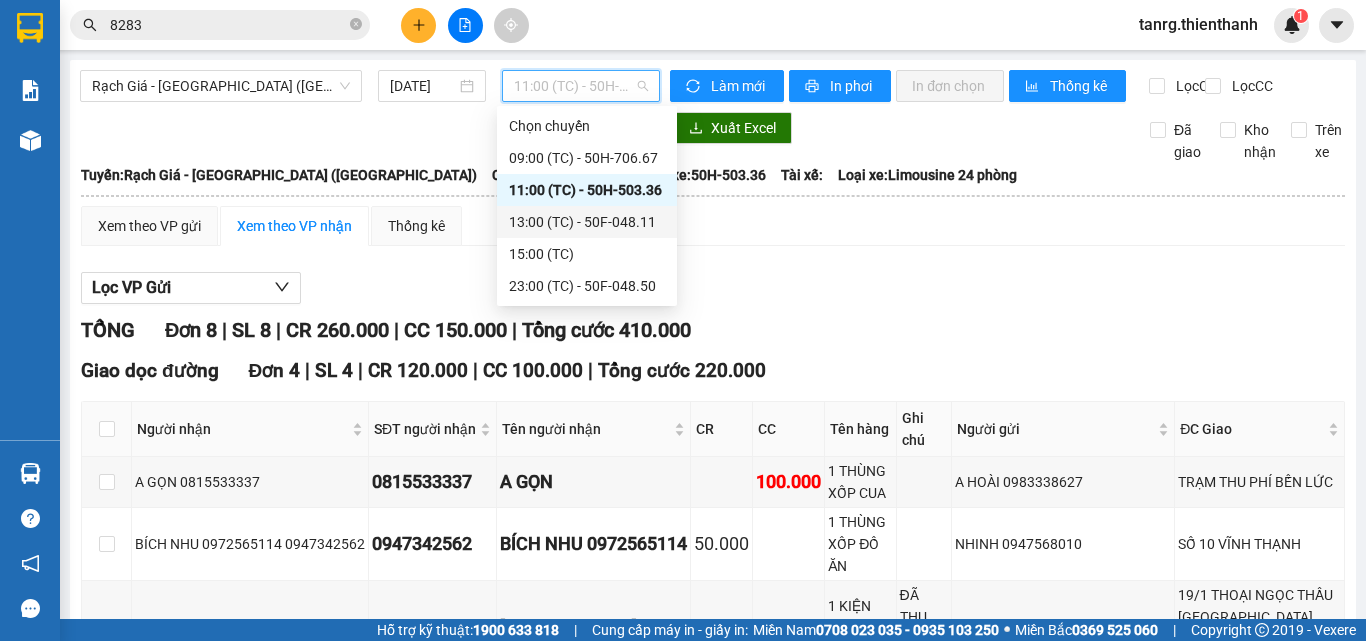 click on "13:00   (TC)   - 50F-048.11" at bounding box center [587, 222] 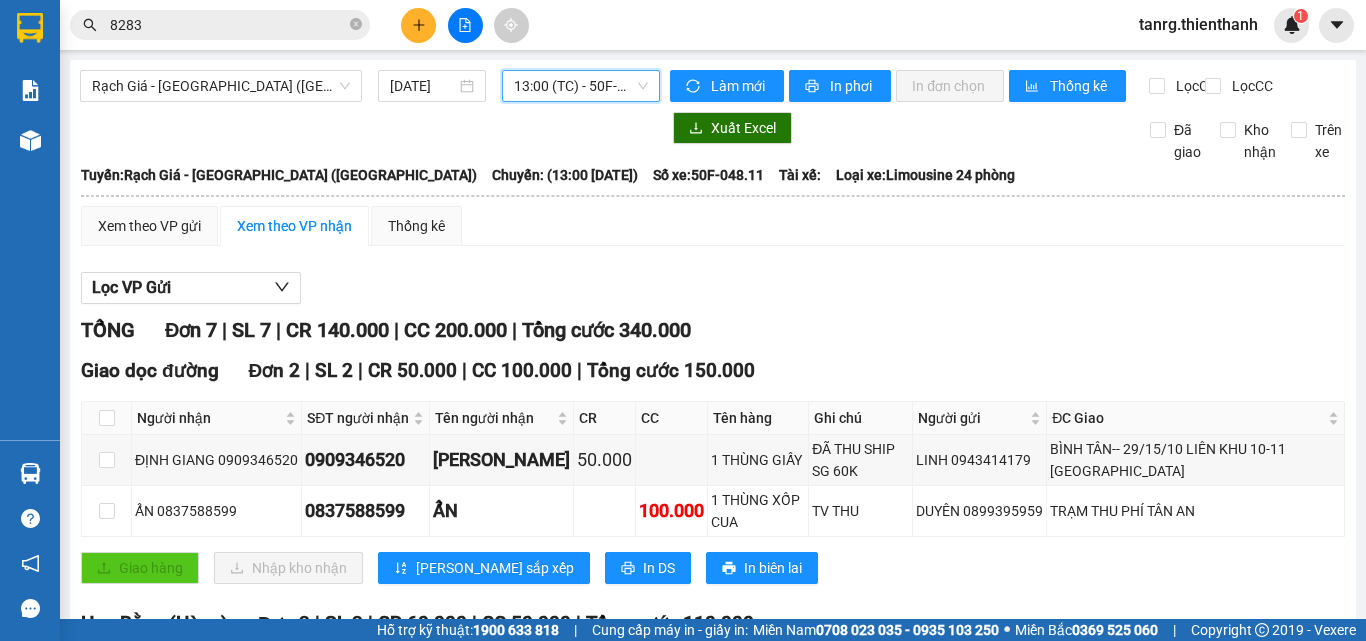 scroll, scrollTop: 133, scrollLeft: 0, axis: vertical 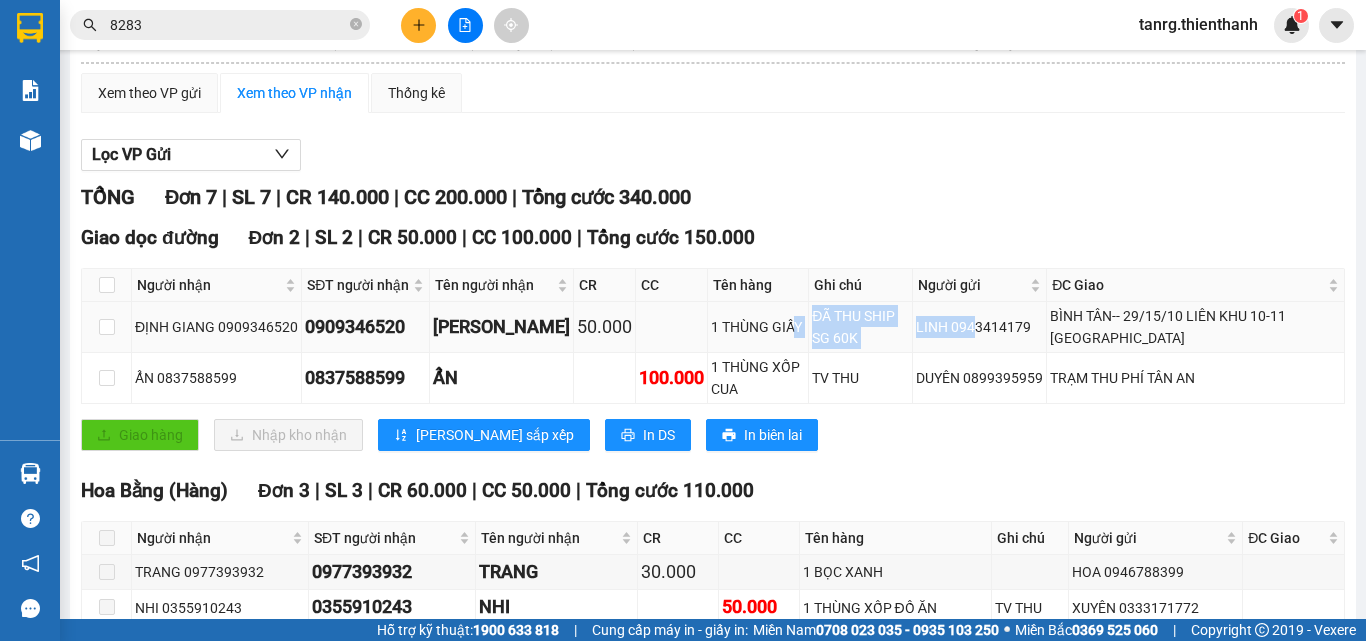 drag, startPoint x: 805, startPoint y: 337, endPoint x: 955, endPoint y: 339, distance: 150.01334 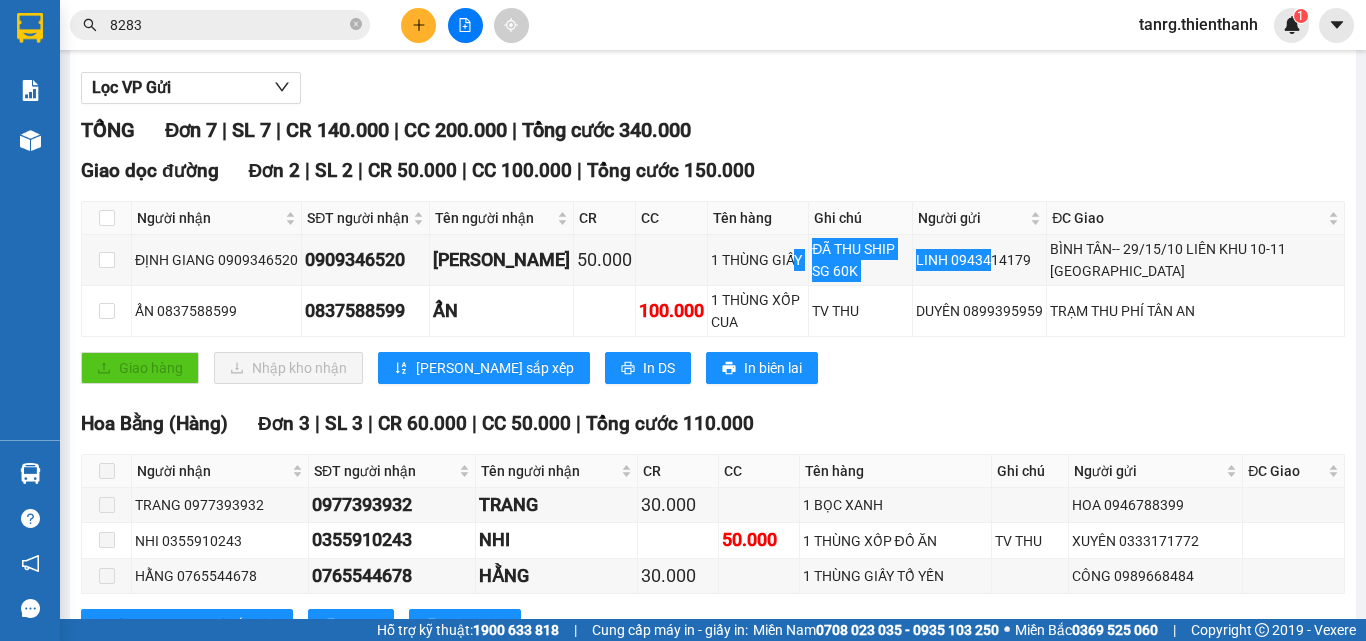 scroll, scrollTop: 0, scrollLeft: 0, axis: both 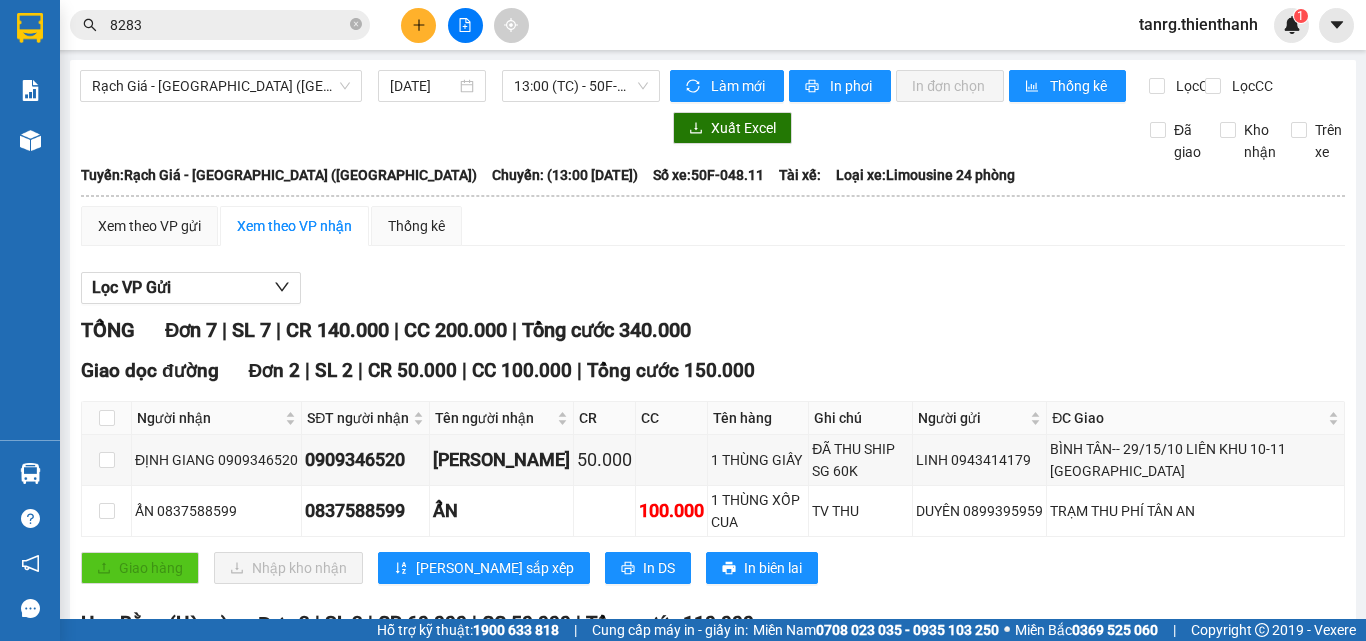 click on "Rạch Giá - Sài Gòn (Hàng Hoá) 11/07/2025 13:00   (TC)   - 50F-048.11" at bounding box center [370, 86] 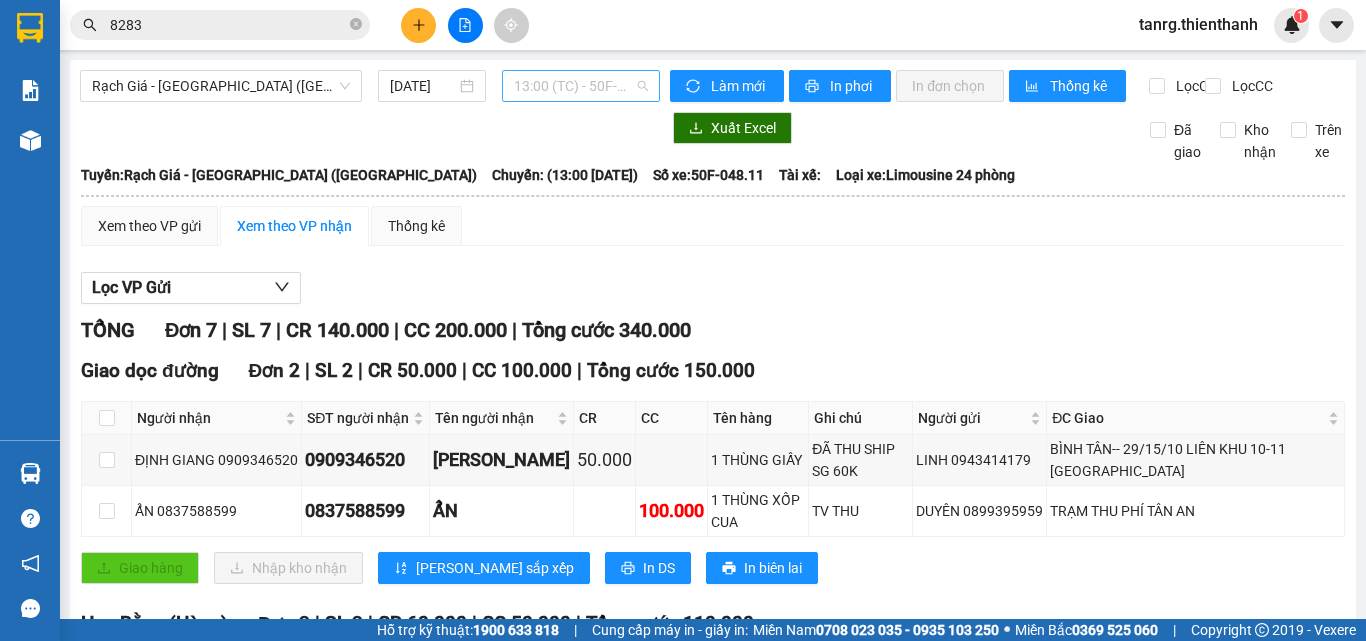 click on "13:00   (TC)   - 50F-048.11" at bounding box center (581, 86) 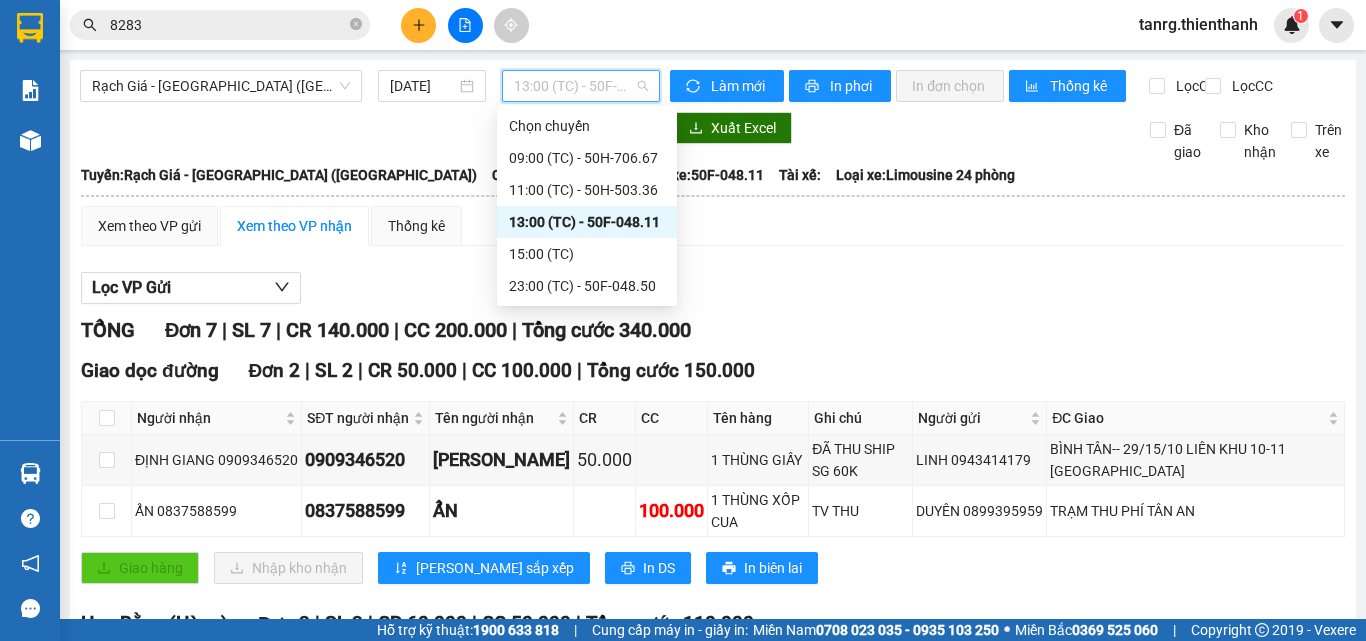 click on "15:00   (TC)" at bounding box center (587, 254) 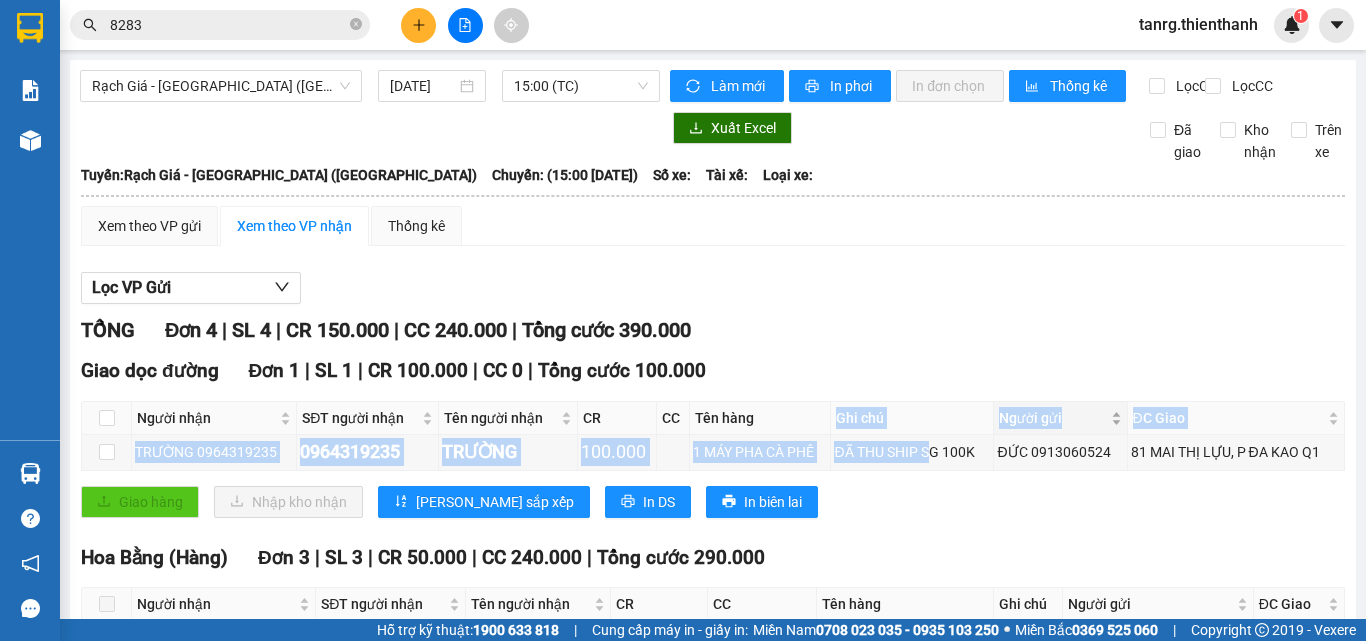 drag, startPoint x: 813, startPoint y: 450, endPoint x: 1101, endPoint y: 445, distance: 288.0434 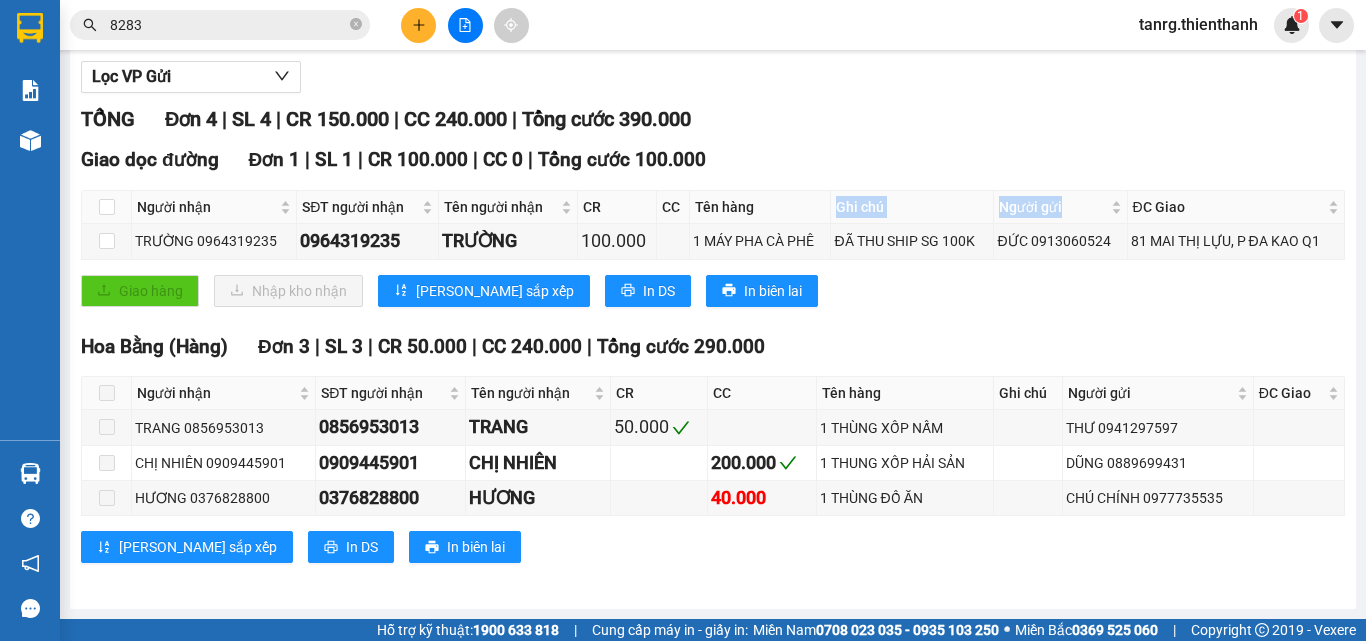 scroll, scrollTop: 0, scrollLeft: 0, axis: both 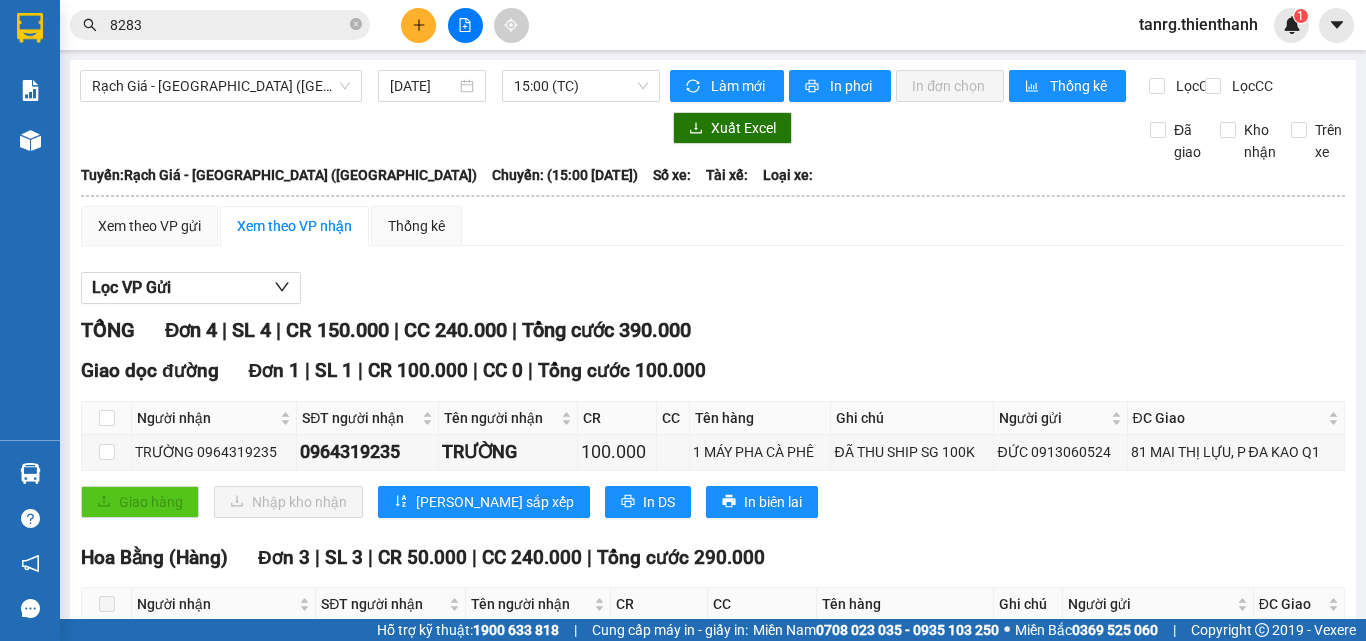click on "15:00   (TC)" at bounding box center [581, 86] 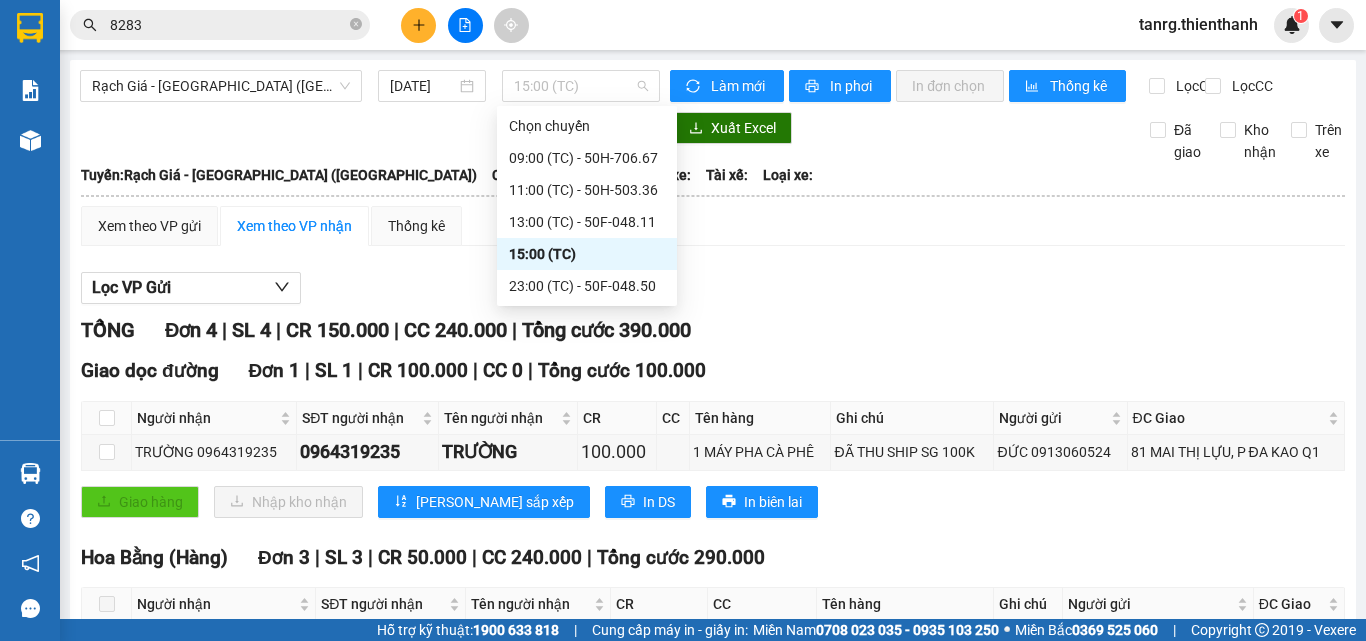 drag, startPoint x: 540, startPoint y: 84, endPoint x: 544, endPoint y: 131, distance: 47.169907 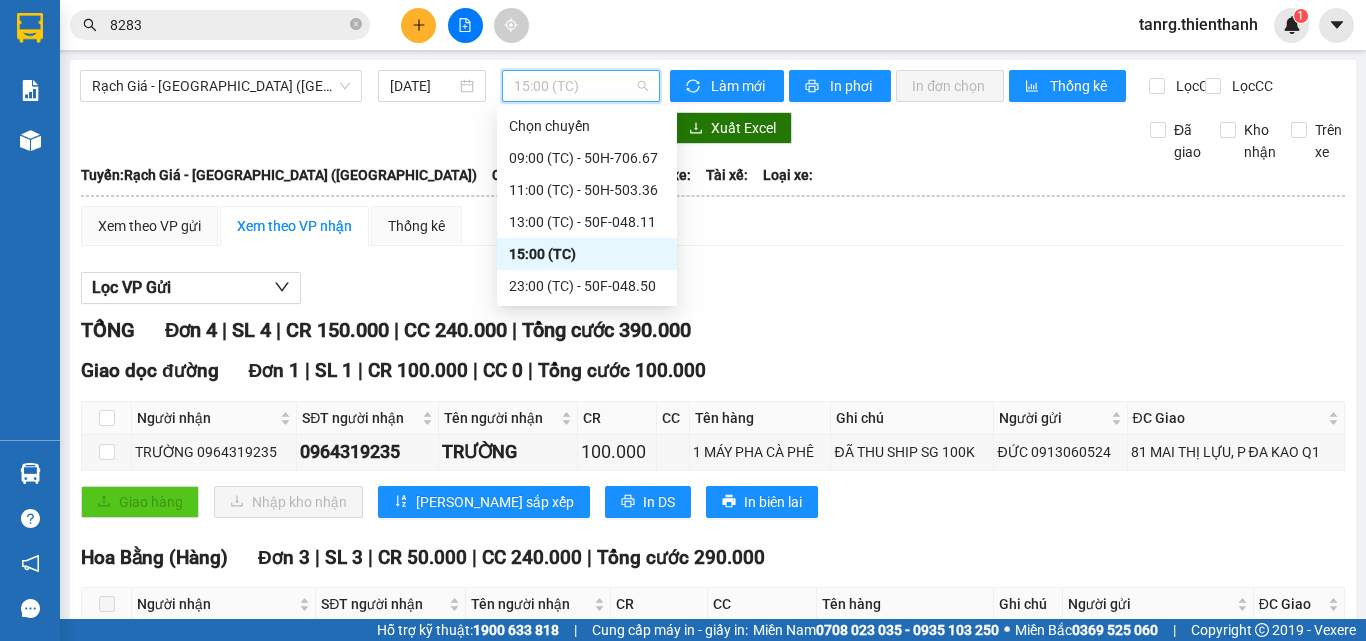 scroll, scrollTop: 67, scrollLeft: 0, axis: vertical 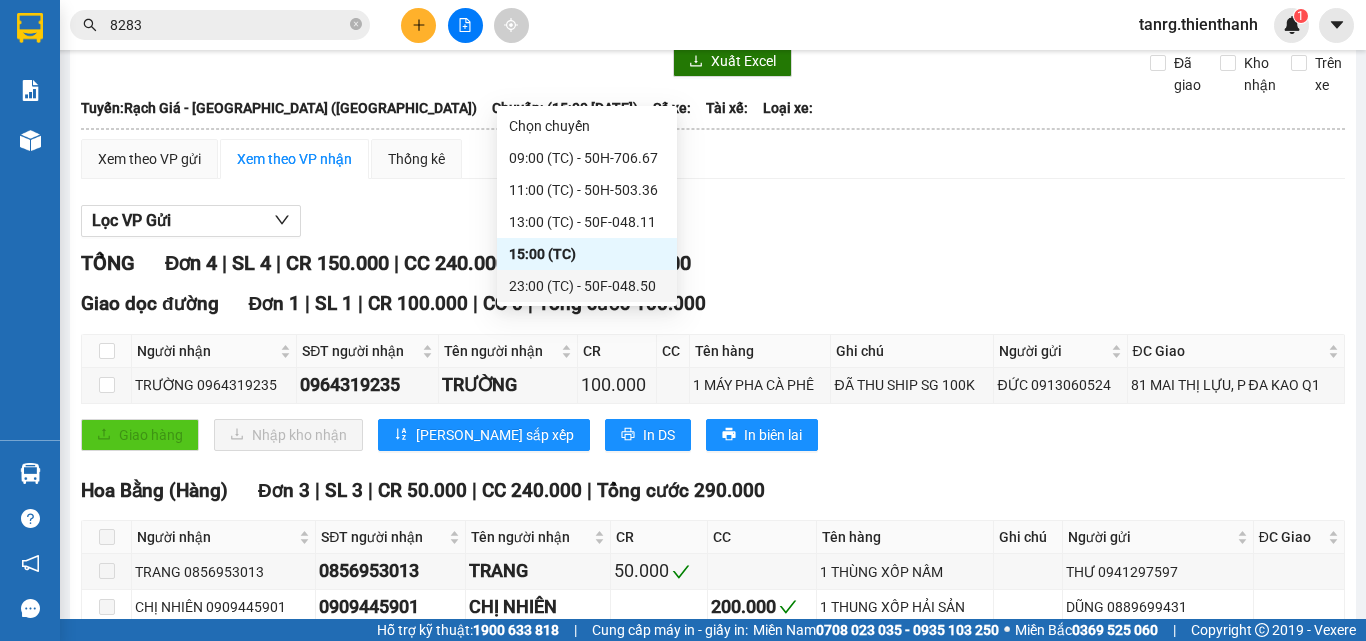 click on "23:00   (TC)   - 50F-048.50" at bounding box center (587, 286) 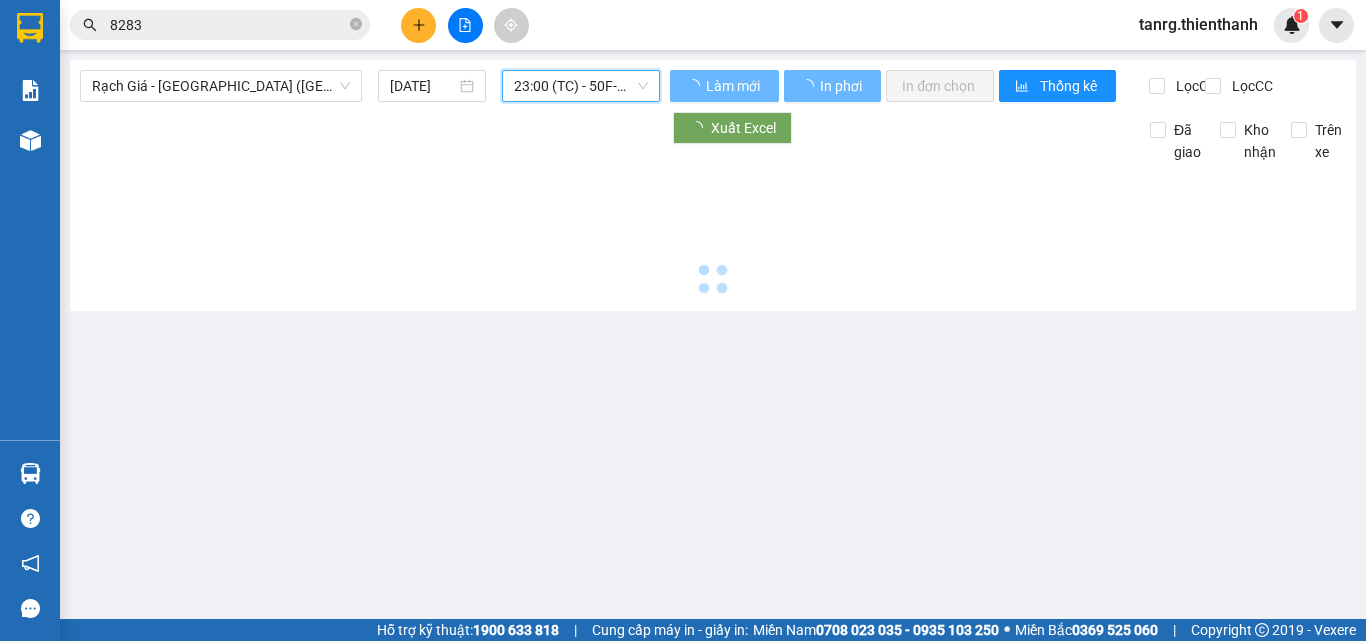 scroll, scrollTop: 0, scrollLeft: 0, axis: both 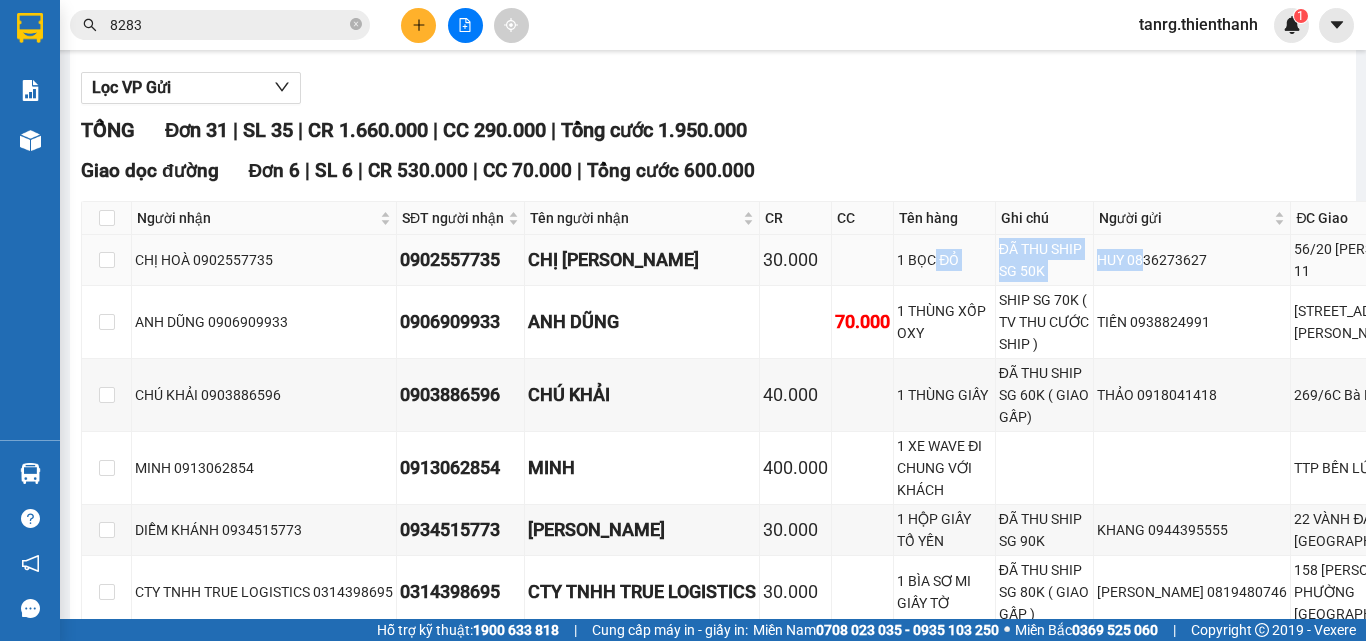drag, startPoint x: 934, startPoint y: 276, endPoint x: 1156, endPoint y: 273, distance: 222.02026 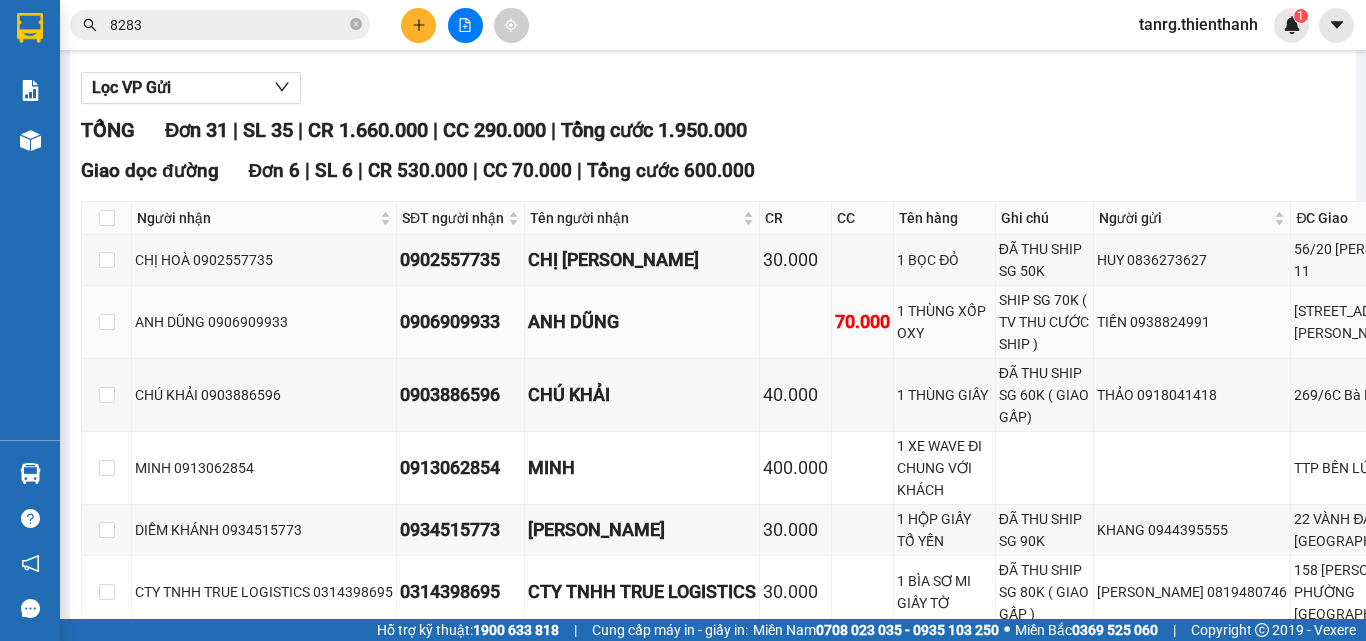 click on "1 THÙNG XỐP OXY" at bounding box center (944, 322) 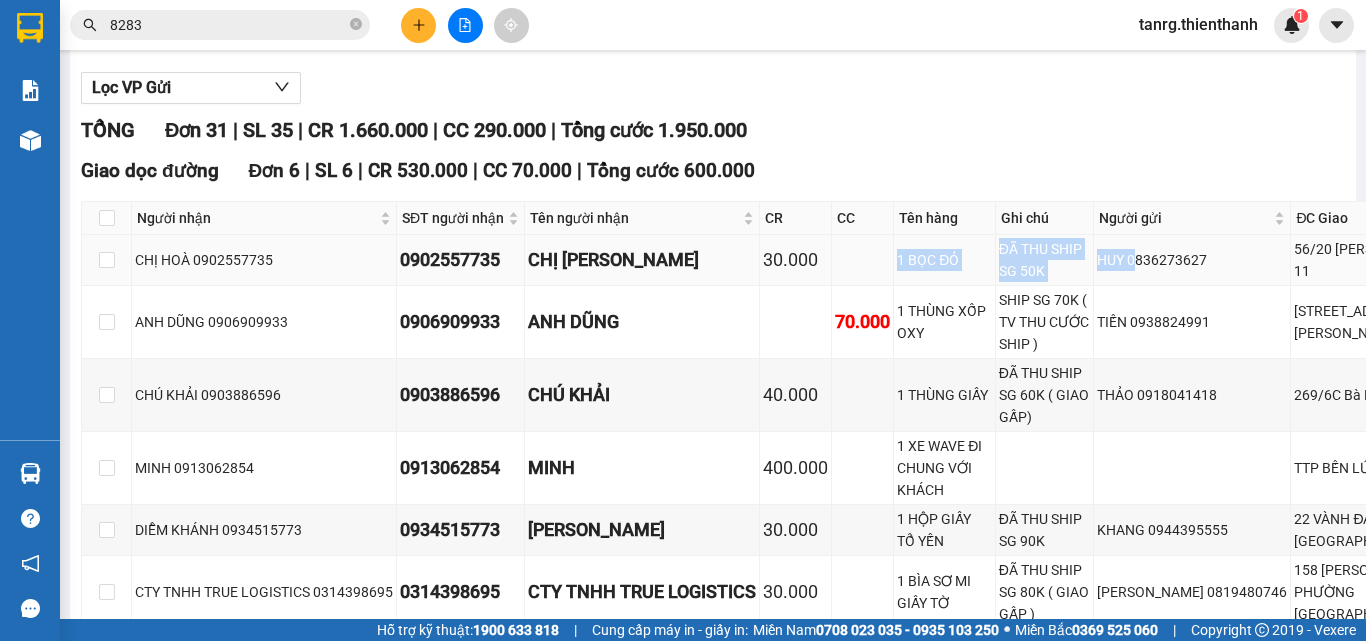 drag, startPoint x: 1138, startPoint y: 283, endPoint x: 1157, endPoint y: 283, distance: 19 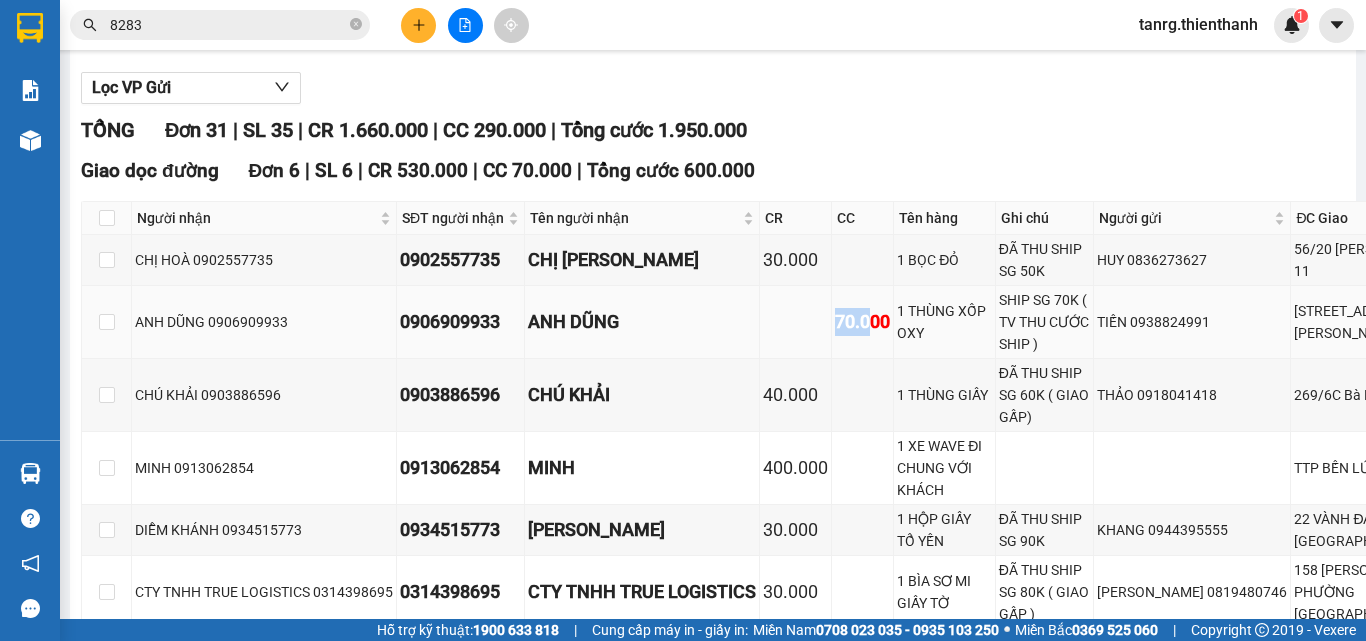 drag, startPoint x: 818, startPoint y: 339, endPoint x: 1169, endPoint y: 337, distance: 351.0057 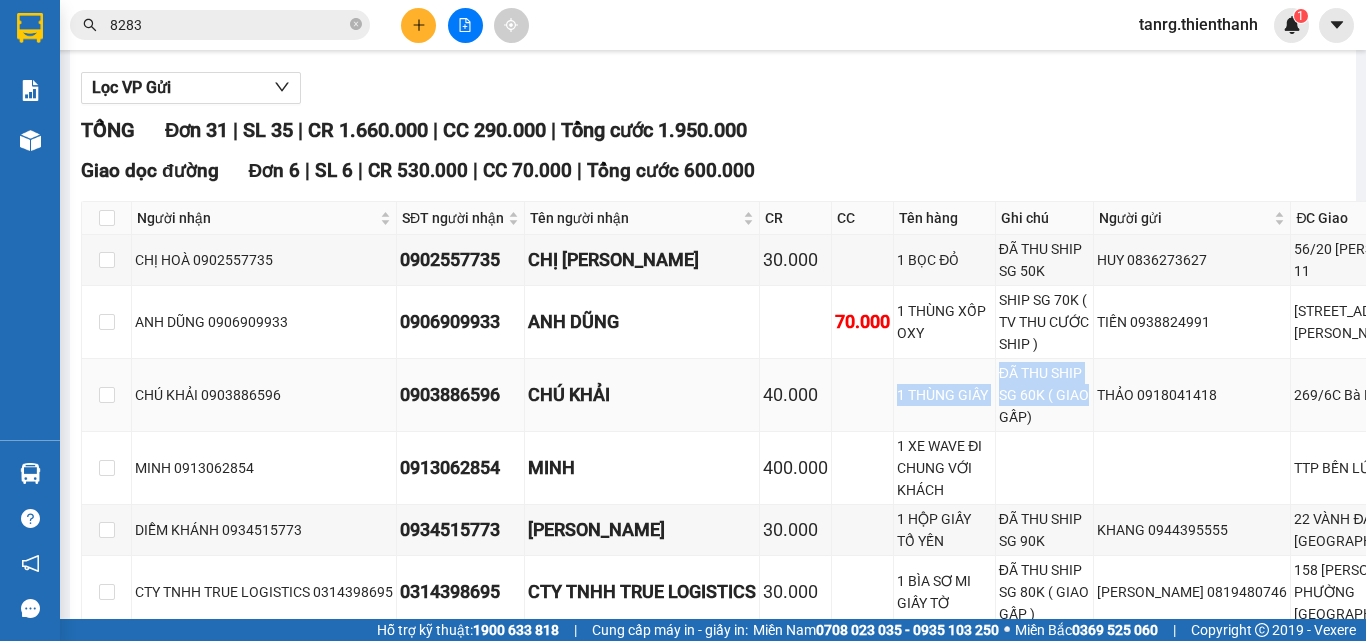 drag, startPoint x: 881, startPoint y: 398, endPoint x: 1117, endPoint y: 405, distance: 236.10379 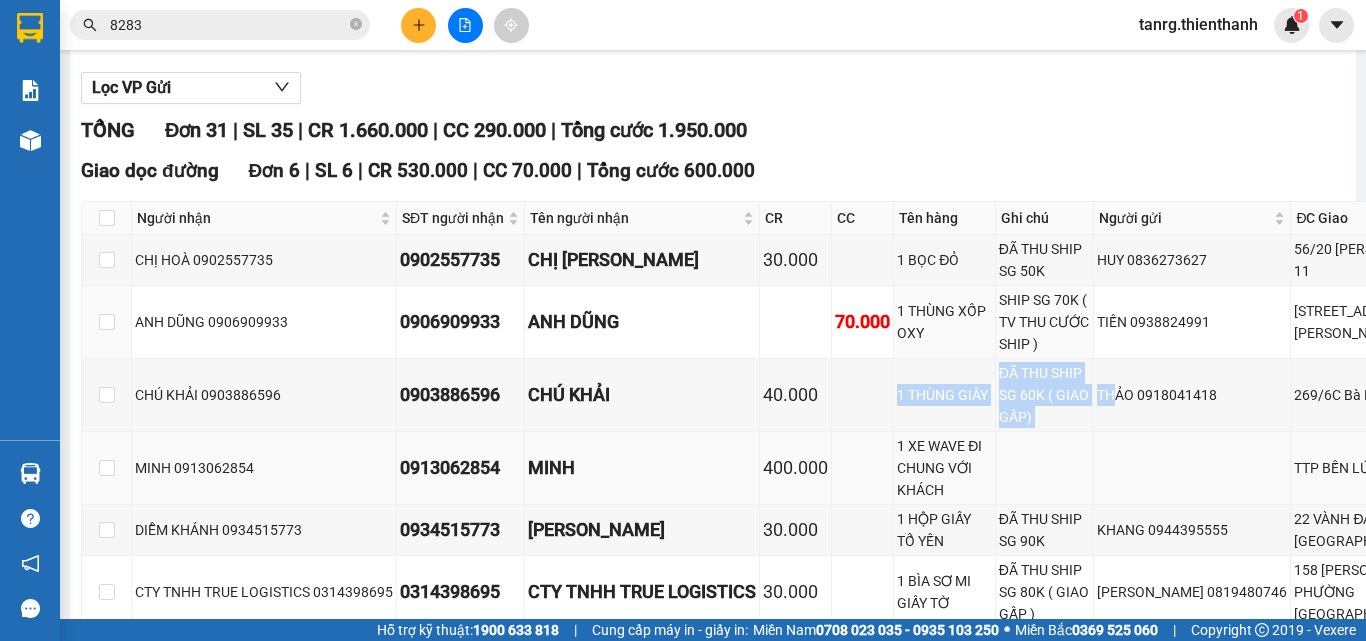 scroll, scrollTop: 467, scrollLeft: 0, axis: vertical 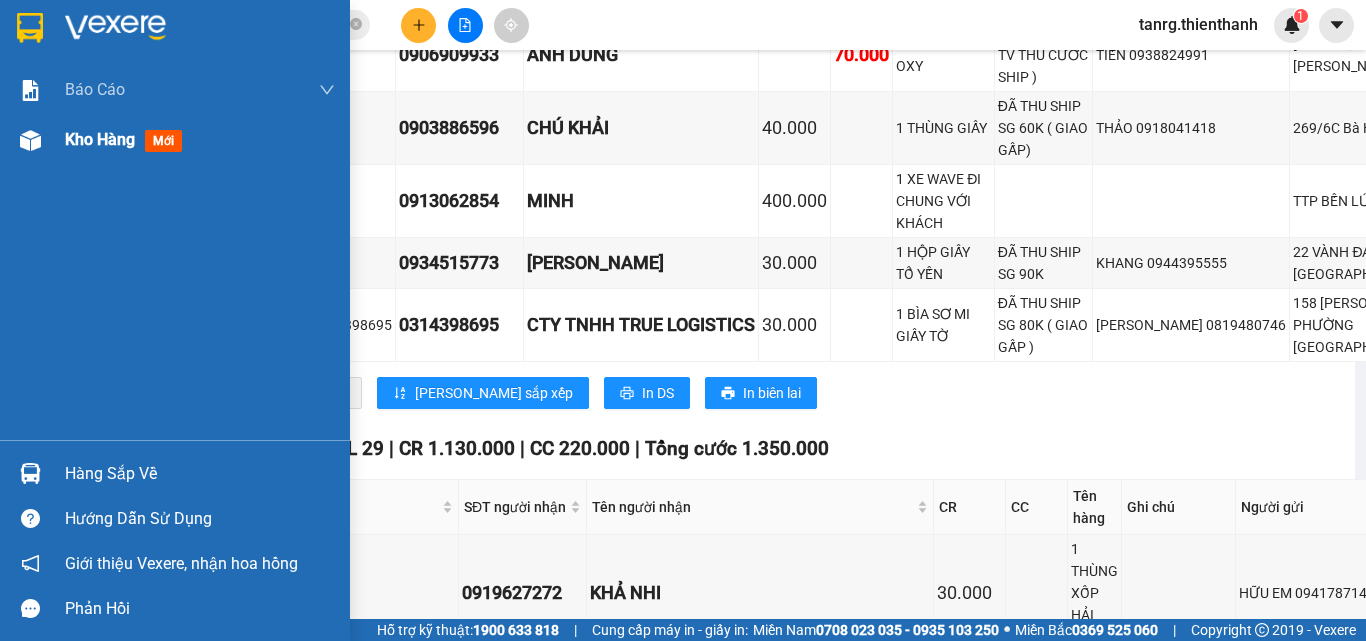click on "Kho hàng mới" at bounding box center [175, 140] 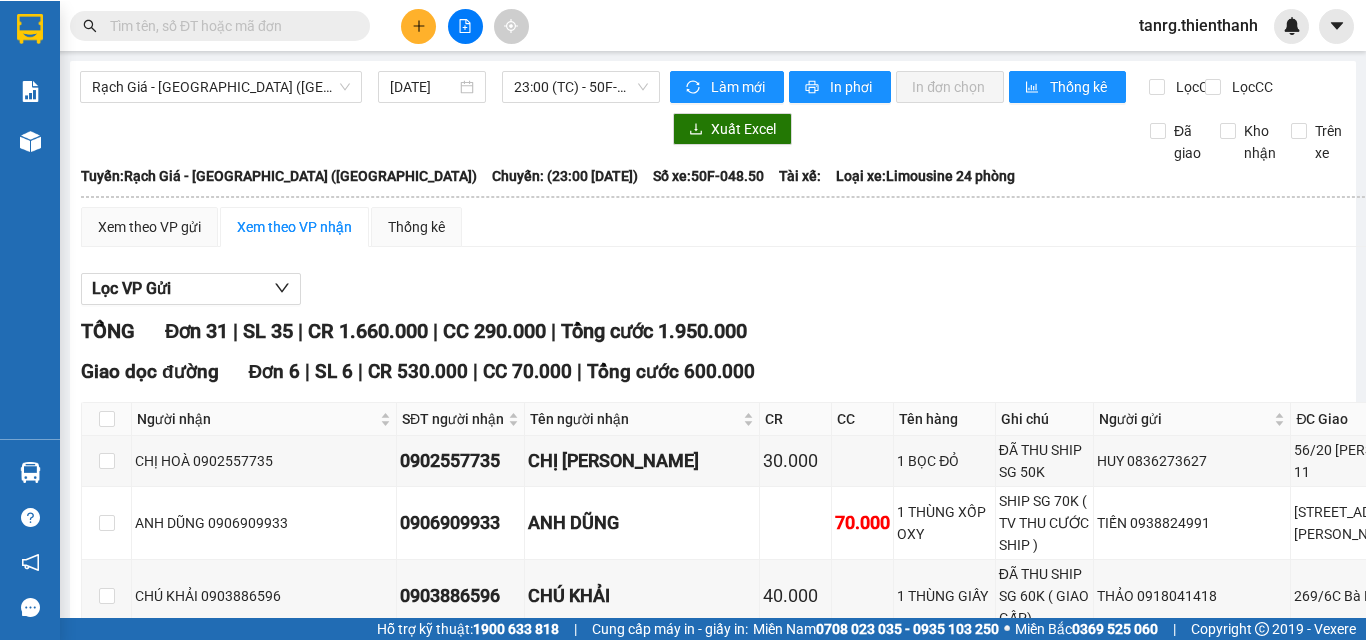 scroll, scrollTop: 0, scrollLeft: 0, axis: both 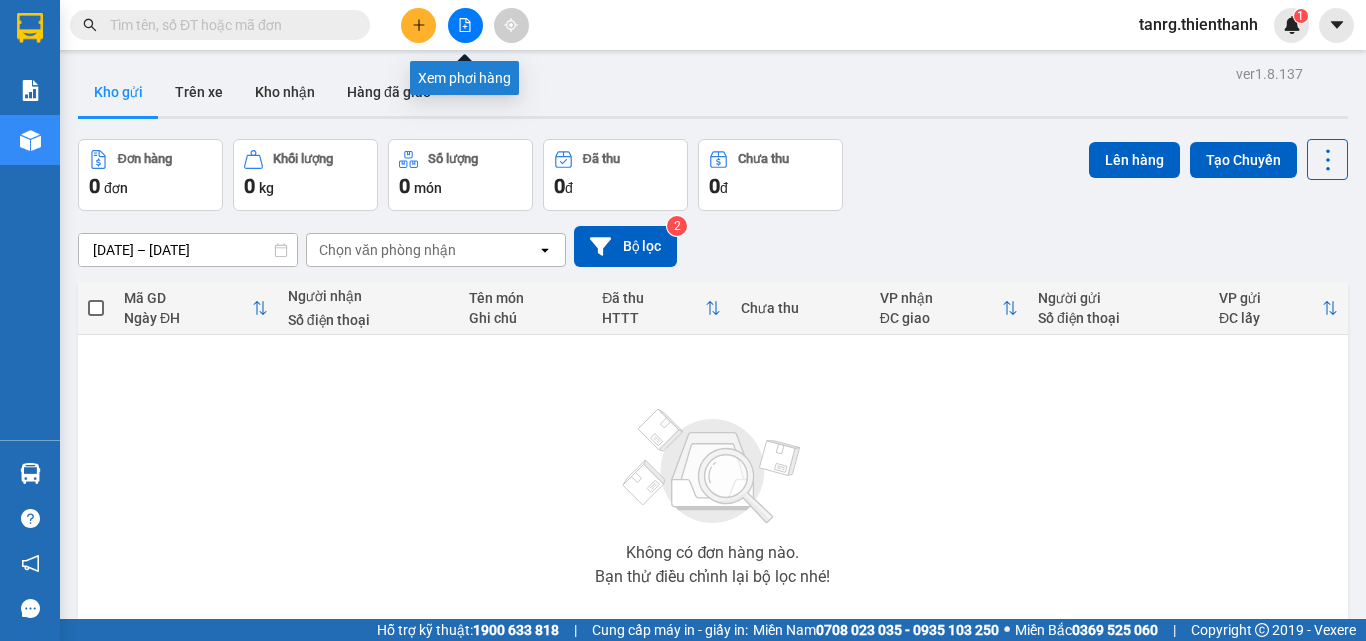 click 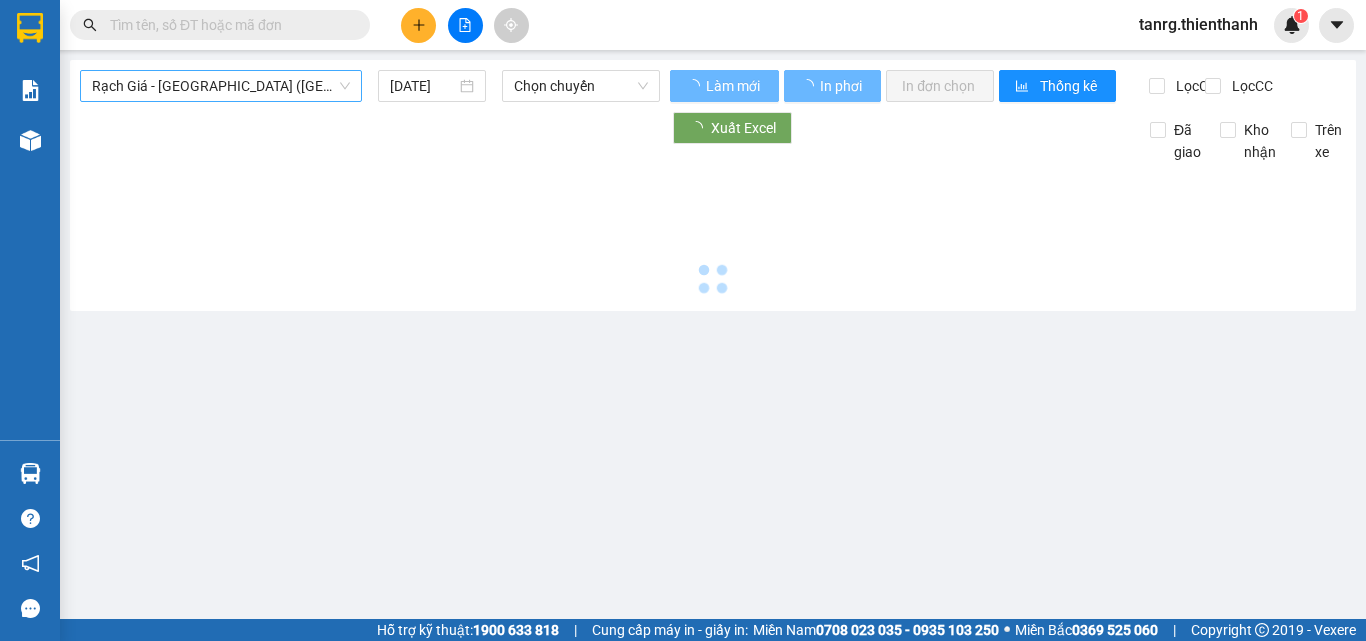 type on "[DATE]" 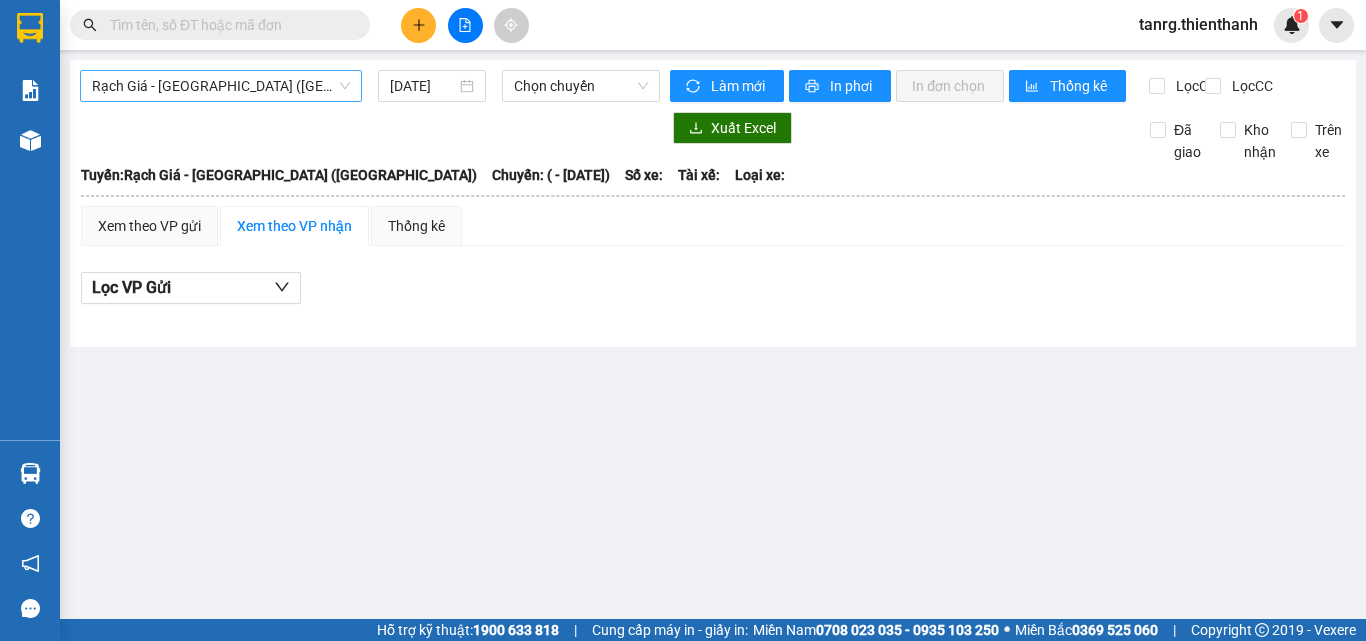 click on "Rạch Giá - [GEOGRAPHIC_DATA] ([GEOGRAPHIC_DATA])" at bounding box center [221, 86] 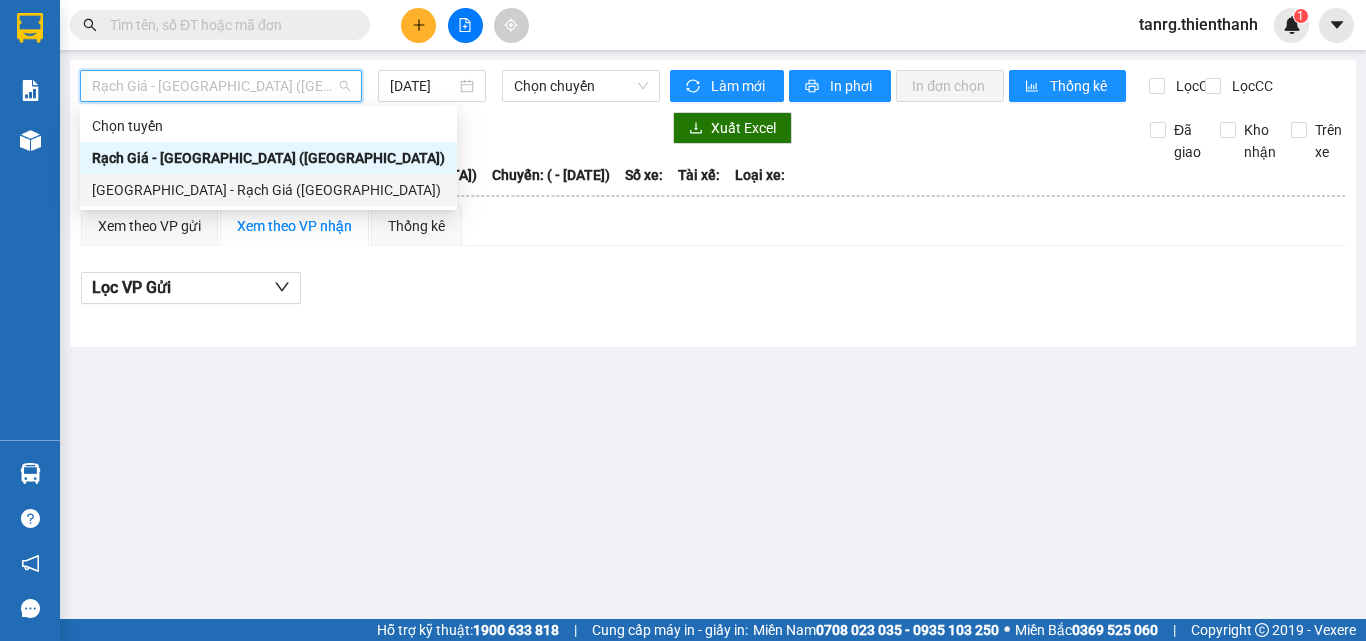 click on "[GEOGRAPHIC_DATA] - Rạch Giá ([GEOGRAPHIC_DATA])" at bounding box center [268, 190] 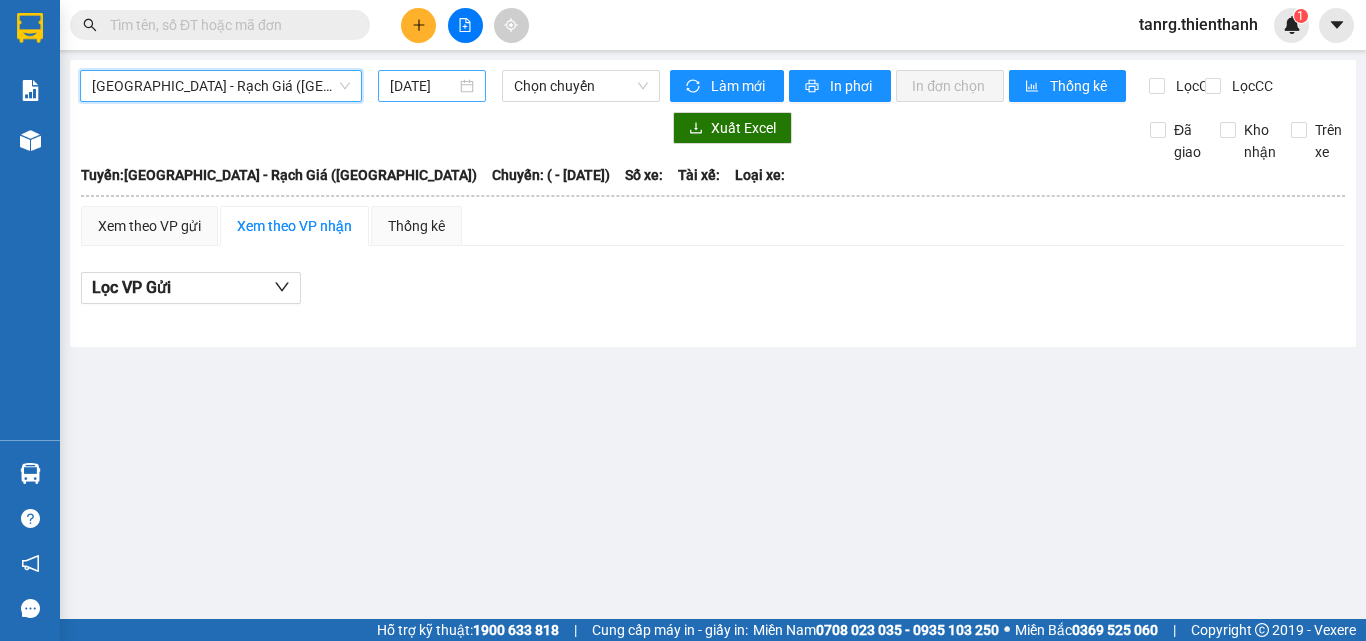 click on "[DATE]" at bounding box center (423, 86) 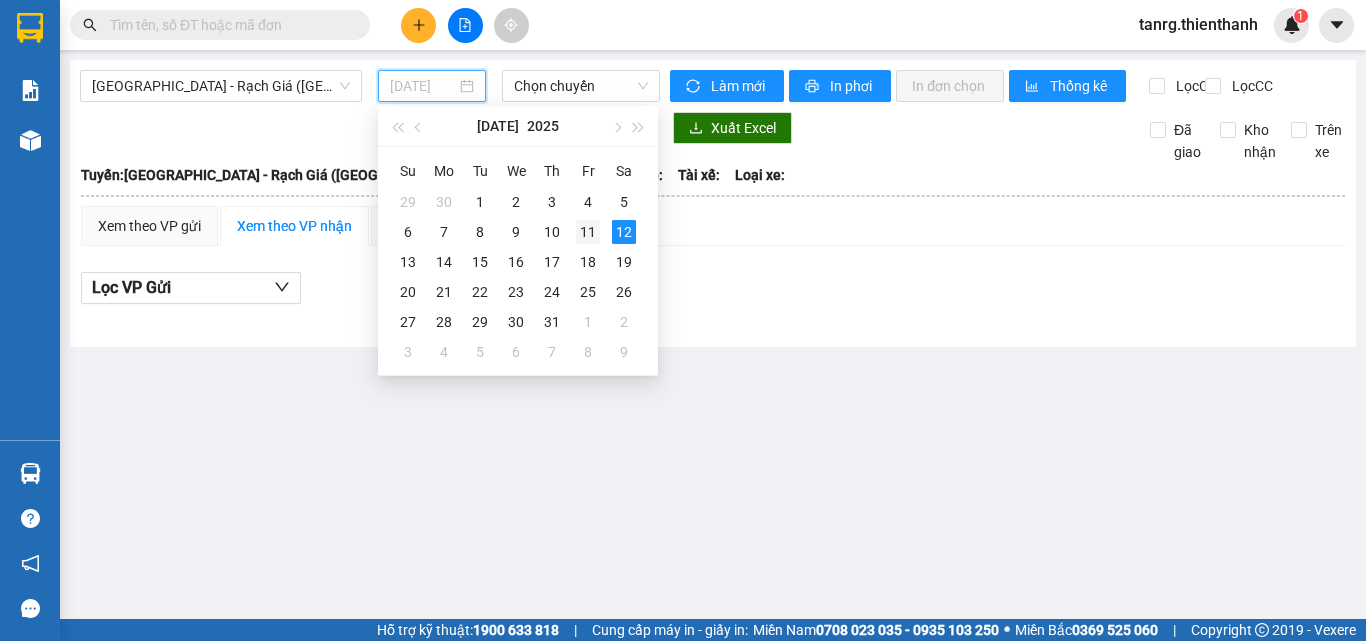 click on "11" at bounding box center (588, 232) 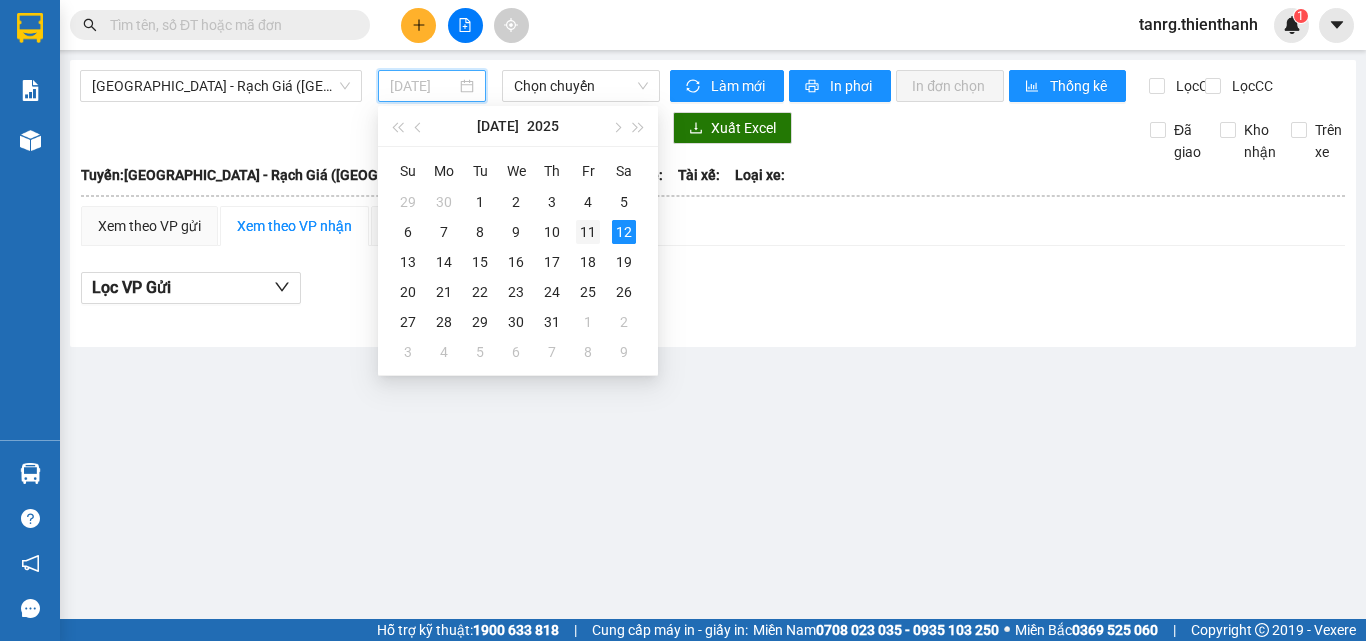 type on "[DATE]" 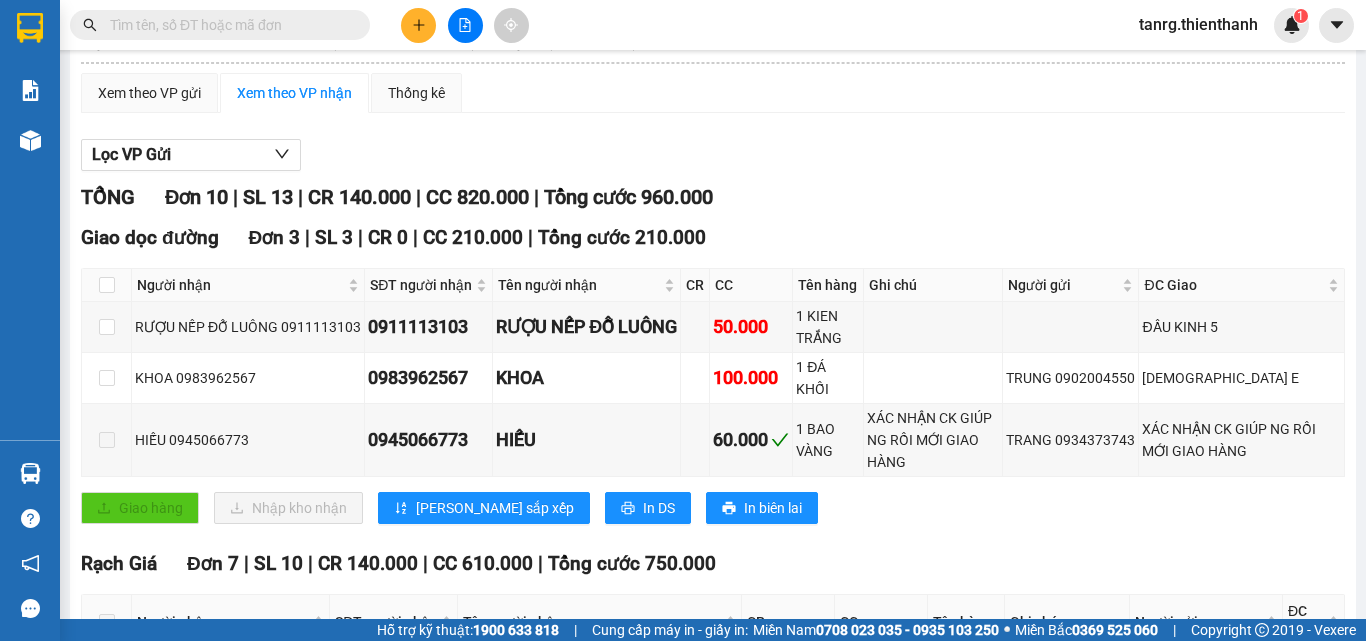 scroll, scrollTop: 0, scrollLeft: 0, axis: both 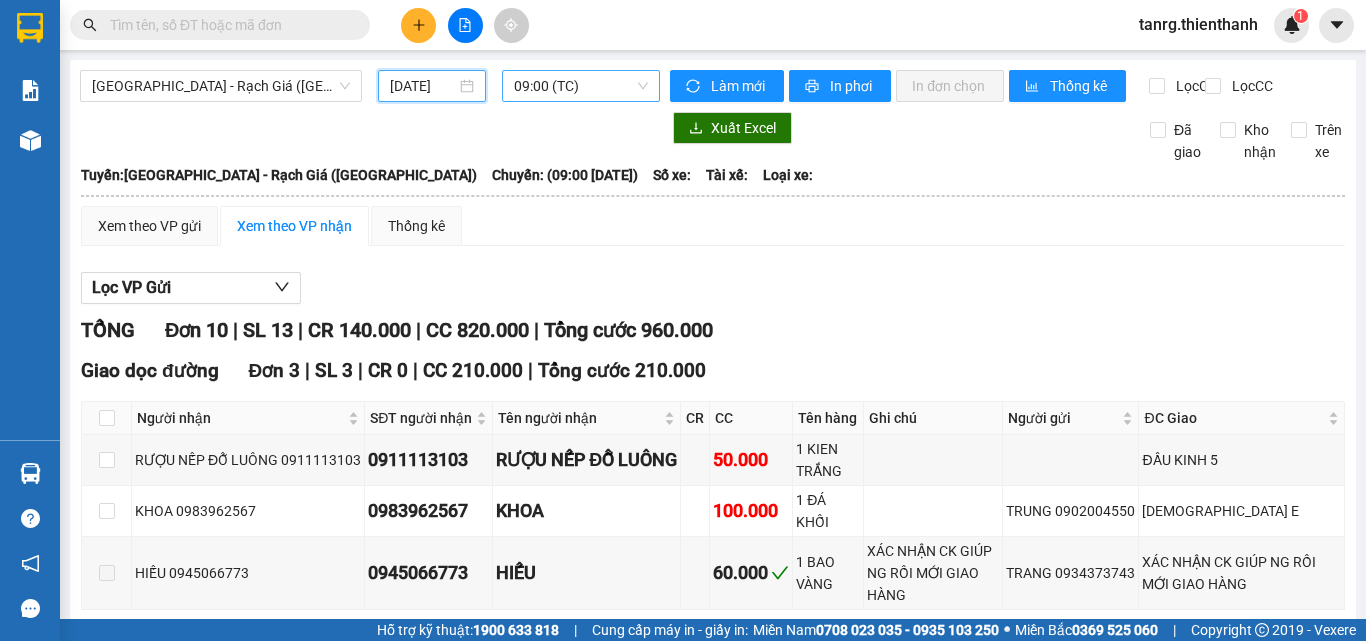 click on "09:00   (TC)" at bounding box center (581, 86) 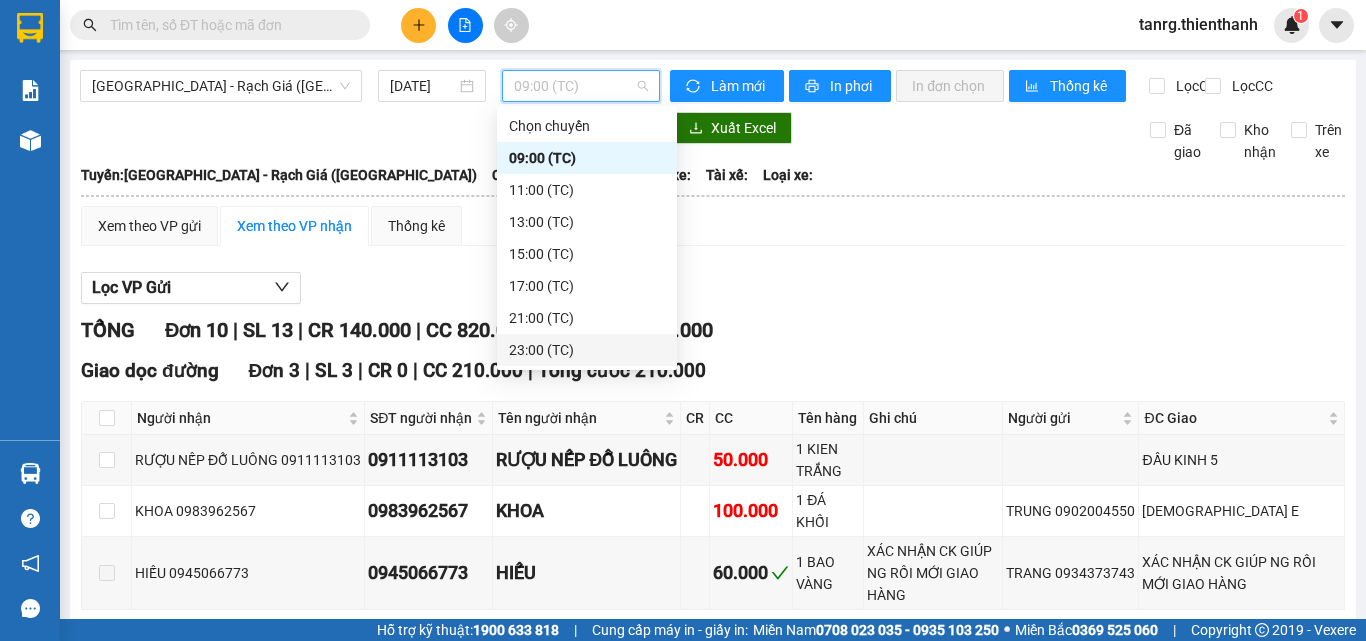 click on "23:00   (TC)" at bounding box center [587, 350] 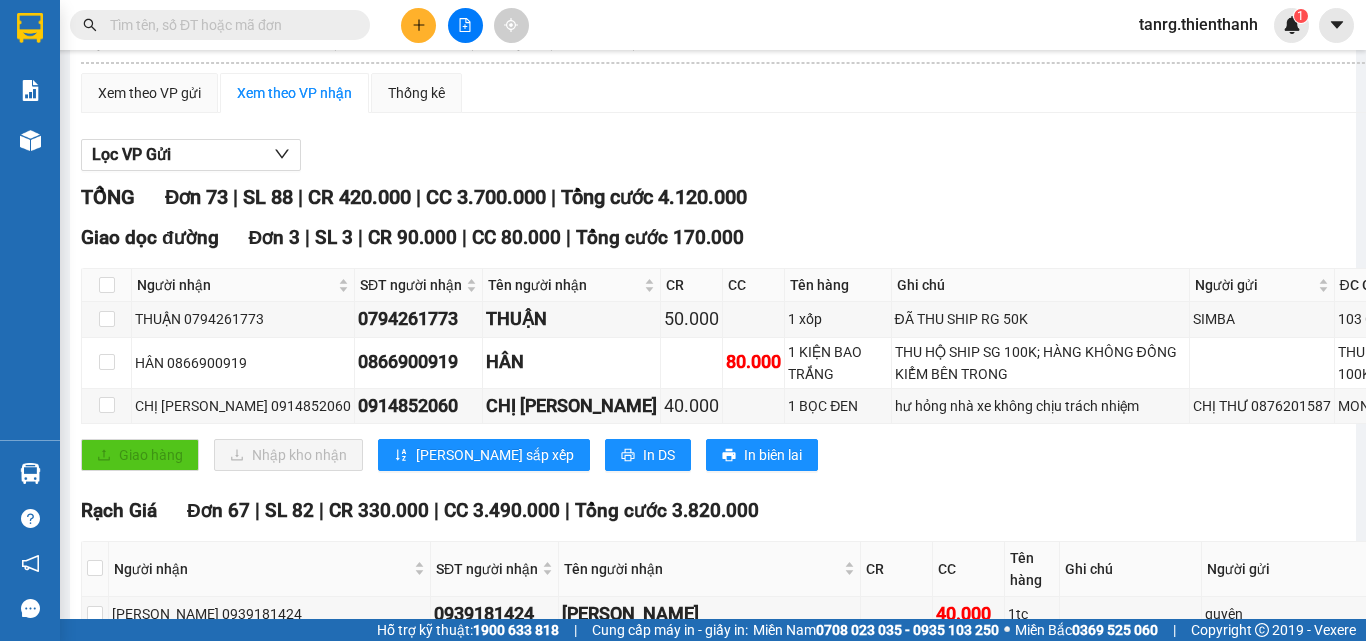 scroll, scrollTop: 0, scrollLeft: 0, axis: both 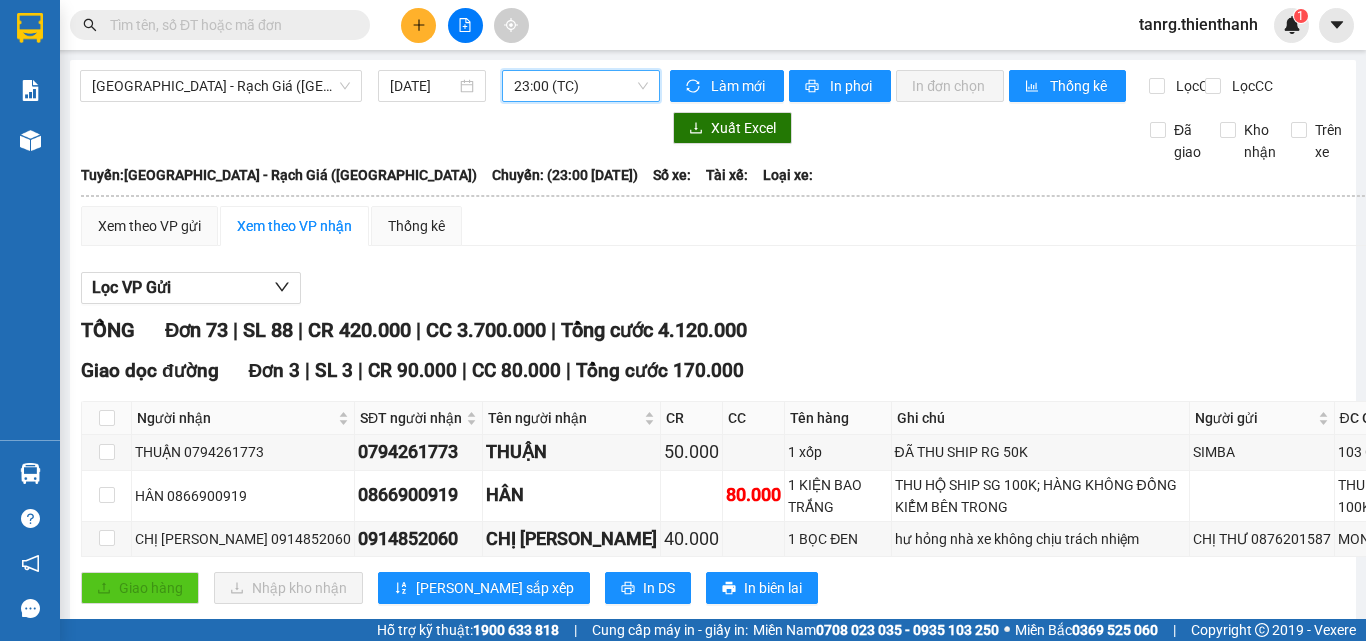 click on "23:00   (TC)" at bounding box center (581, 86) 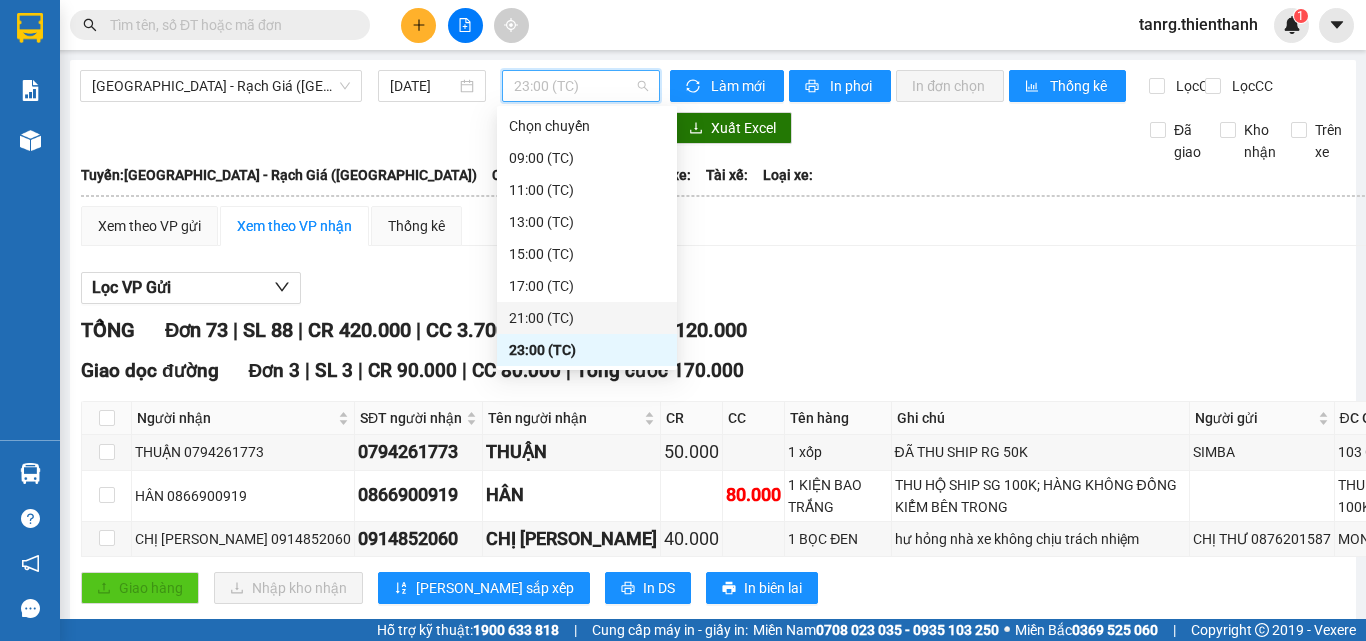 click on "21:00   (TC)" at bounding box center (587, 318) 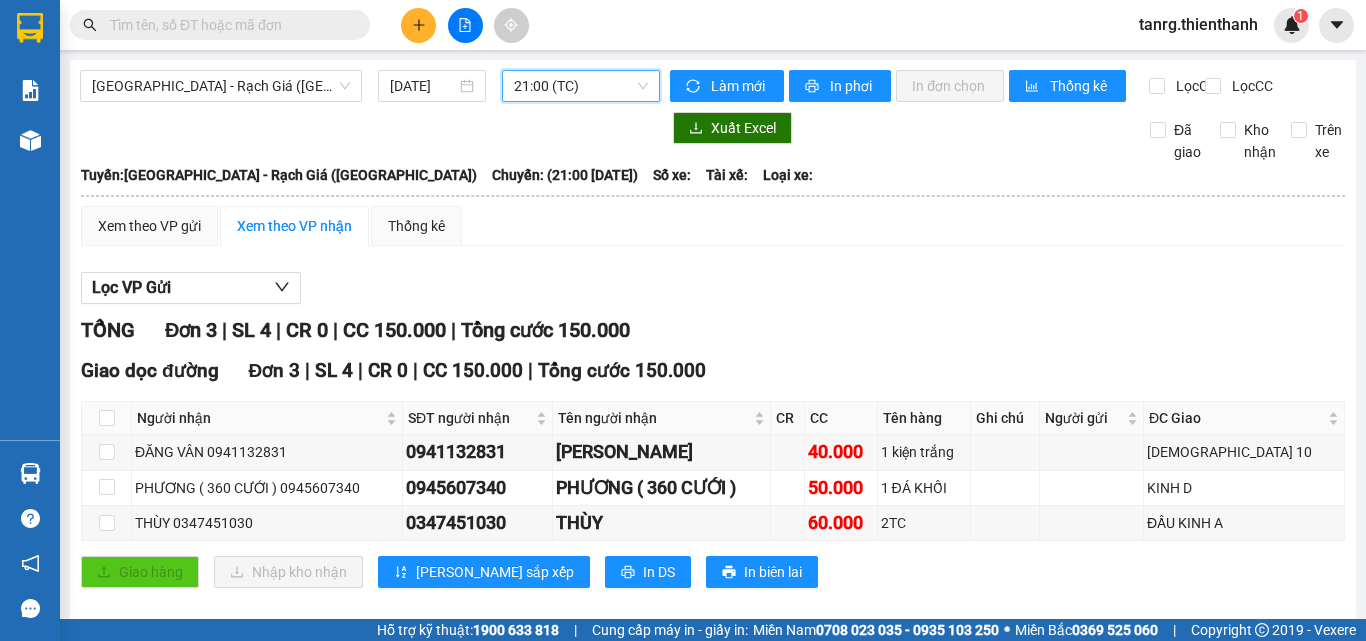 scroll, scrollTop: 42, scrollLeft: 0, axis: vertical 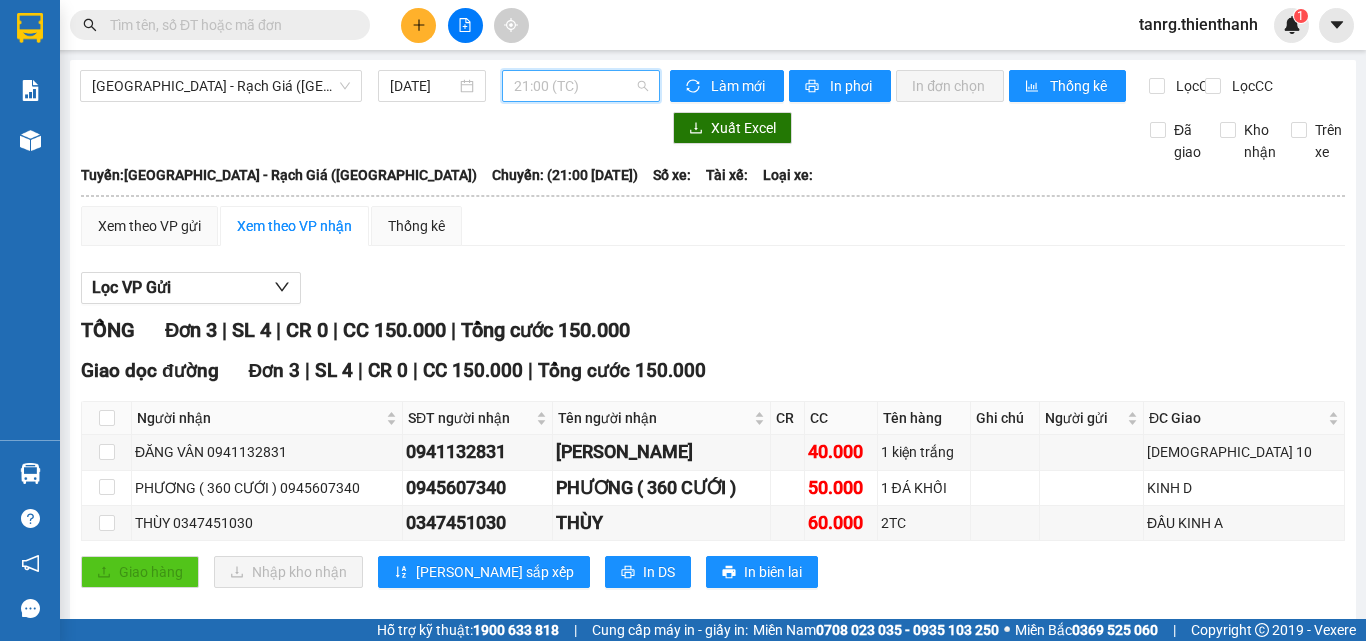 drag, startPoint x: 591, startPoint y: 79, endPoint x: 600, endPoint y: 153, distance: 74.54529 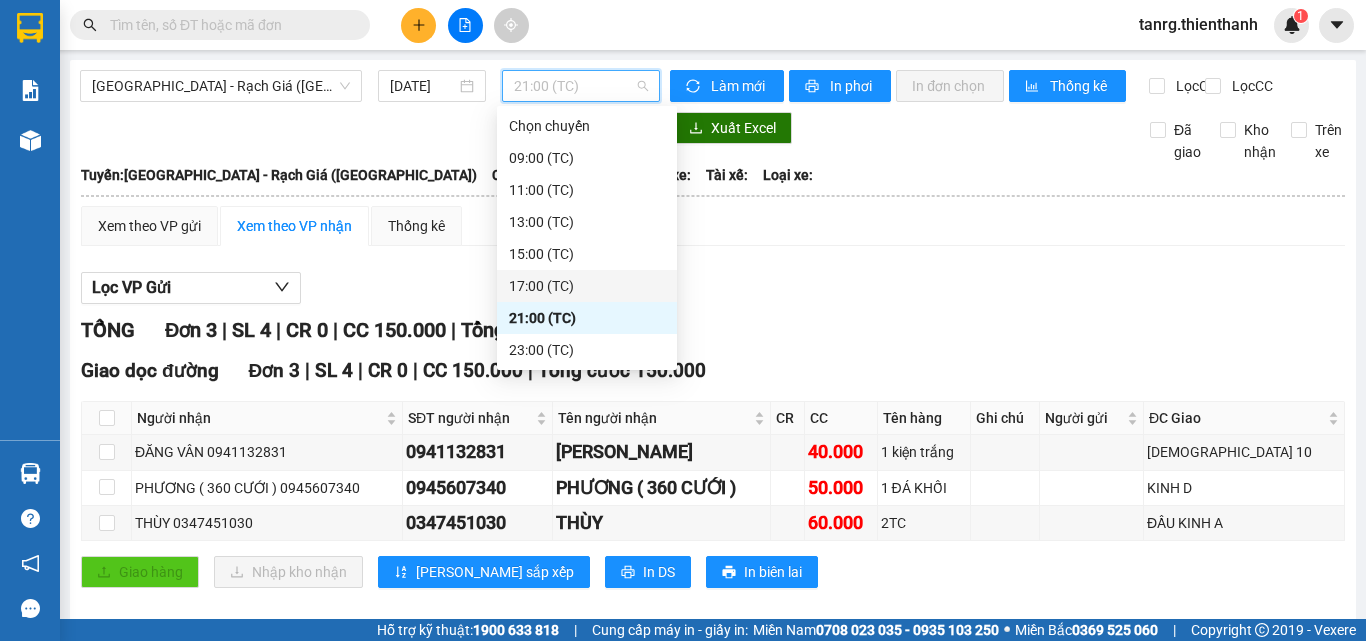 click on "17:00   (TC)" at bounding box center (587, 286) 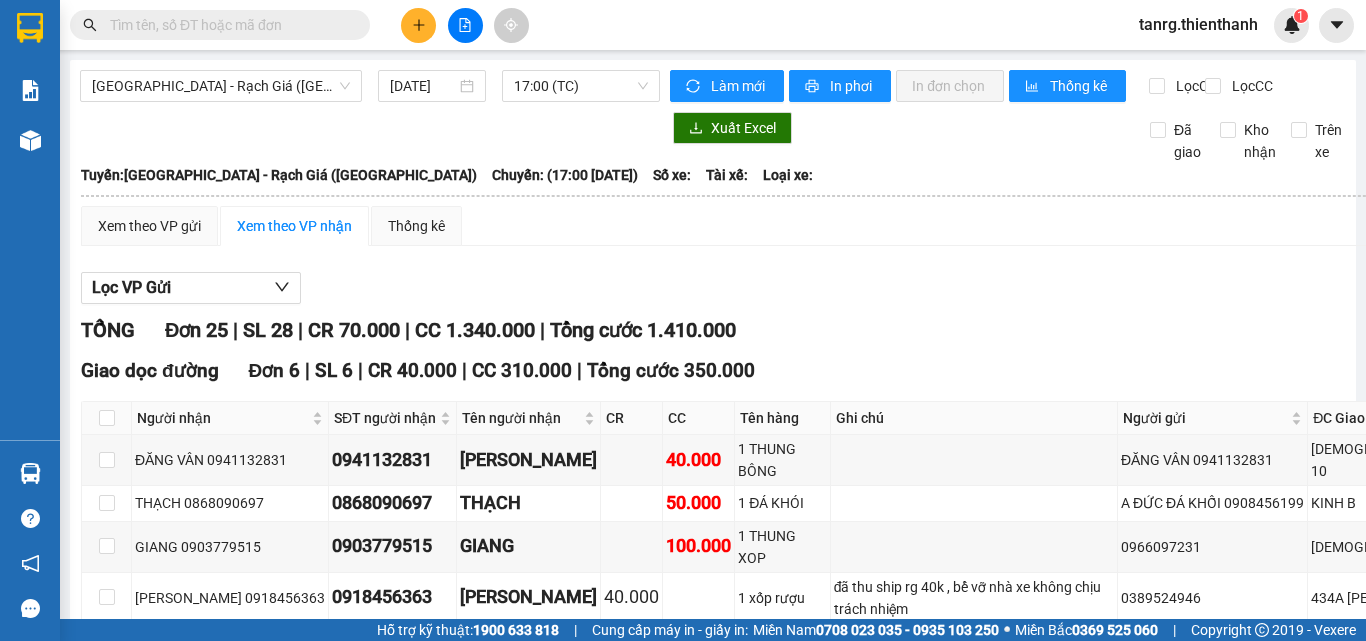 click on "[GEOGRAPHIC_DATA] - Rạch Giá ([GEOGRAPHIC_DATA]) [DATE] 17:00   (TC)" at bounding box center [370, 86] 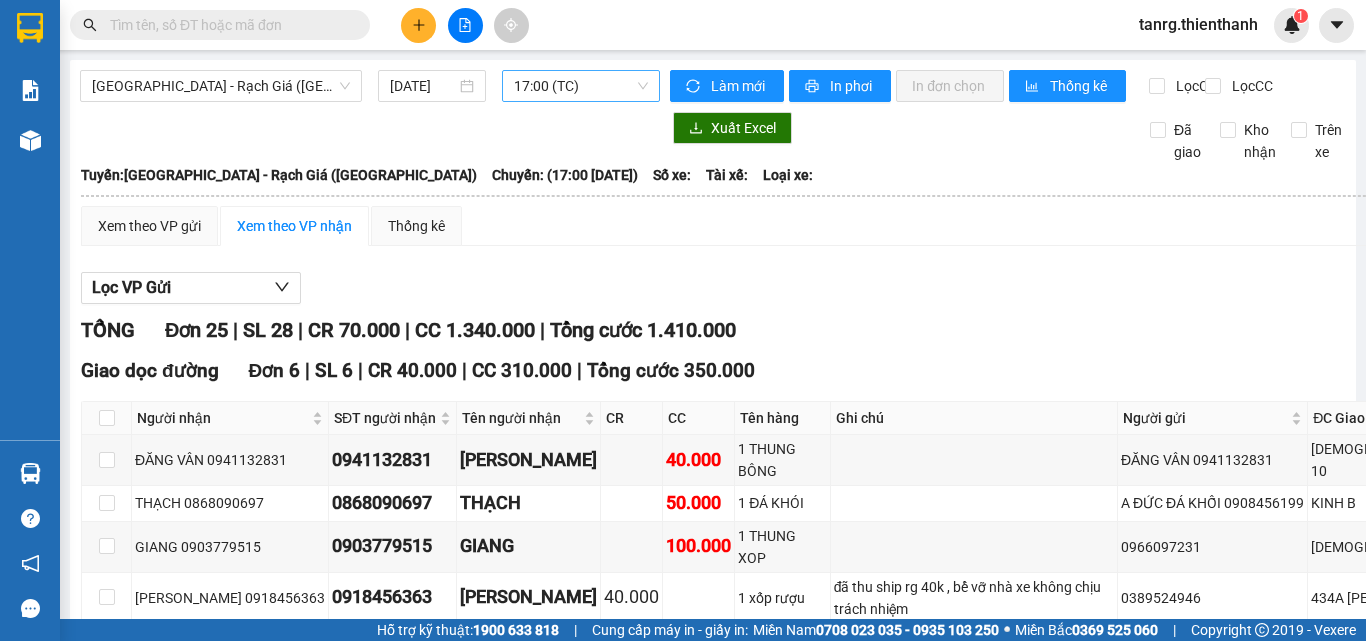 click on "17:00   (TC)" at bounding box center [581, 86] 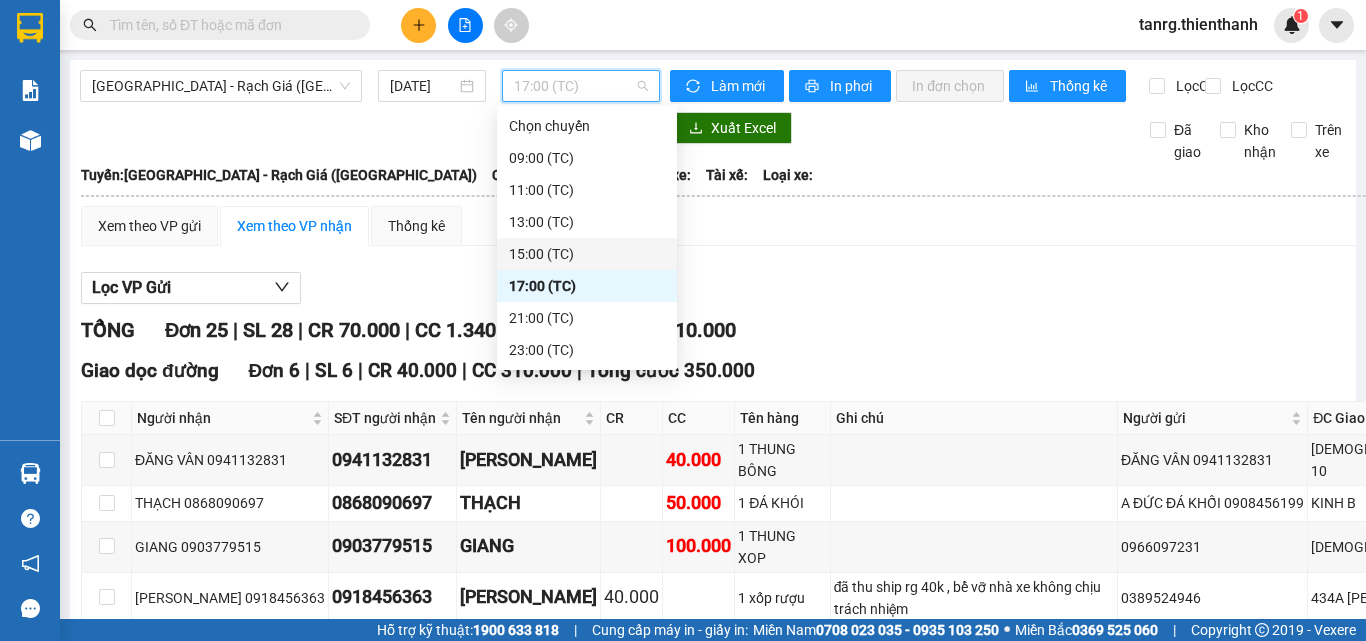 click on "15:00   (TC)" at bounding box center [587, 254] 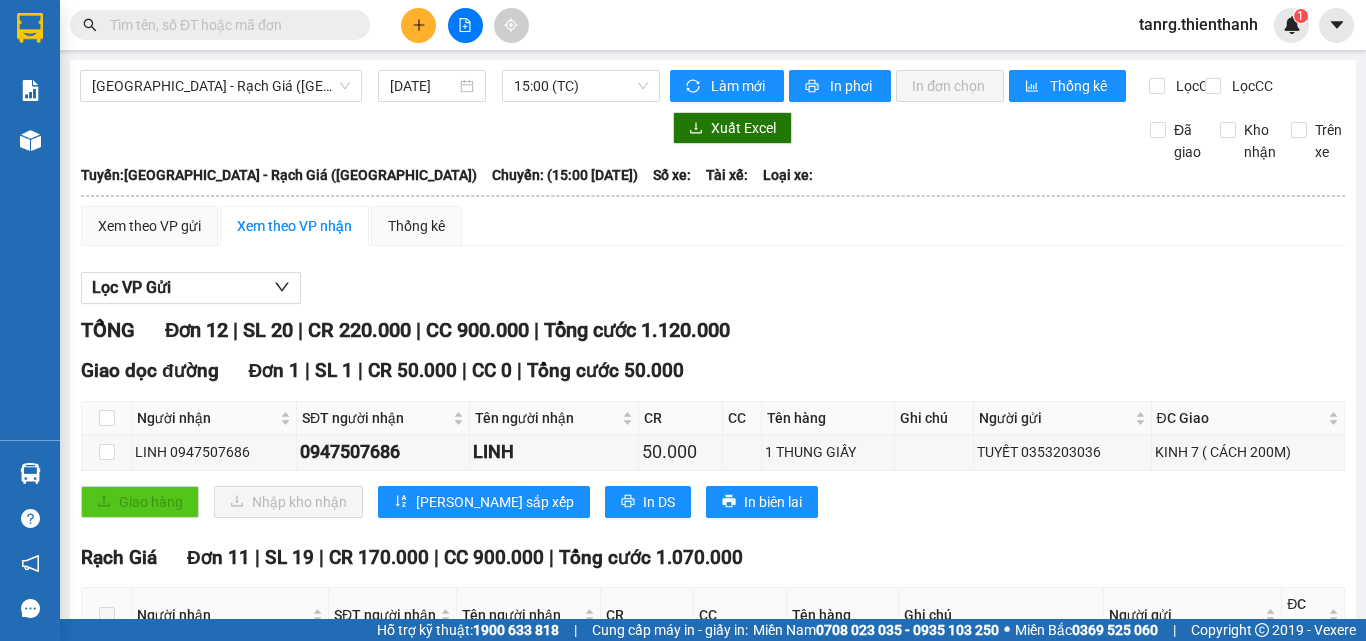 click on "[GEOGRAPHIC_DATA] - Rạch Giá ([GEOGRAPHIC_DATA]) [DATE] 15:00   (TC)" at bounding box center (370, 86) 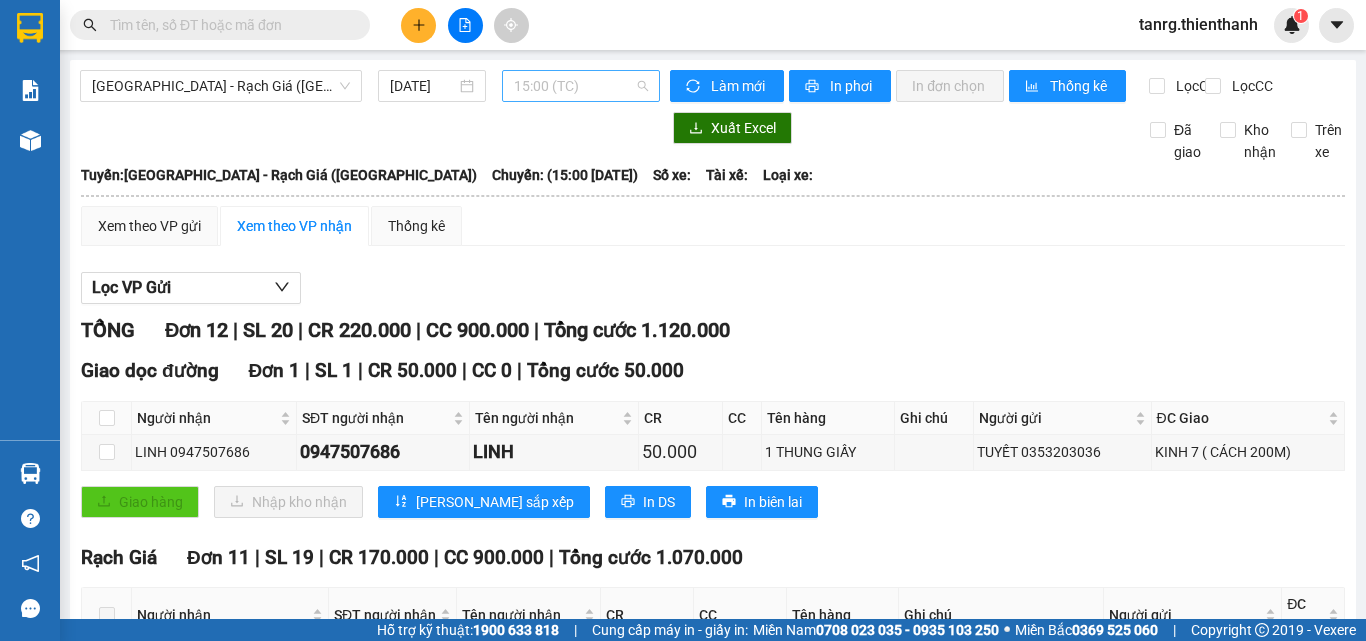 click on "15:00   (TC)" at bounding box center (581, 86) 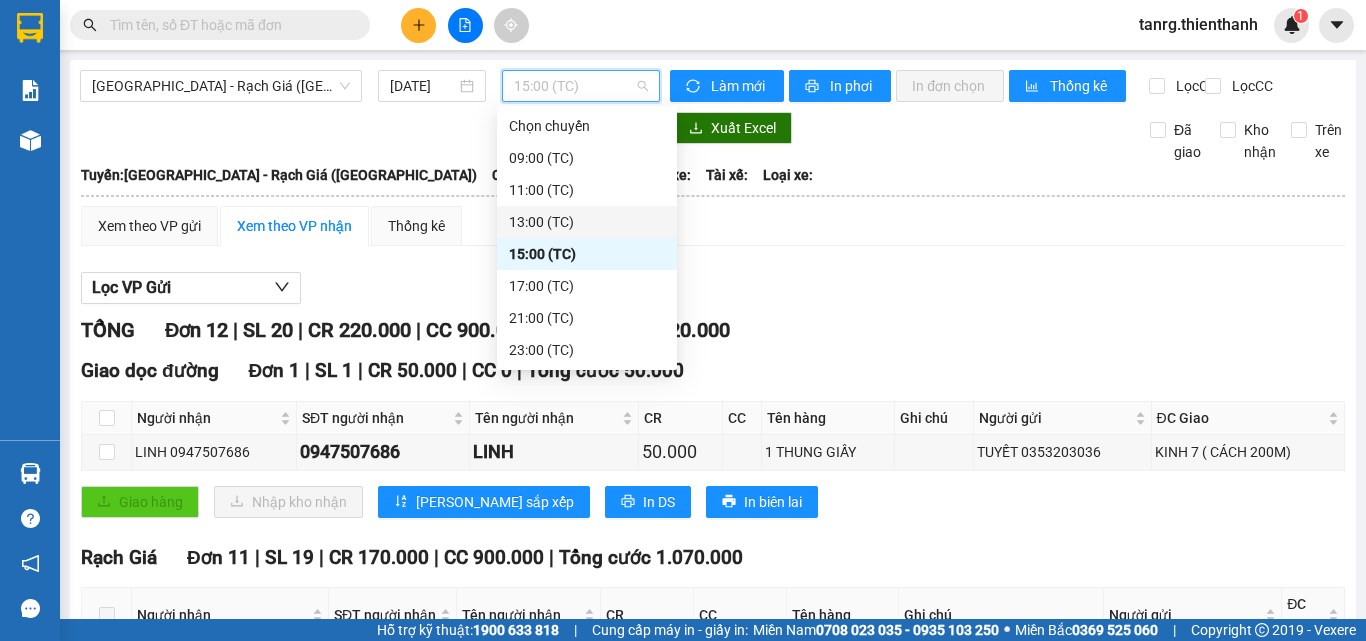 click on "13:00   (TC)" at bounding box center [587, 222] 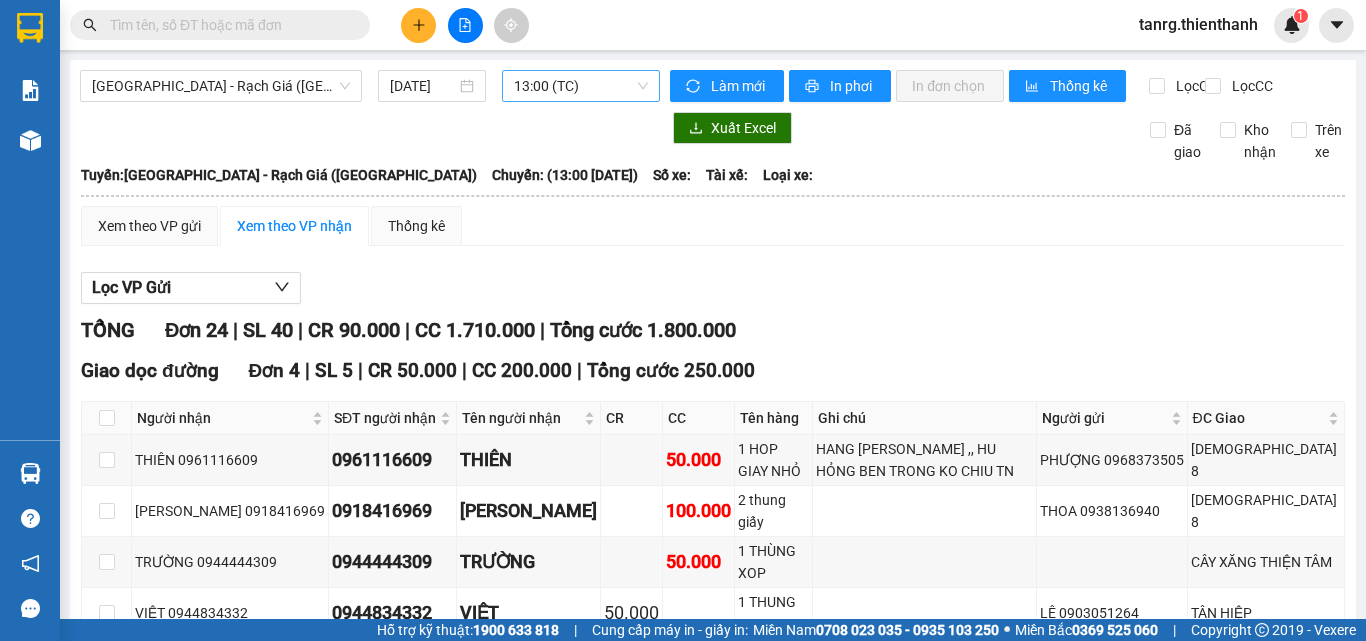click on "13:00   (TC)" at bounding box center (581, 86) 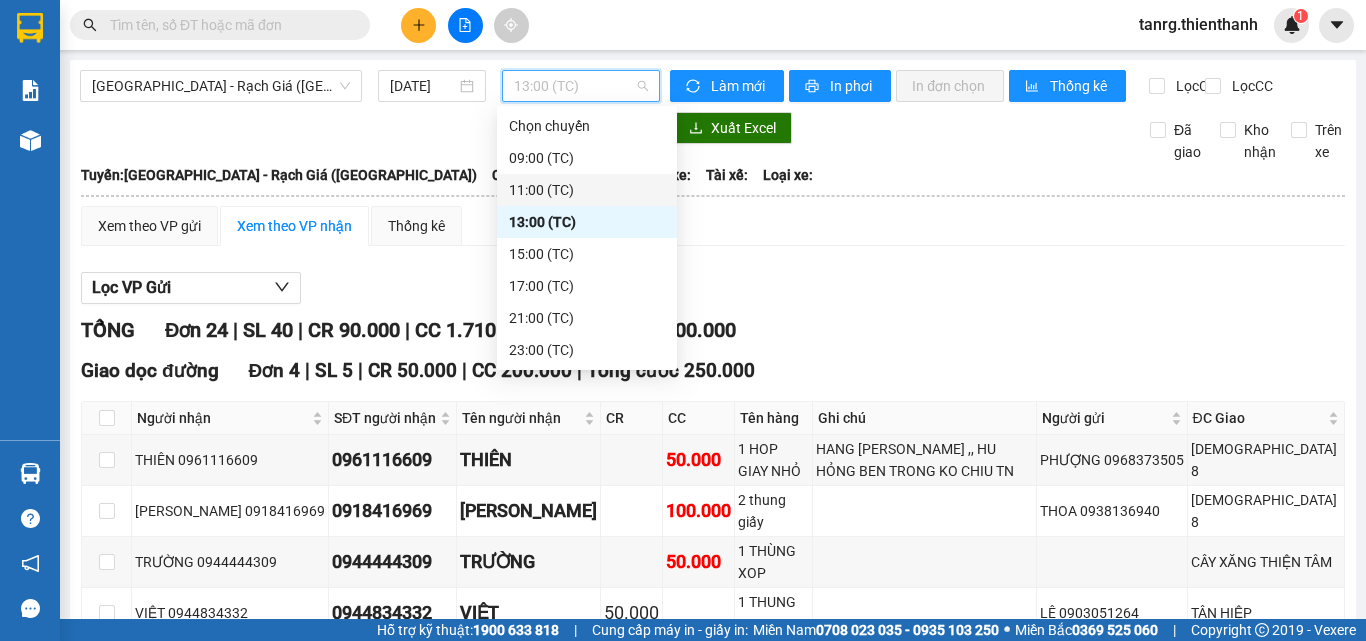 click on "11:00   (TC)" at bounding box center (587, 190) 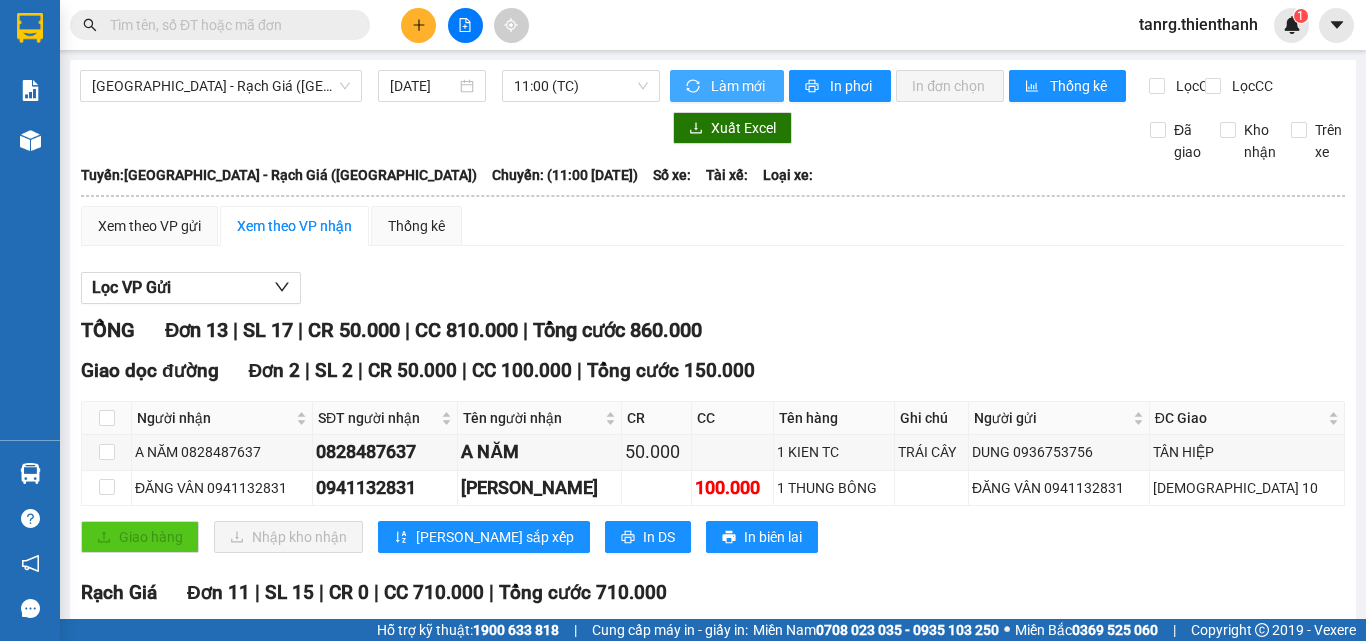click on "Làm mới In phơi In đơn chọn Thống kê Lọc  CR Lọc  CC" at bounding box center (1003, 86) 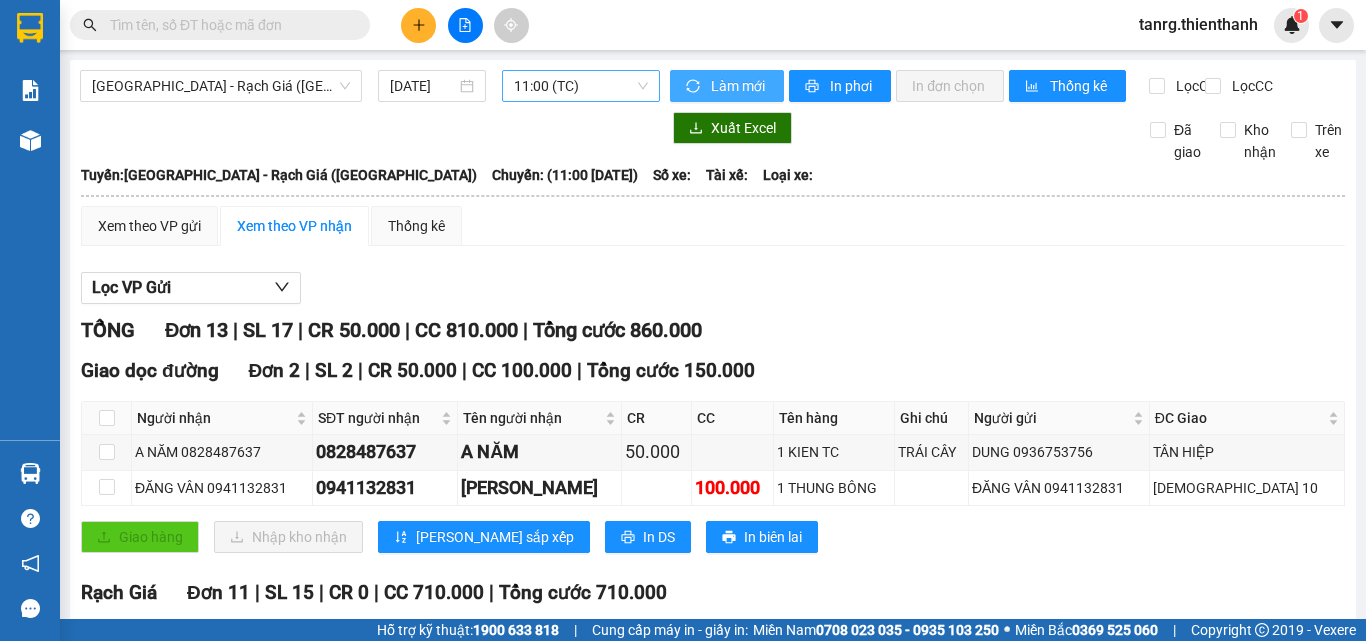 click on "11:00   (TC)" at bounding box center (581, 86) 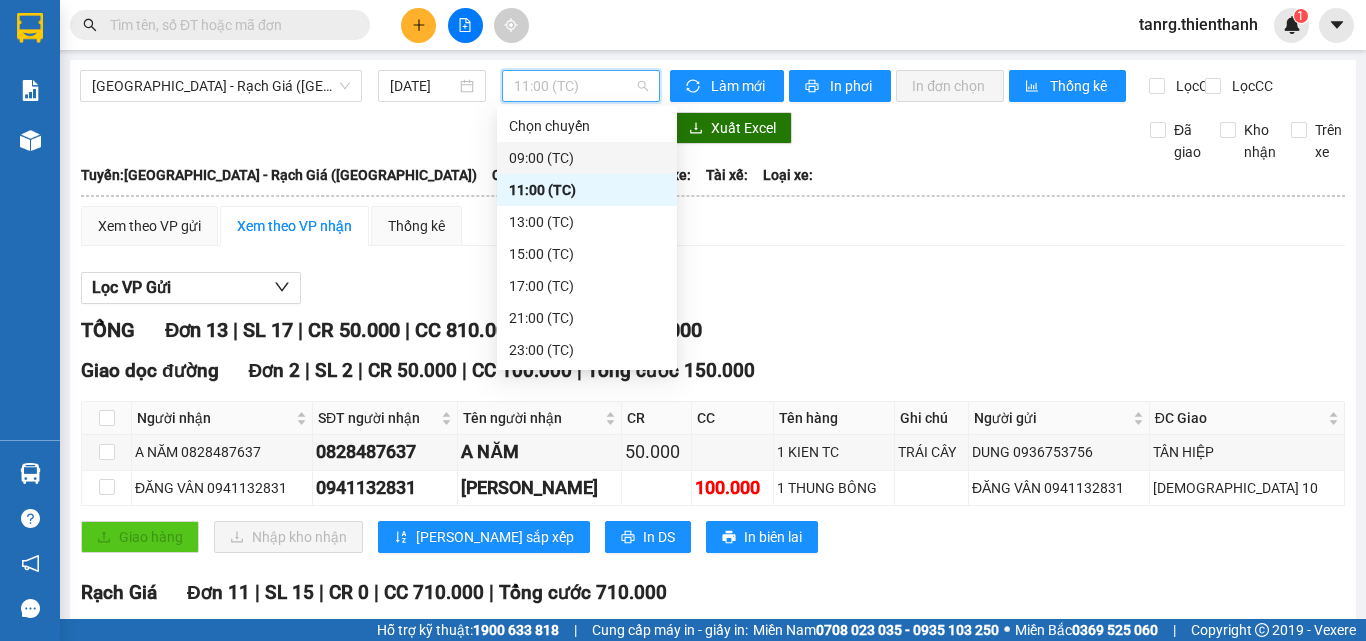 click on "09:00   (TC)" at bounding box center [587, 158] 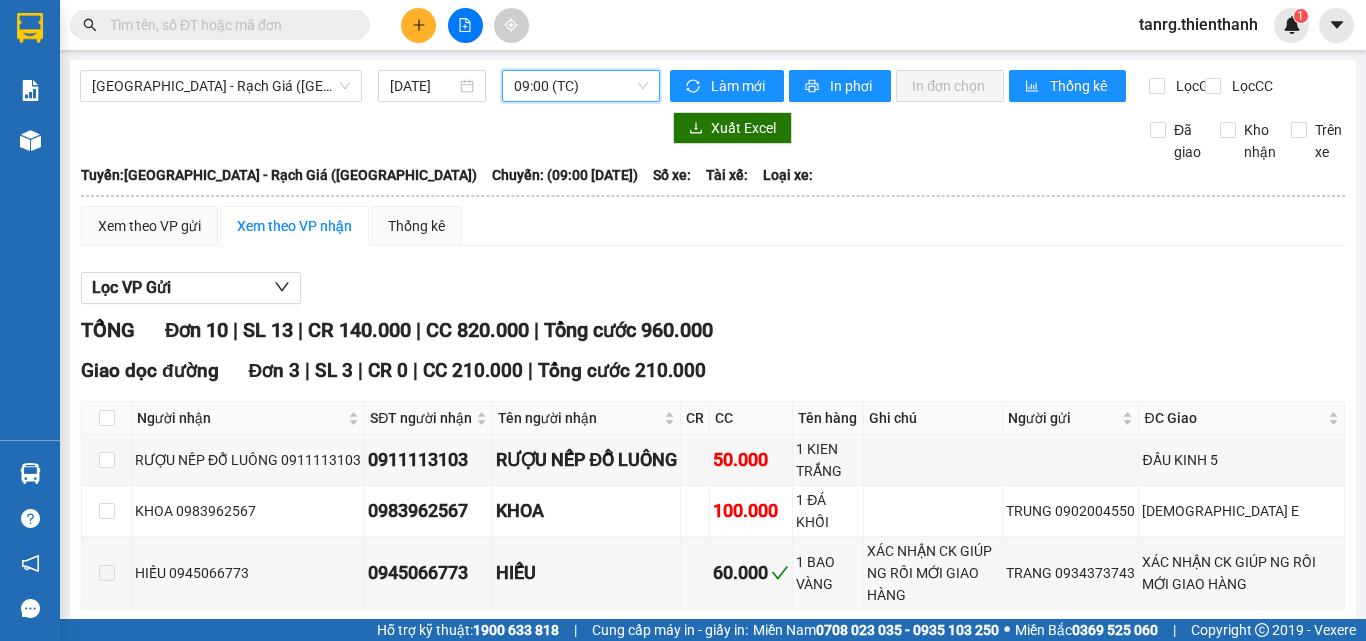 click on "09:00   (TC)" at bounding box center [581, 86] 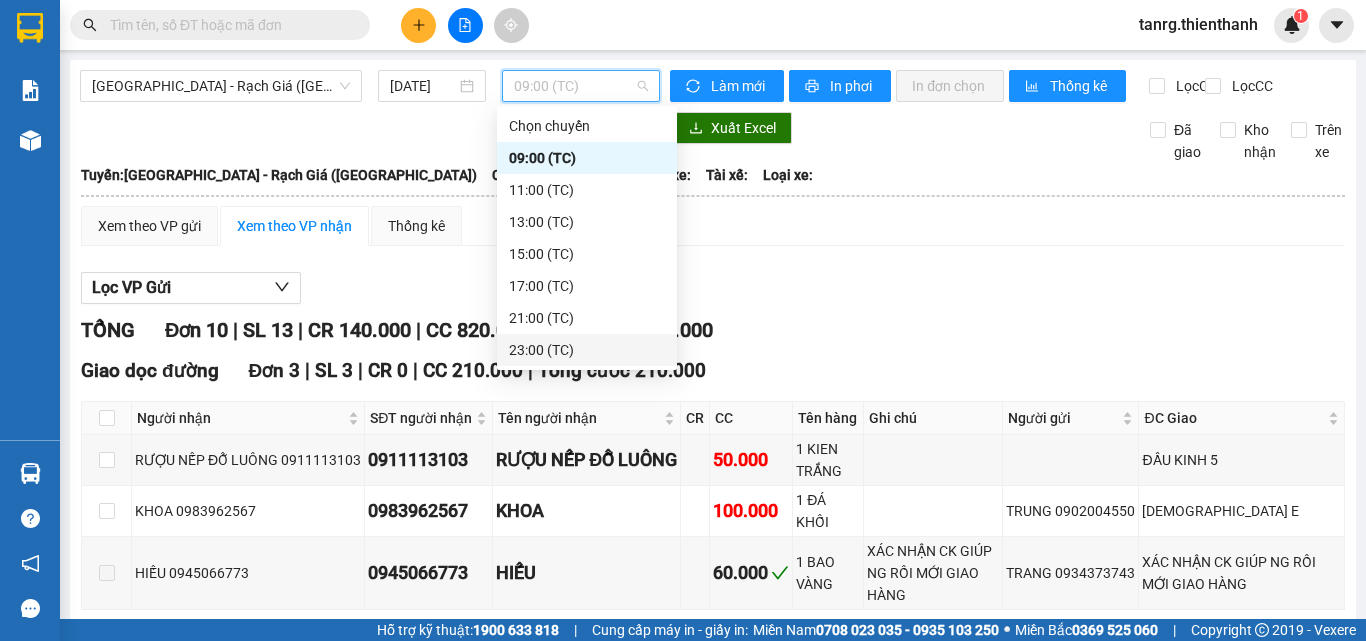 click on "23:00   (TC)" at bounding box center (587, 350) 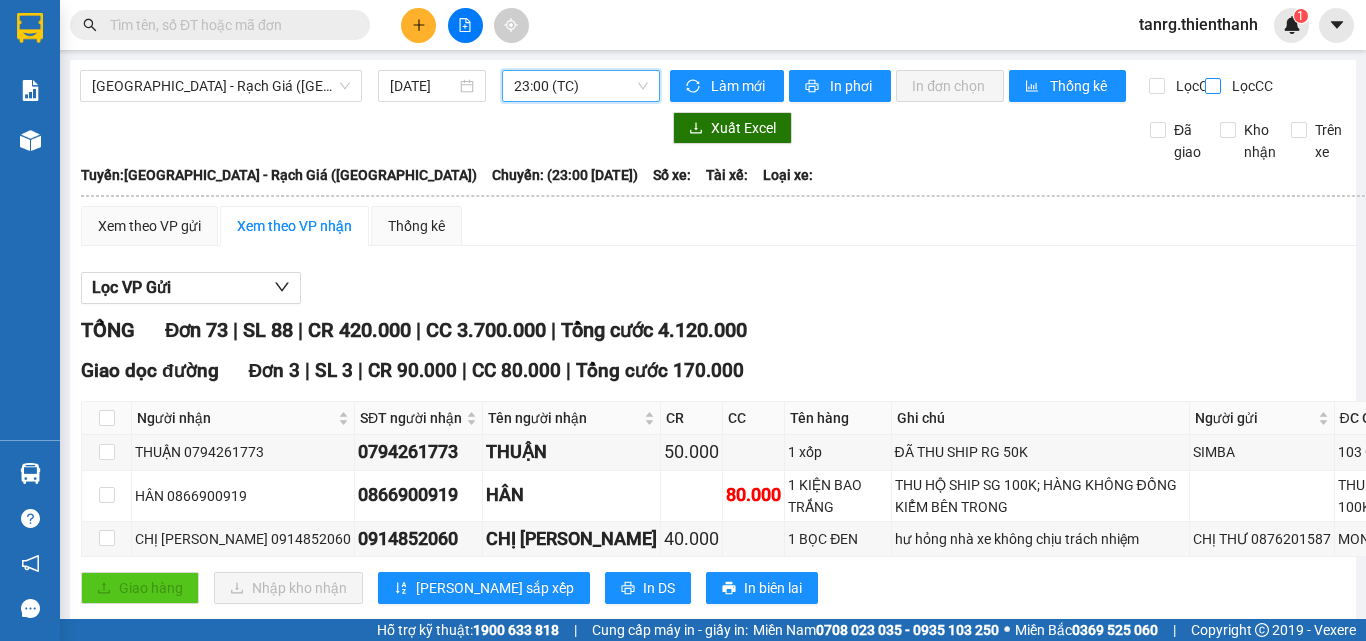 click on "Lọc  CC" at bounding box center [1214, 86] 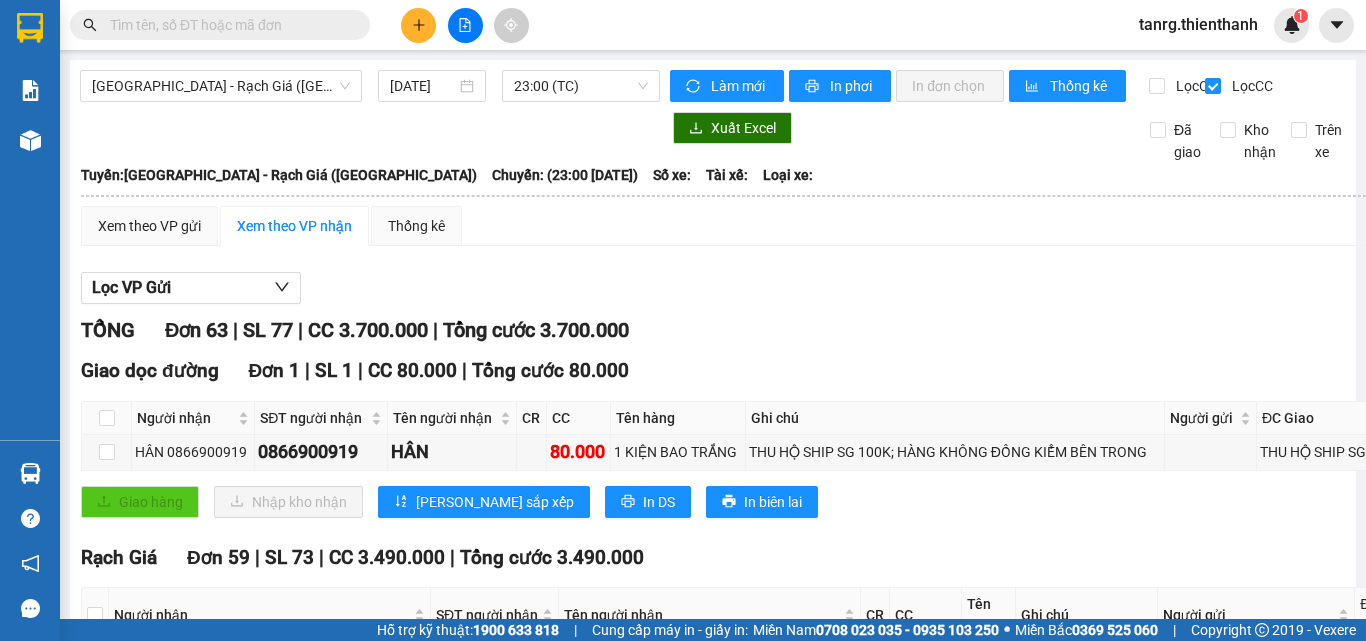 drag, startPoint x: 908, startPoint y: 322, endPoint x: 915, endPoint y: 293, distance: 29.832869 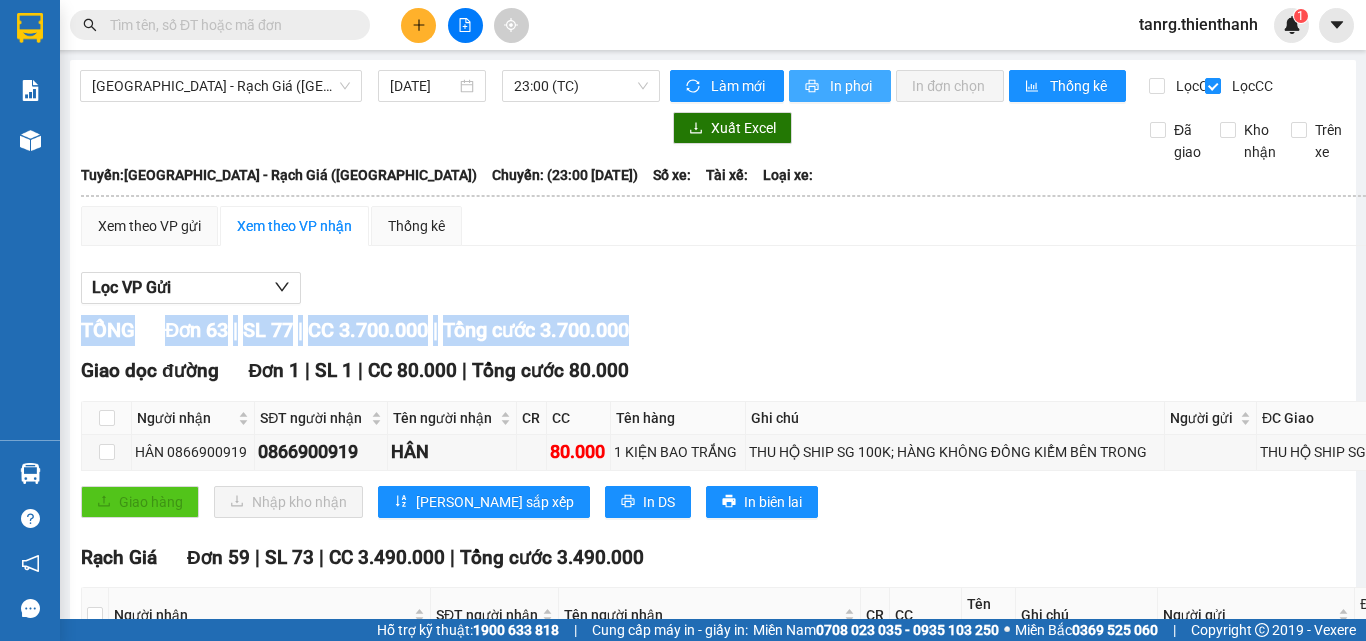 click on "In phơi" at bounding box center [852, 86] 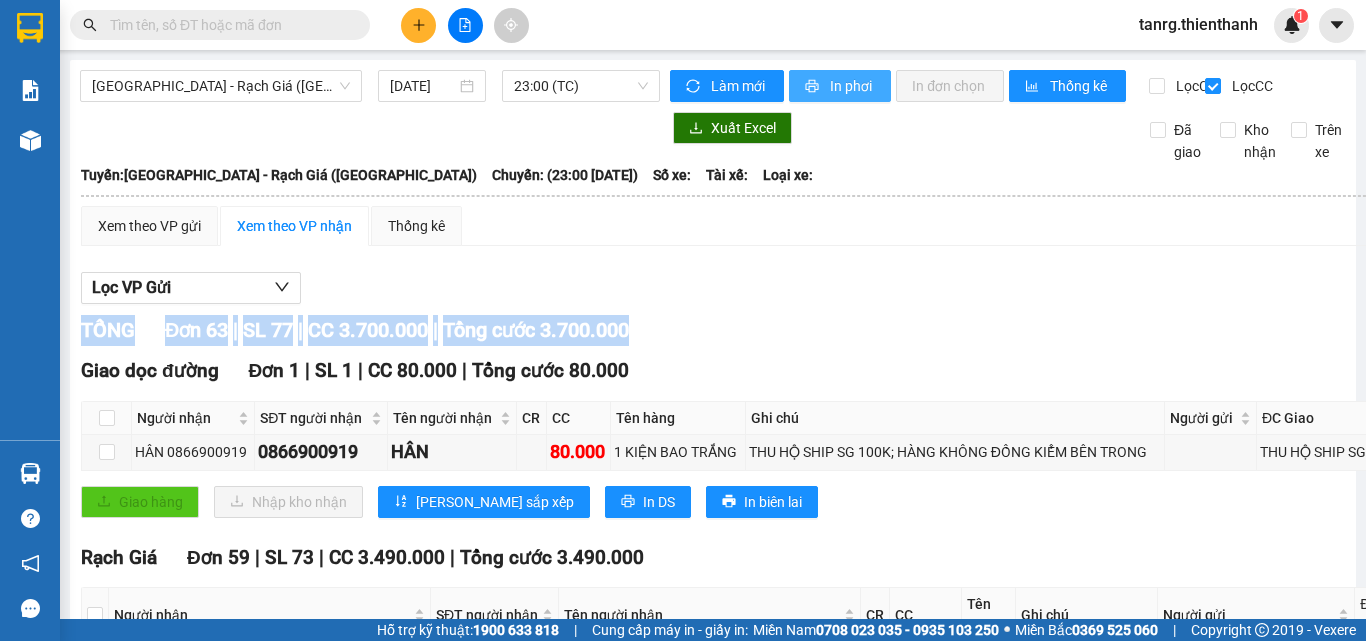 scroll, scrollTop: 0, scrollLeft: 0, axis: both 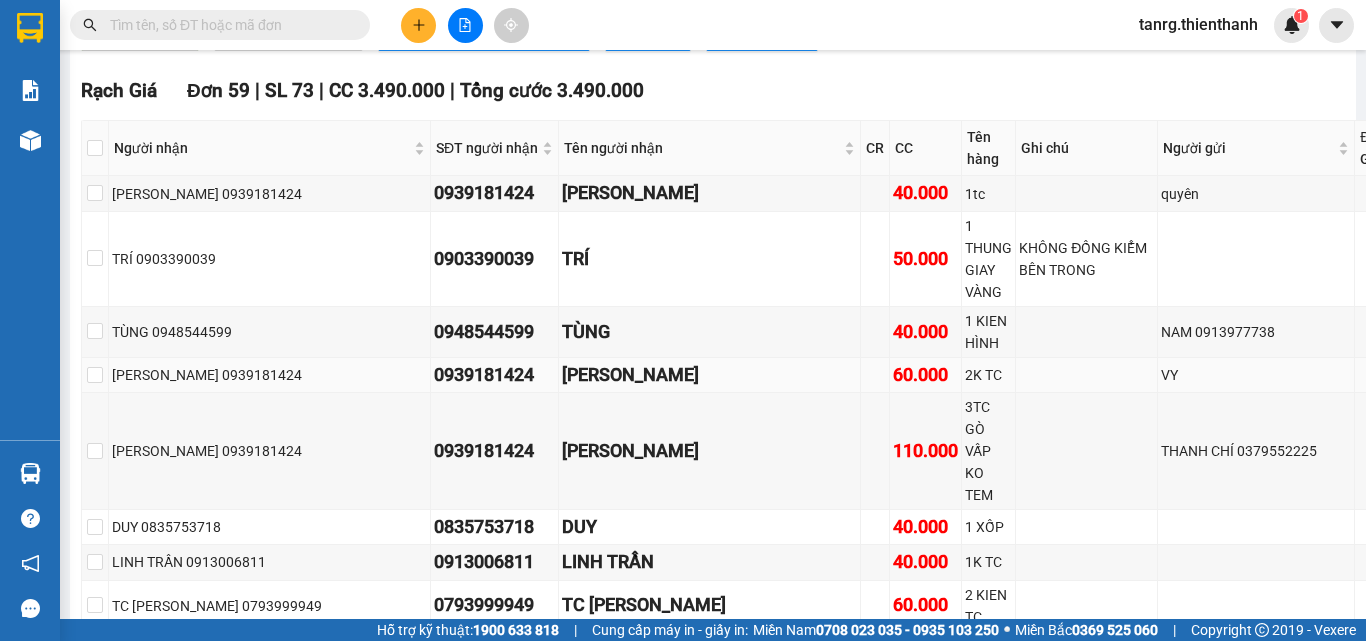 click at bounding box center (1087, 375) 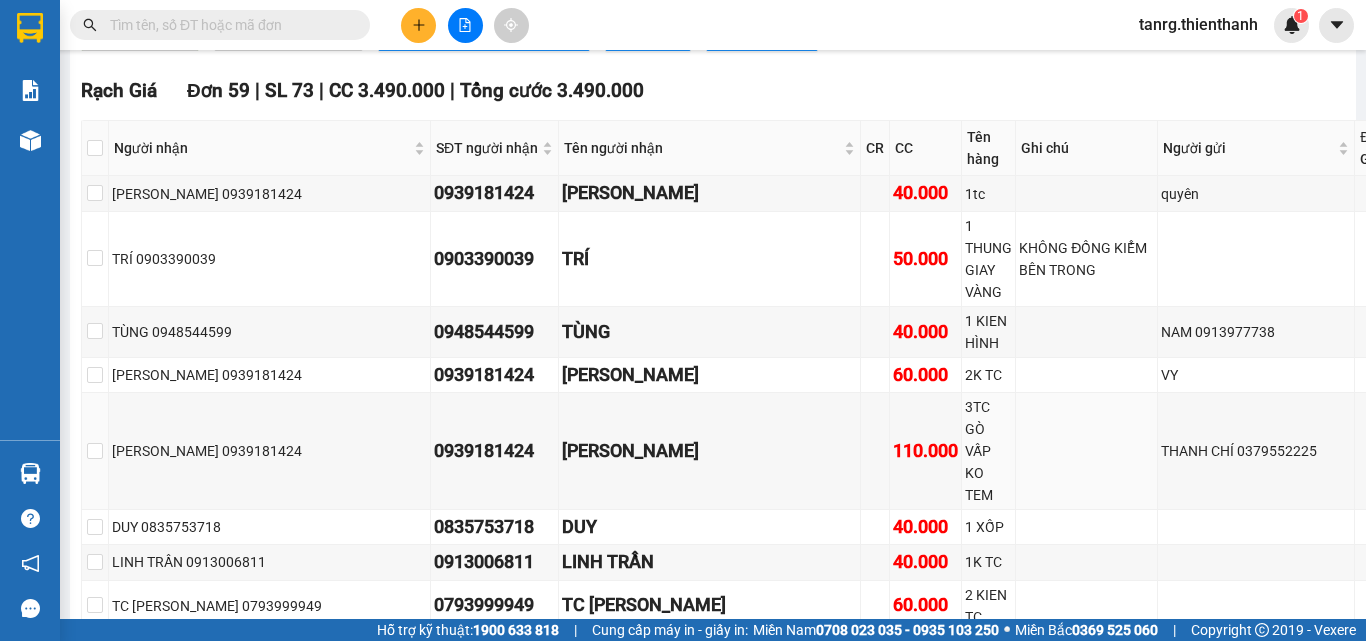 scroll, scrollTop: 67, scrollLeft: 0, axis: vertical 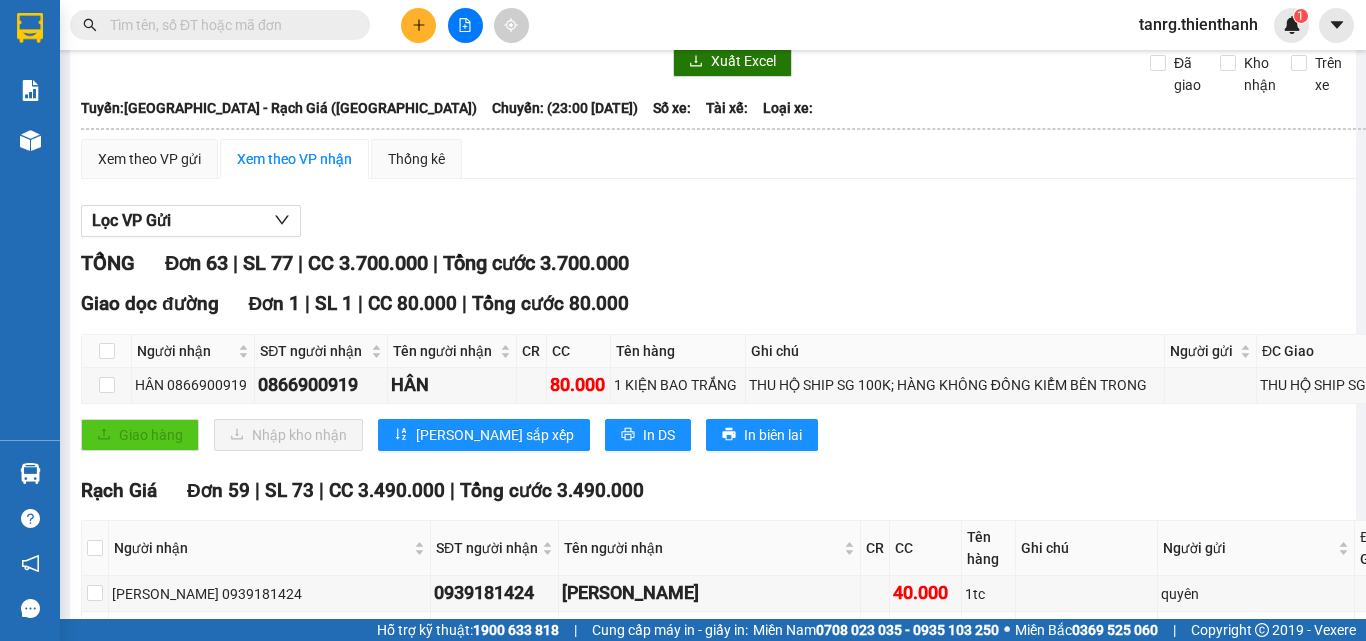 drag, startPoint x: 887, startPoint y: 270, endPoint x: 681, endPoint y: 173, distance: 227.69498 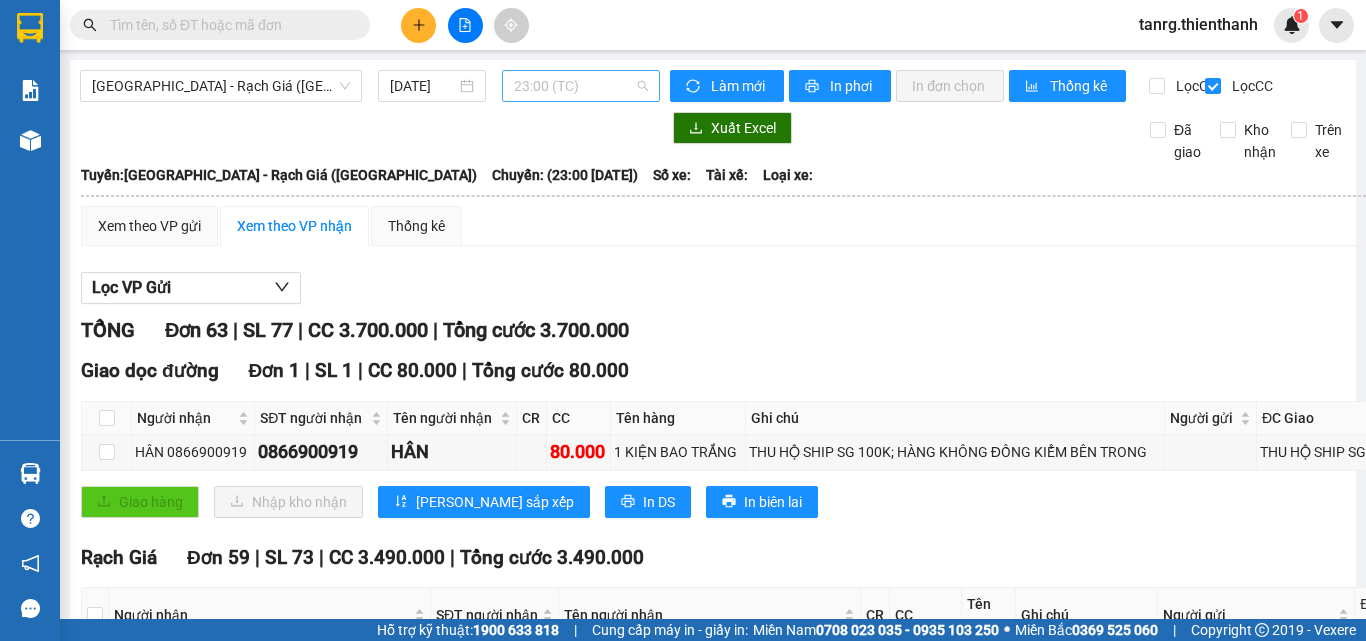 click on "23:00   (TC)" at bounding box center (581, 86) 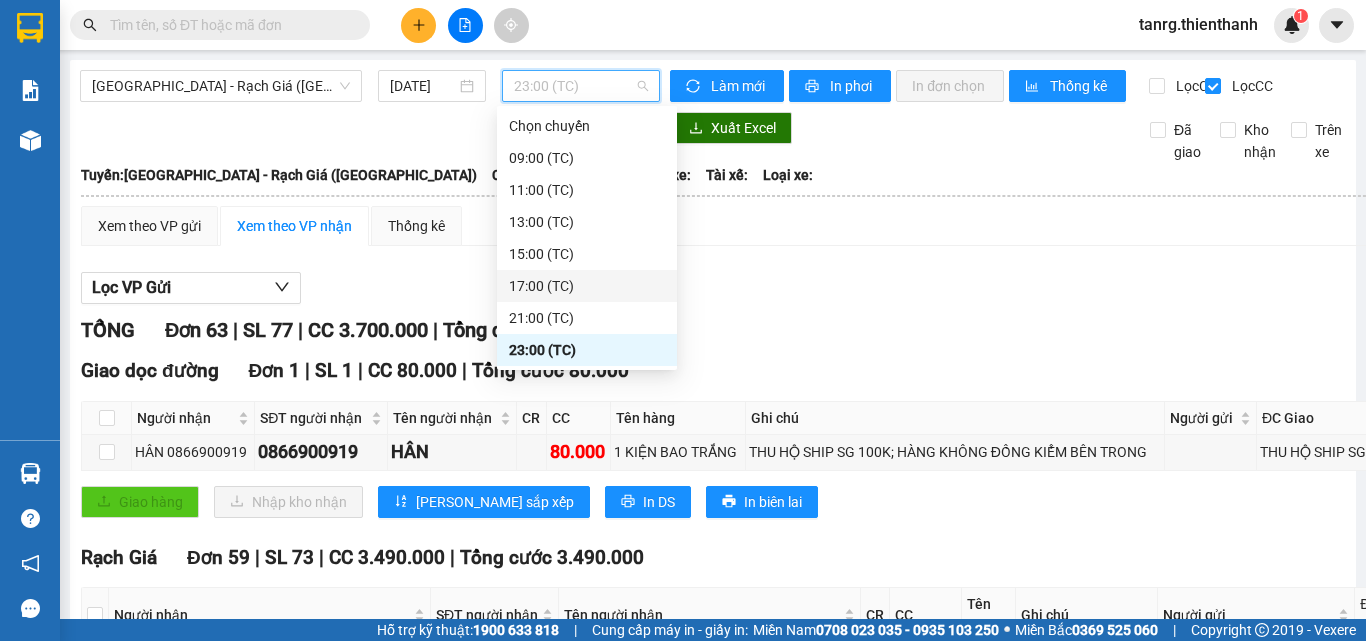 click on "21:00   (TC)" at bounding box center (587, 318) 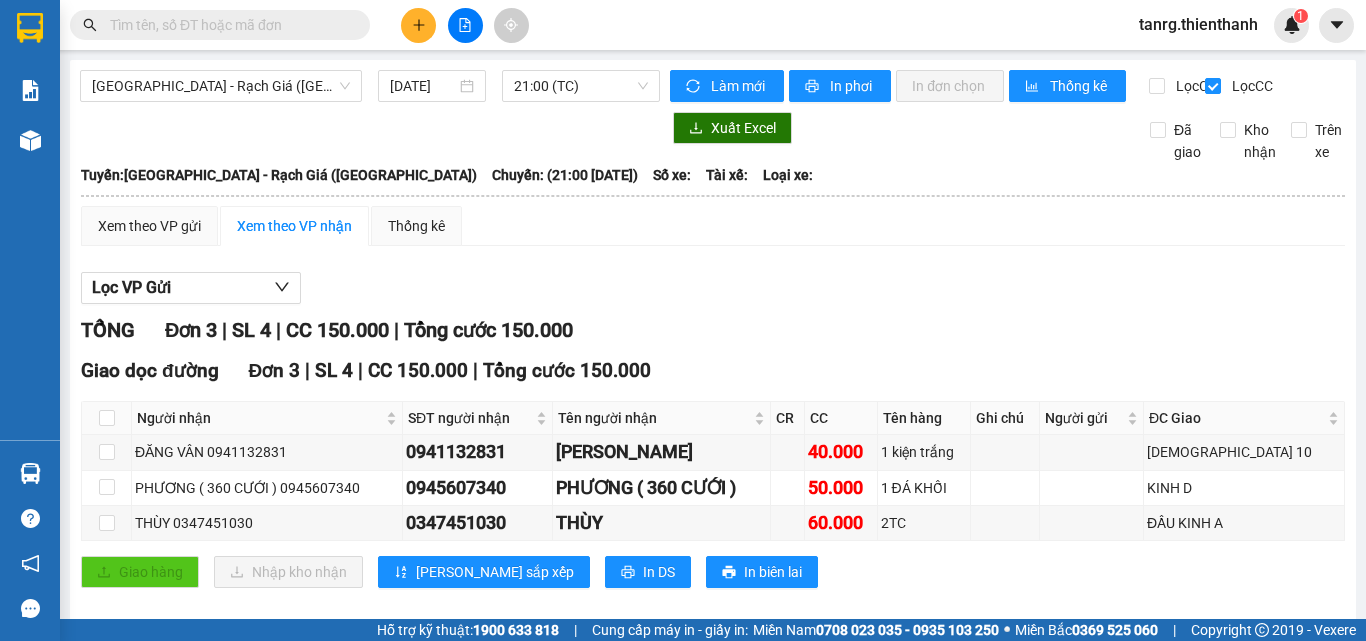 click on "[GEOGRAPHIC_DATA] - Rạch Giá ([GEOGRAPHIC_DATA]) [DATE] 21:00   (TC)" at bounding box center (370, 86) 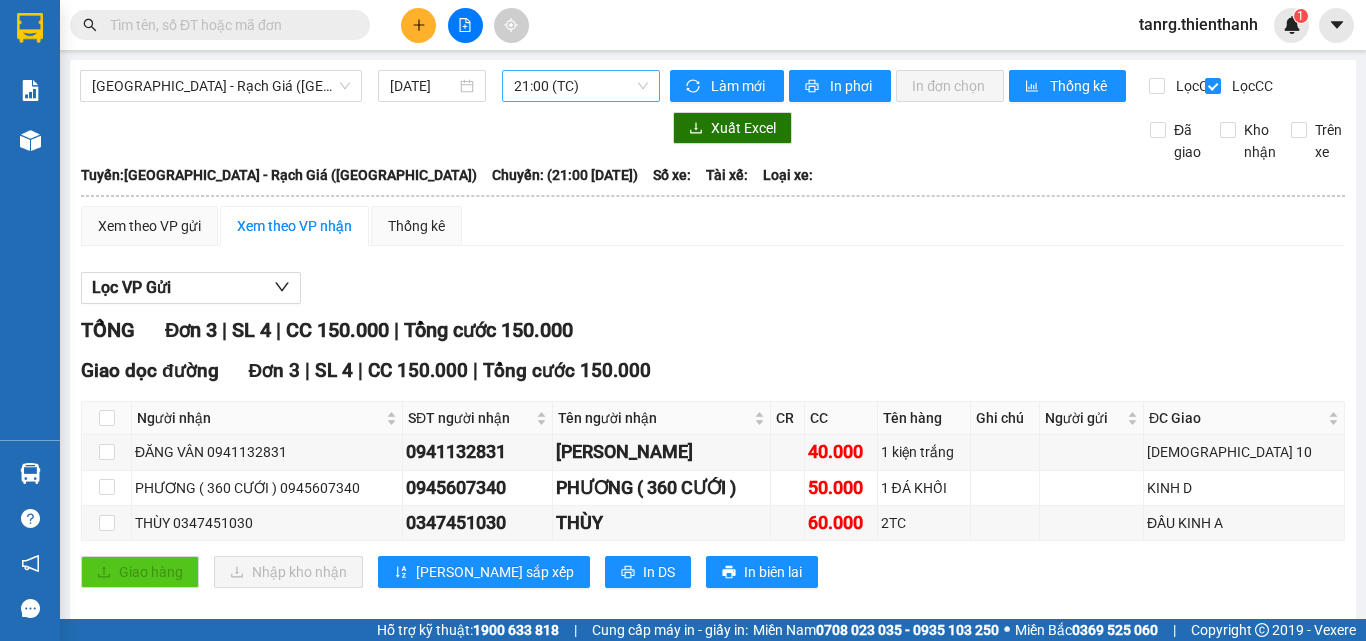 click on "21:00   (TC)" at bounding box center (581, 86) 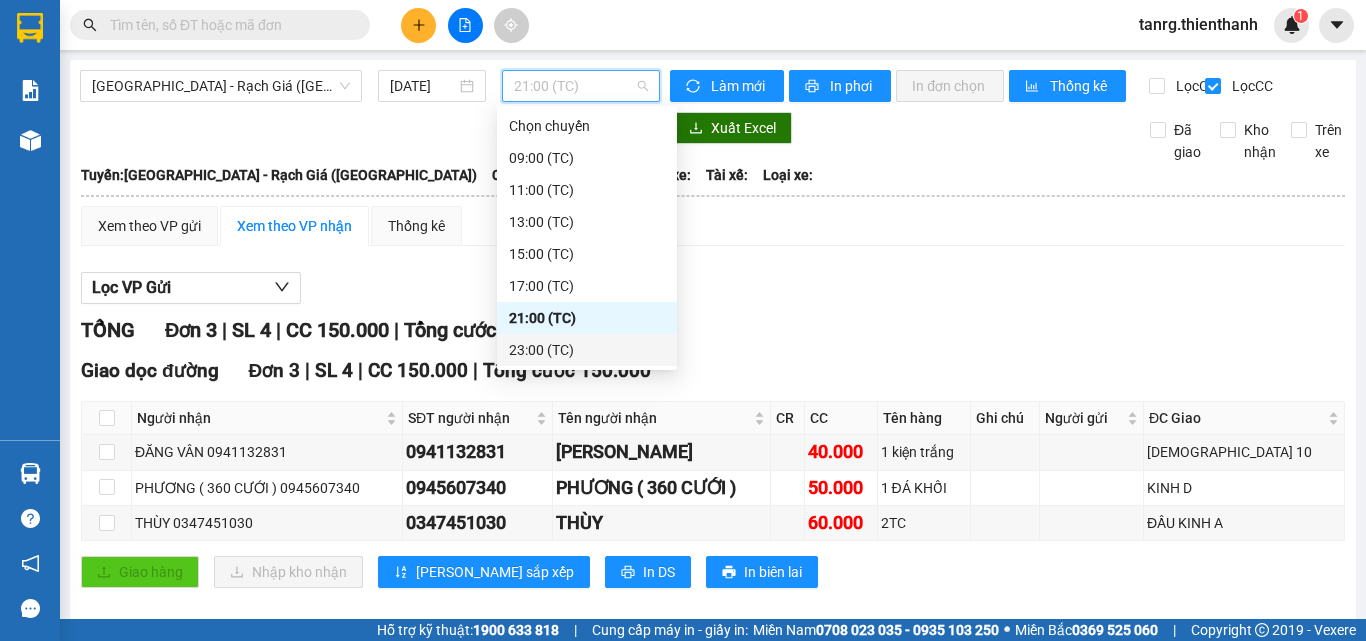 drag, startPoint x: 575, startPoint y: 342, endPoint x: 588, endPoint y: 345, distance: 13.341664 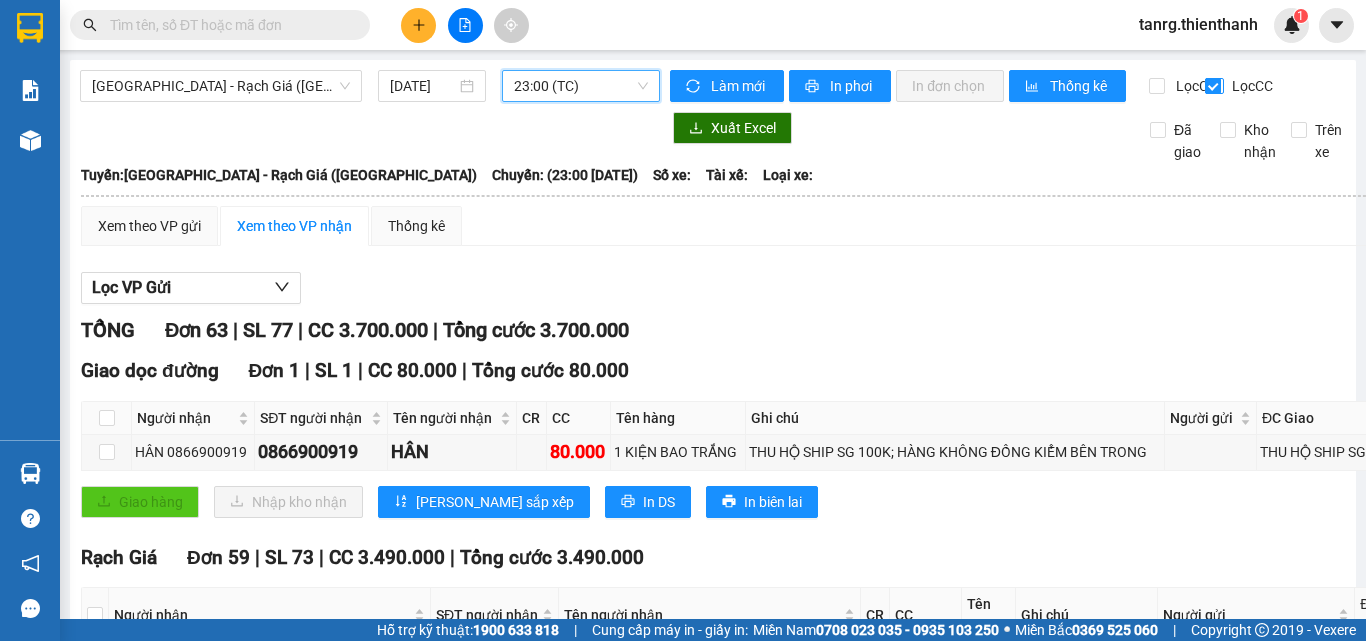 click on "Lọc  CC" at bounding box center (1250, 86) 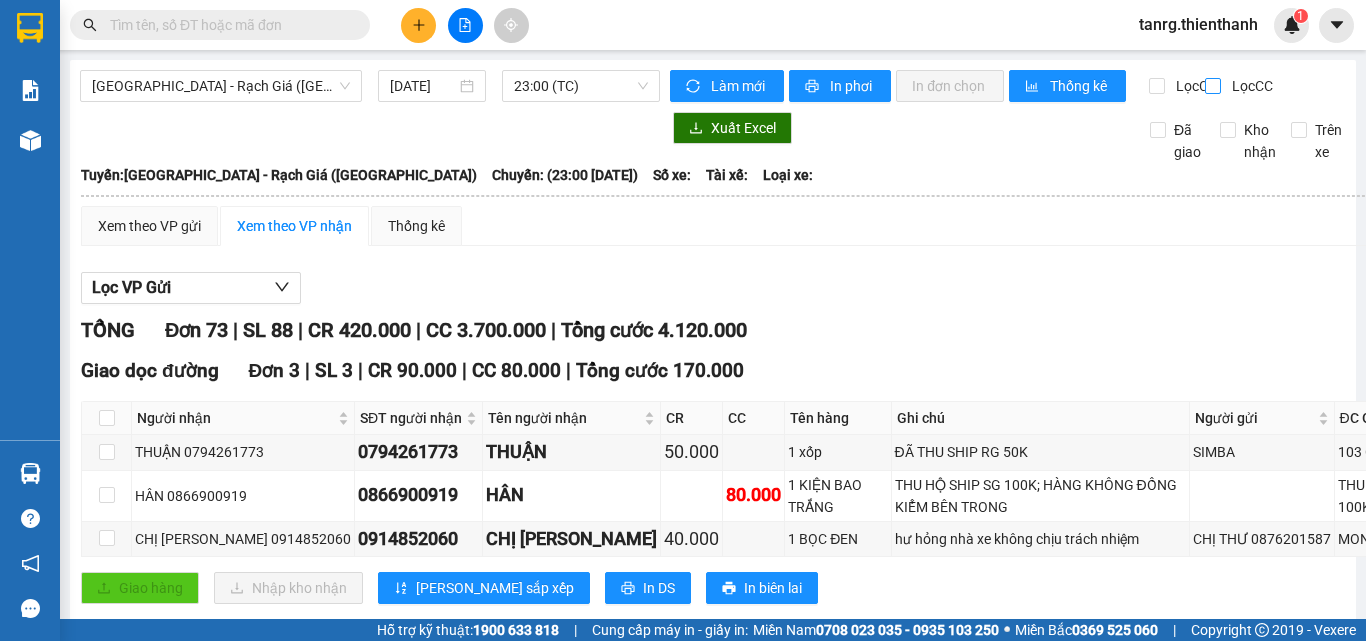 click on "Lọc  CC" at bounding box center (1214, 86) 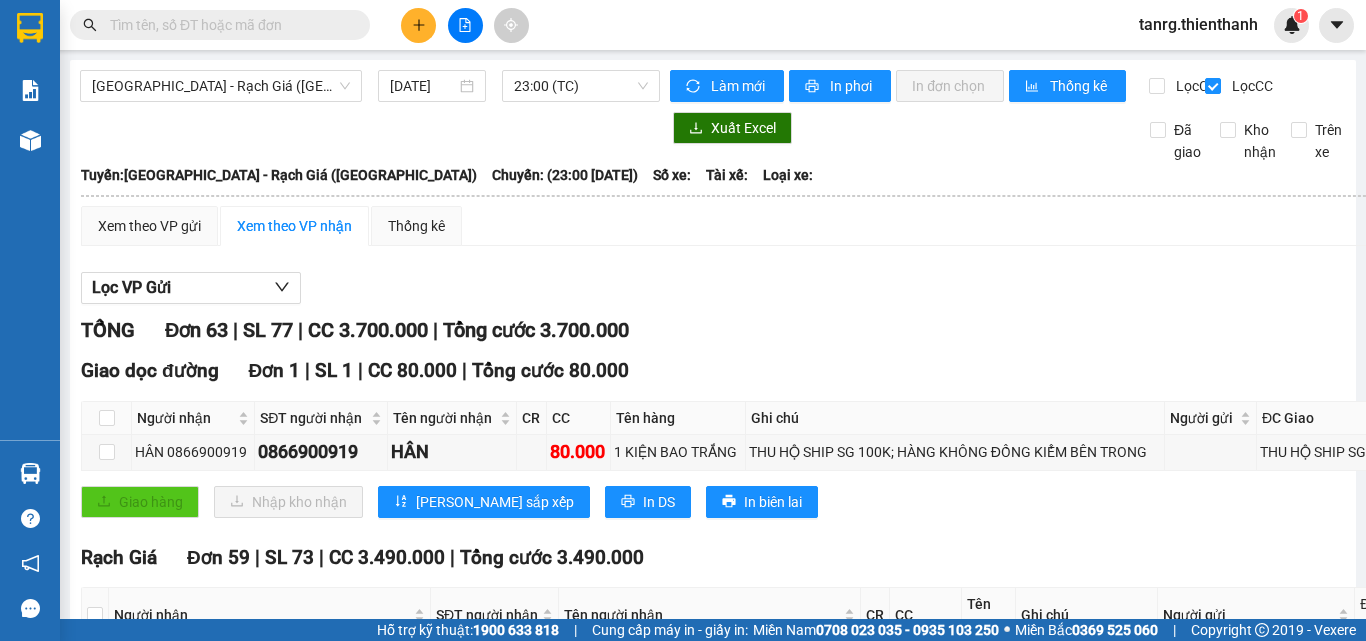 drag, startPoint x: 1004, startPoint y: 246, endPoint x: 924, endPoint y: 206, distance: 89.44272 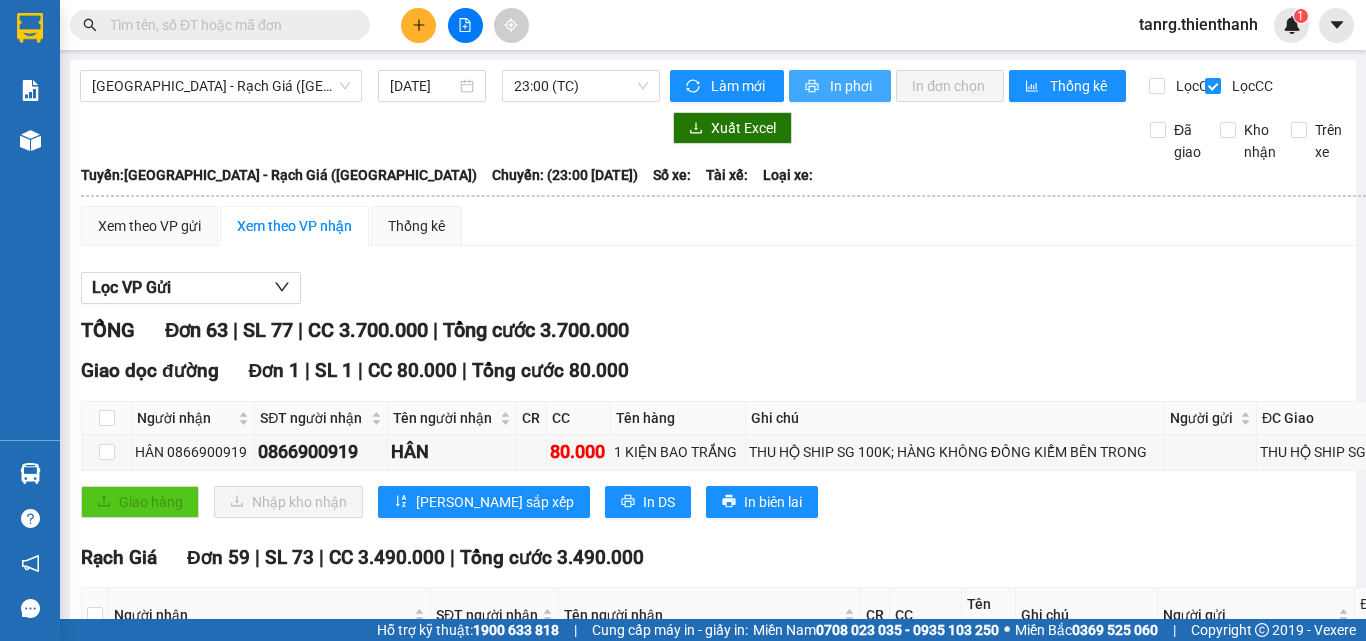 click on "In phơi" at bounding box center (852, 86) 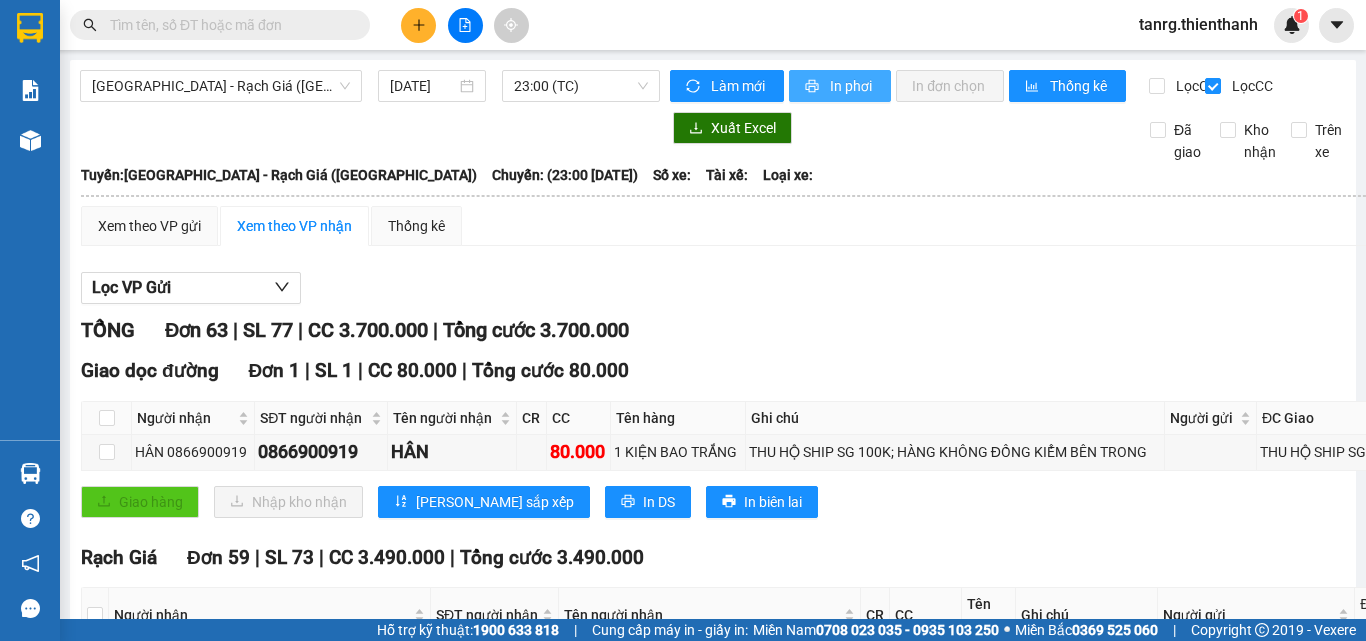 scroll, scrollTop: 0, scrollLeft: 0, axis: both 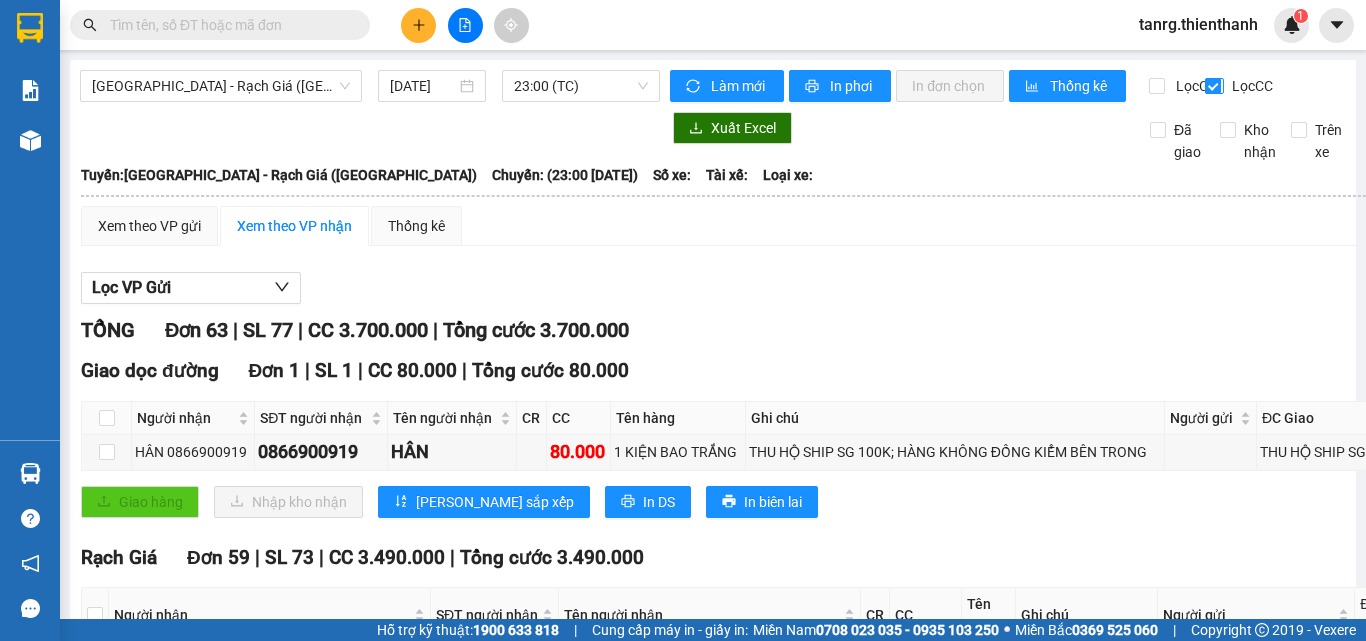click on "Lọc  CC" at bounding box center (1214, 86) 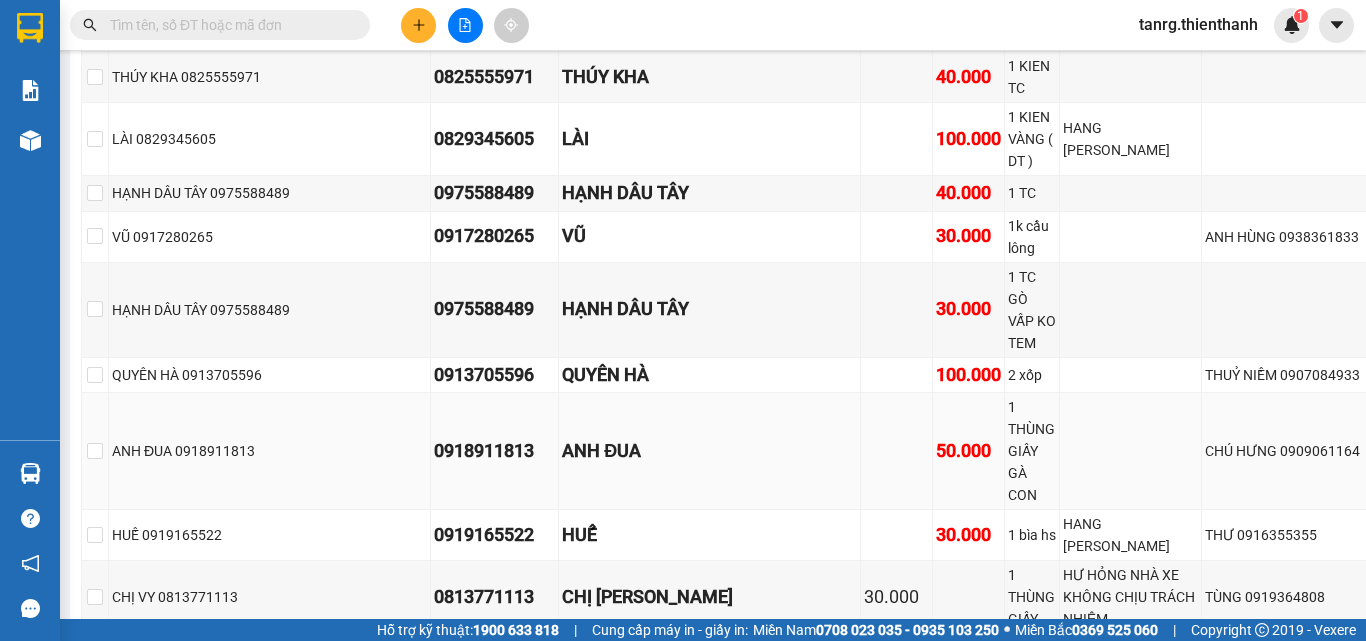 scroll, scrollTop: 4376, scrollLeft: 0, axis: vertical 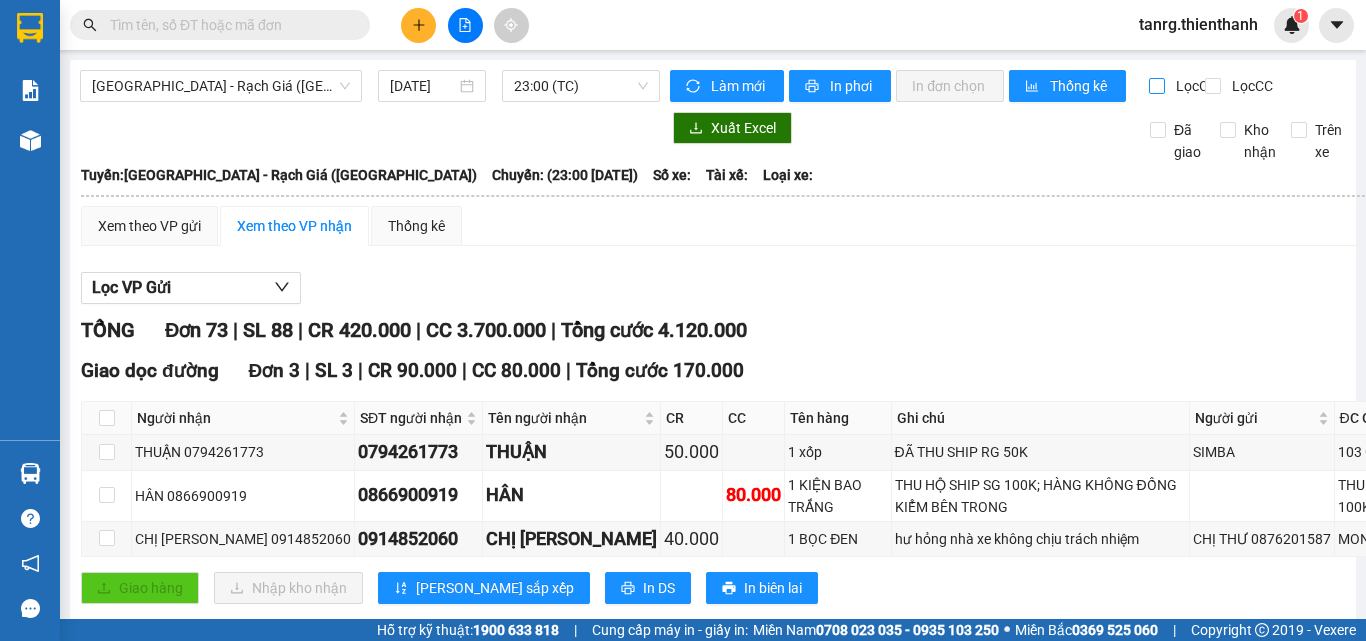 click on "Lọc  CR" at bounding box center (1158, 86) 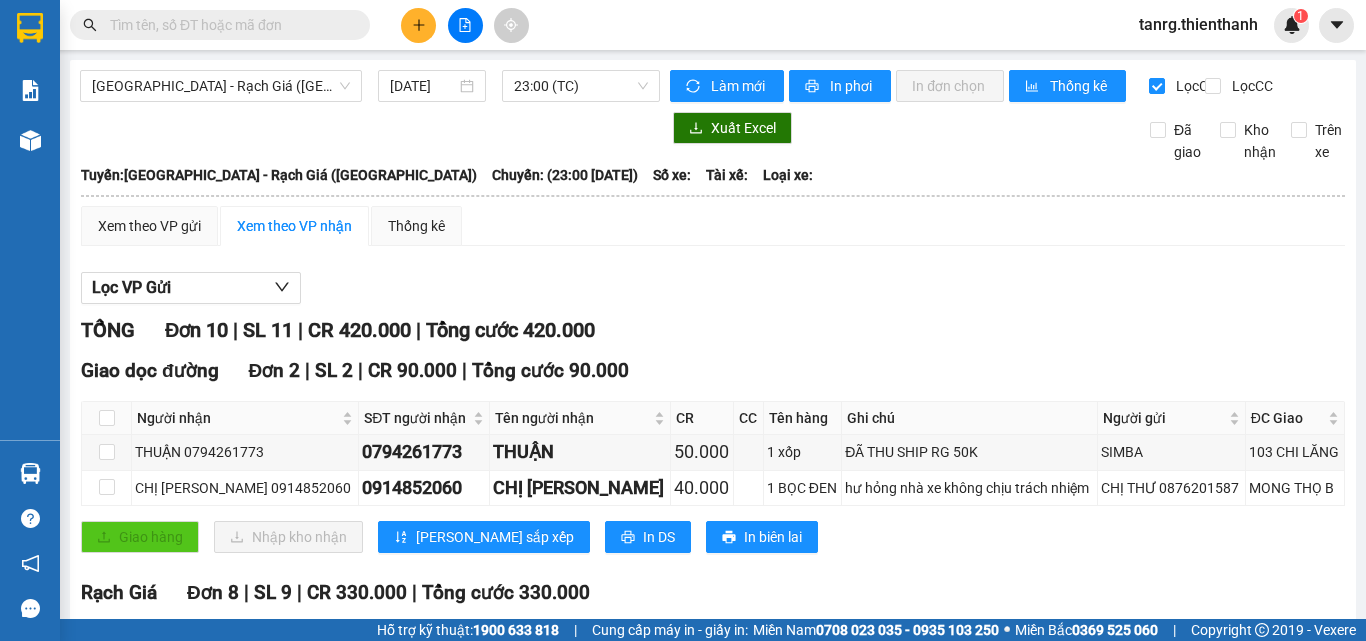 click on "Lọc VP Gửi" at bounding box center [713, 288] 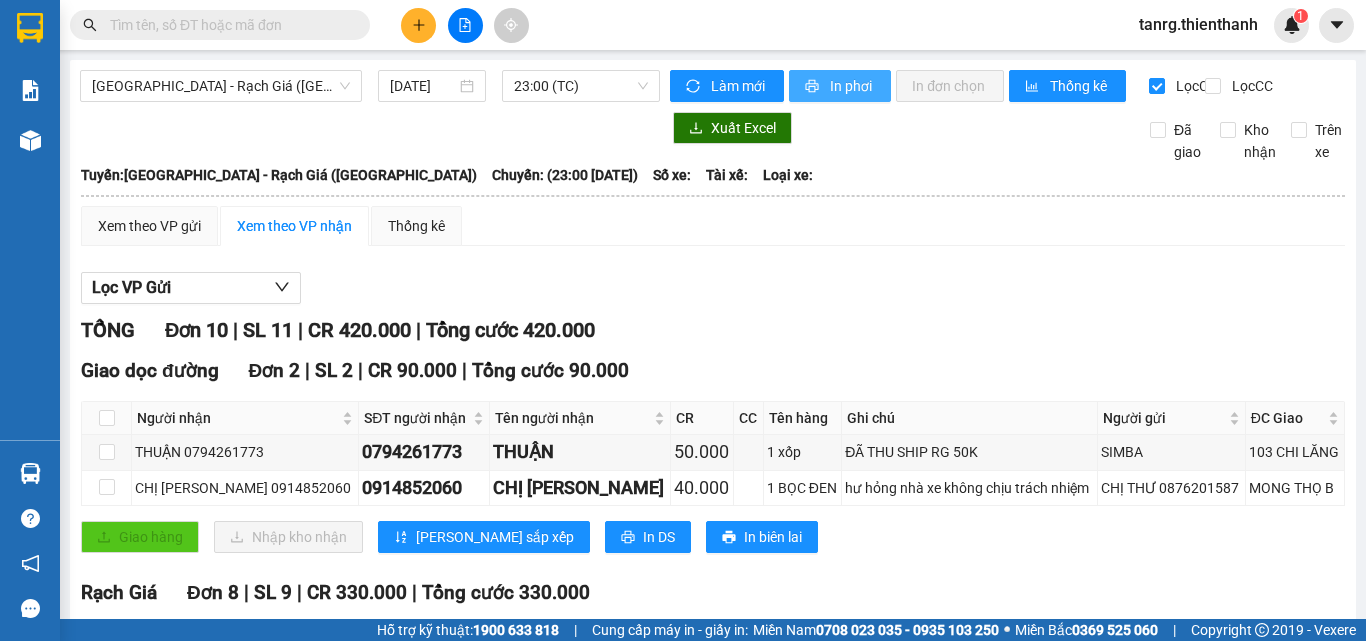 click on "In phơi" at bounding box center (852, 86) 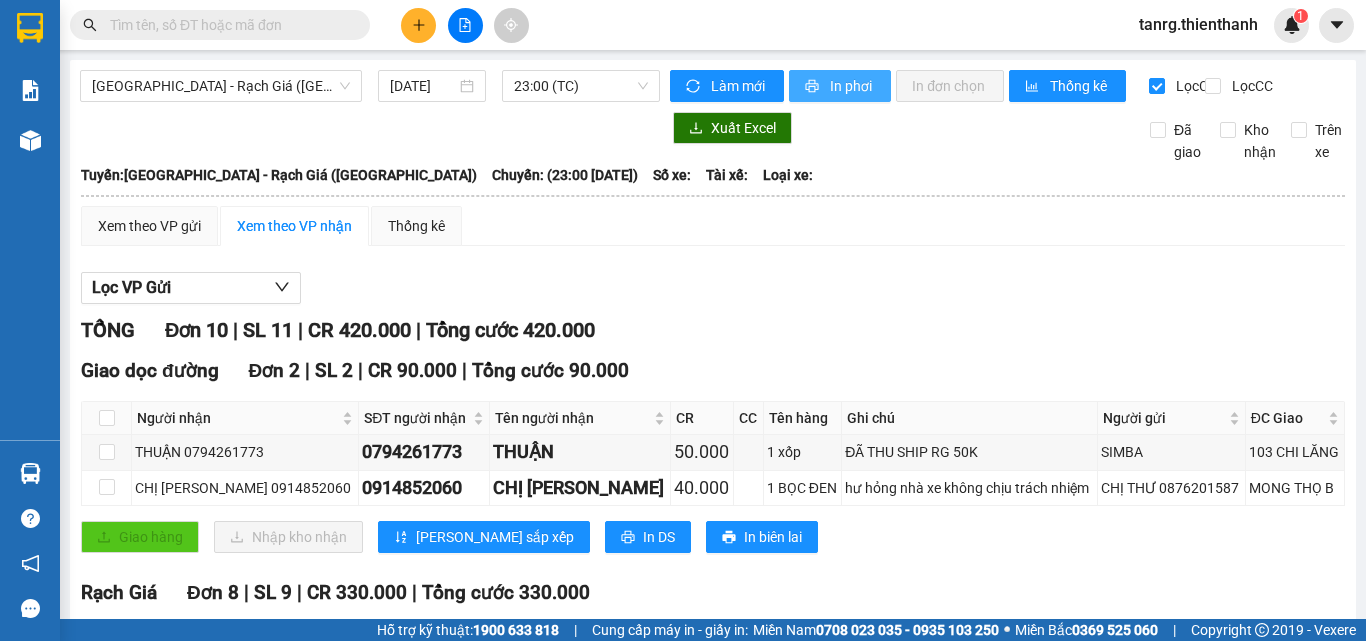 scroll, scrollTop: 0, scrollLeft: 0, axis: both 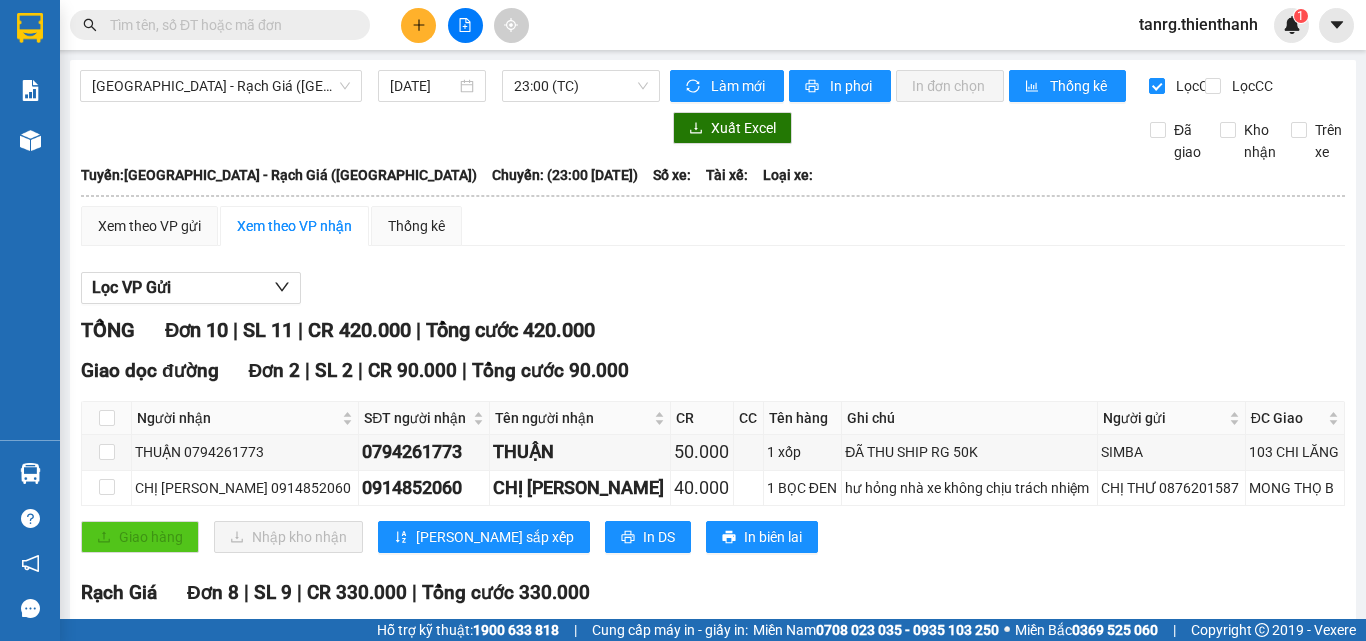 click on "Giao dọc đường Đơn   2 | SL   2 | CR   90.000 | Tổng cước   90.000 Người nhận SĐT người nhận Tên người nhận CR CC Tên hàng Ghi chú Người gửi ĐC [PERSON_NAME] nhận                       THUẬN 0794261773 0794261773 THUẬN 50.000 1 xốp ĐÃ THU SHIP RG 50K  SIMBA  103 CHI LĂNG CHỊ TRINH 0914852060 0914852060 CHỊ TRINH 40.000 1 BỌC ĐEN  hư hỏng nhà xe không chịu trách nhiệm  CHỊ THƯ 0876201587 MONG THỌ B  Giao hàng Nhập kho nhận [PERSON_NAME] sắp xếp In DS In biên lai Thiện Thành Express   0908731119, 0908621119   [GEOGRAPHIC_DATA], [GEOGRAPHIC_DATA], Q. [GEOGRAPHIC_DATA]  -  04:13 [DATE] [GEOGRAPHIC_DATA]:  [GEOGRAPHIC_DATA] - [GEOGRAPHIC_DATA] ([GEOGRAPHIC_DATA]) [GEOGRAPHIC_DATA]:   (23:00 [DATE]) Người nhận SĐT người nhận Tên người nhận CR CC Tên hàng Ghi chú Người gửi ĐC Giao Ký nhận Giao dọc đường Đơn   2 | SL   2 | CR   90.000 | Tổng cước   90.000 THUẬN 0794261773 0794261773 THUẬN 50.000 1 xốp SIMBA  40.000 0" at bounding box center (713, 461) 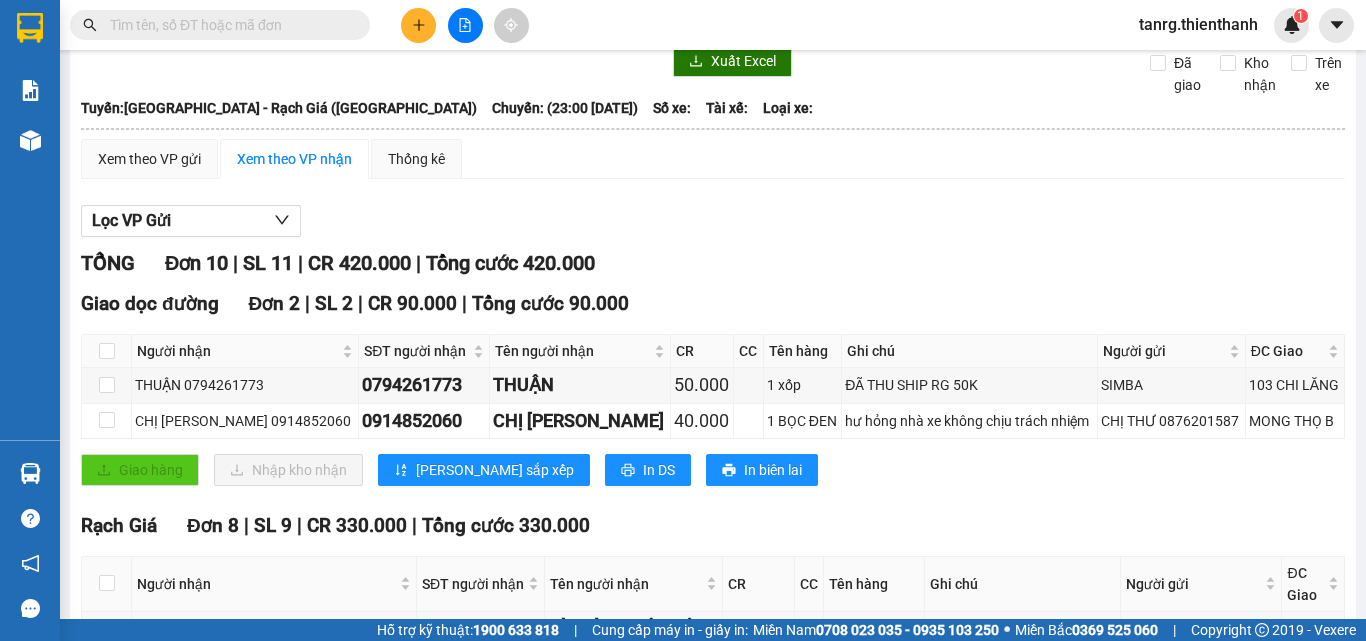 scroll, scrollTop: 0, scrollLeft: 0, axis: both 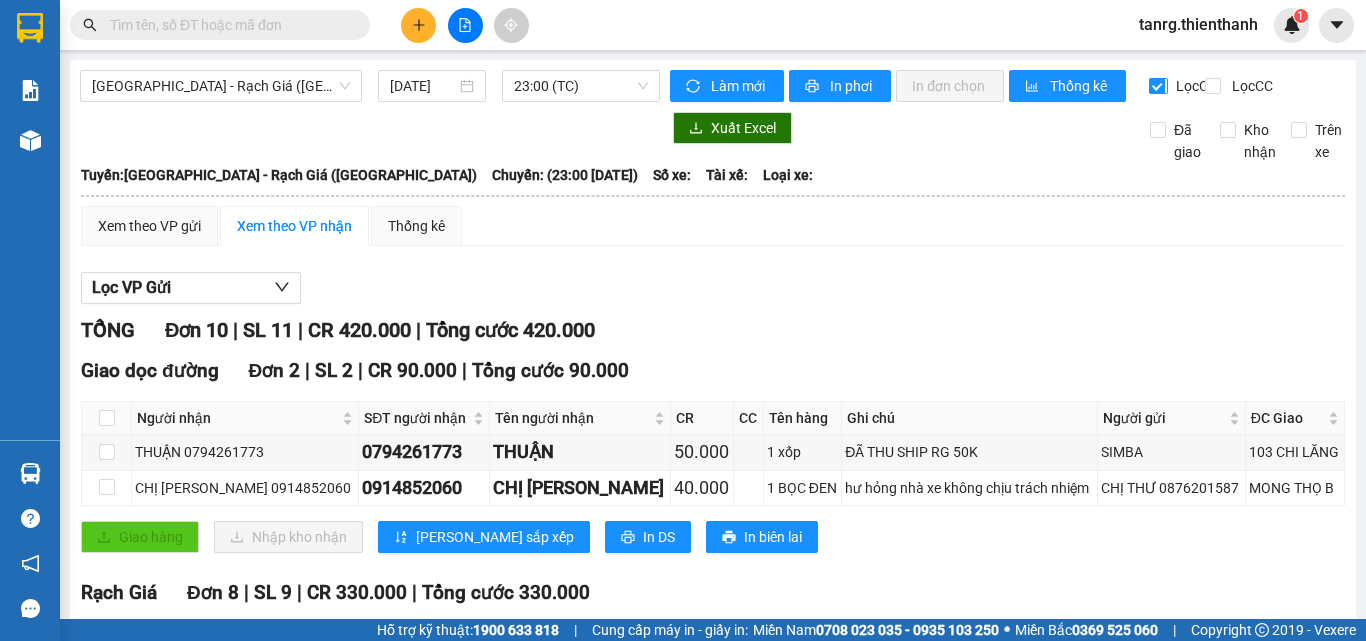 click on "Lọc  CR" at bounding box center (1184, 86) 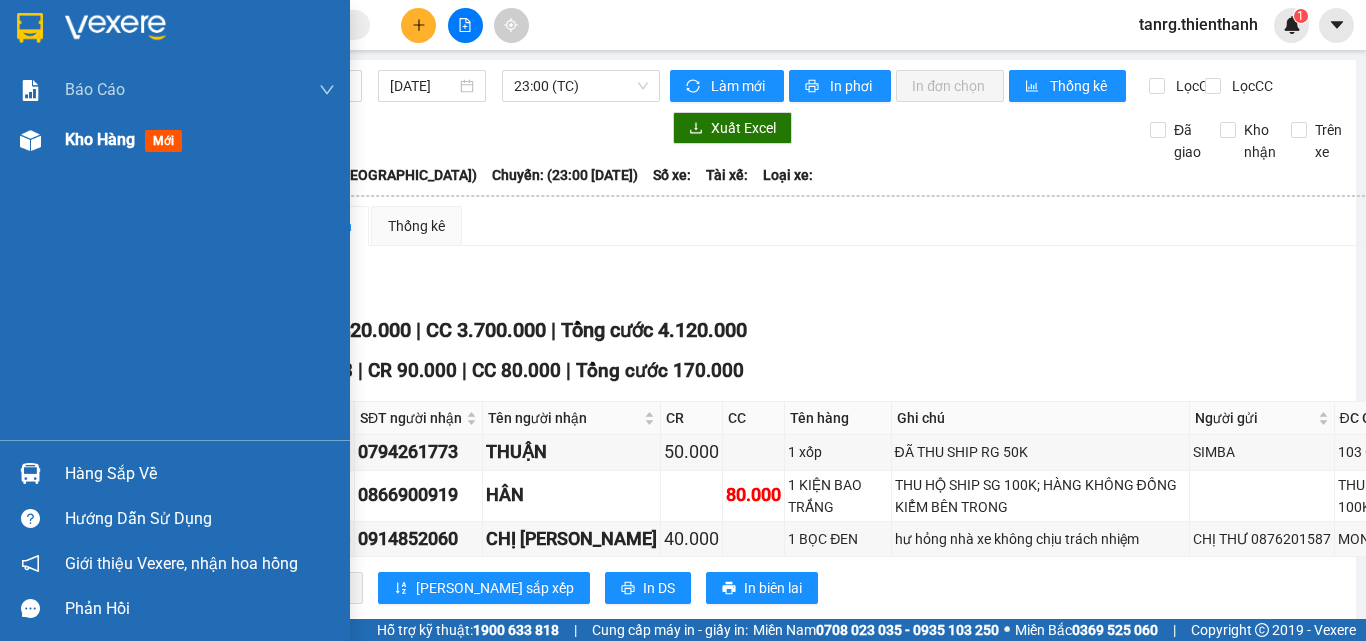 click on "Kho hàng mới" at bounding box center (175, 140) 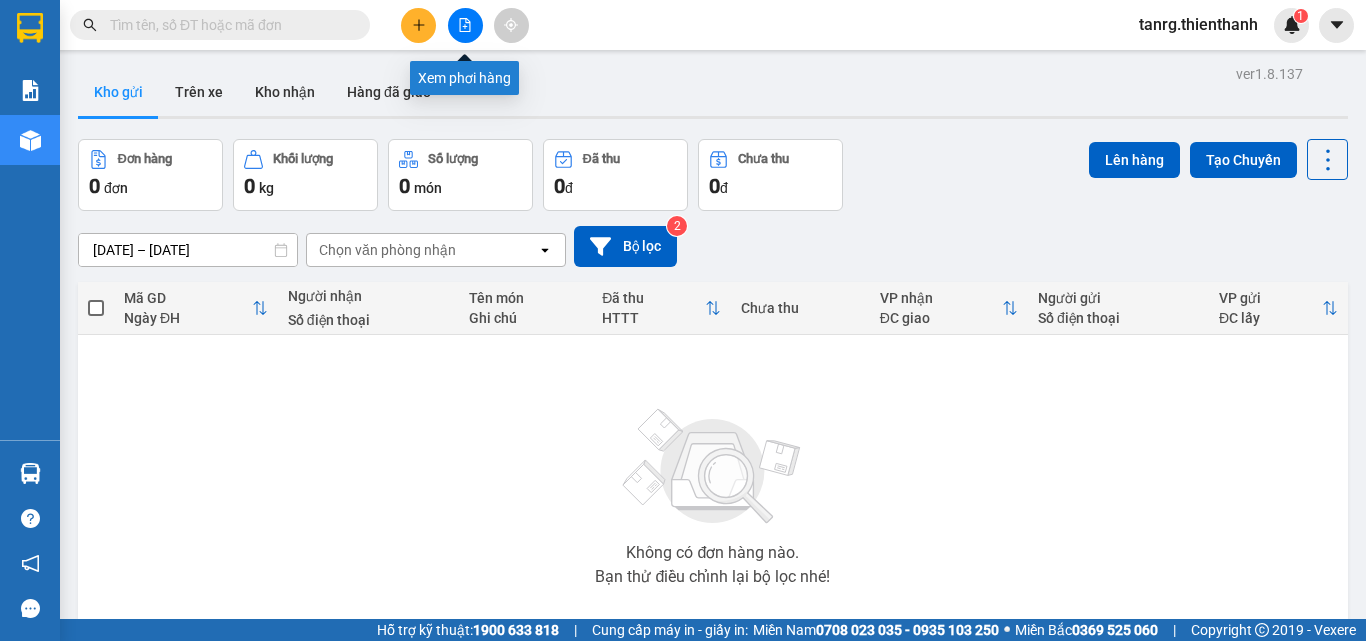 click 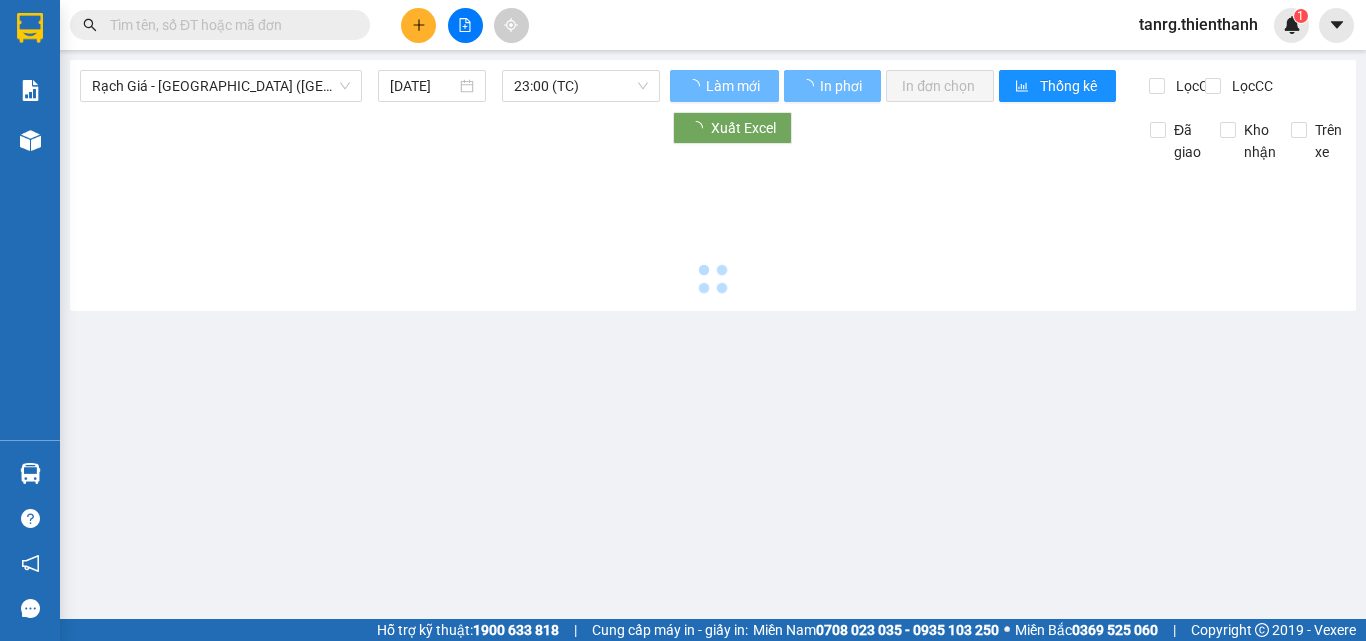 type on "[DATE]" 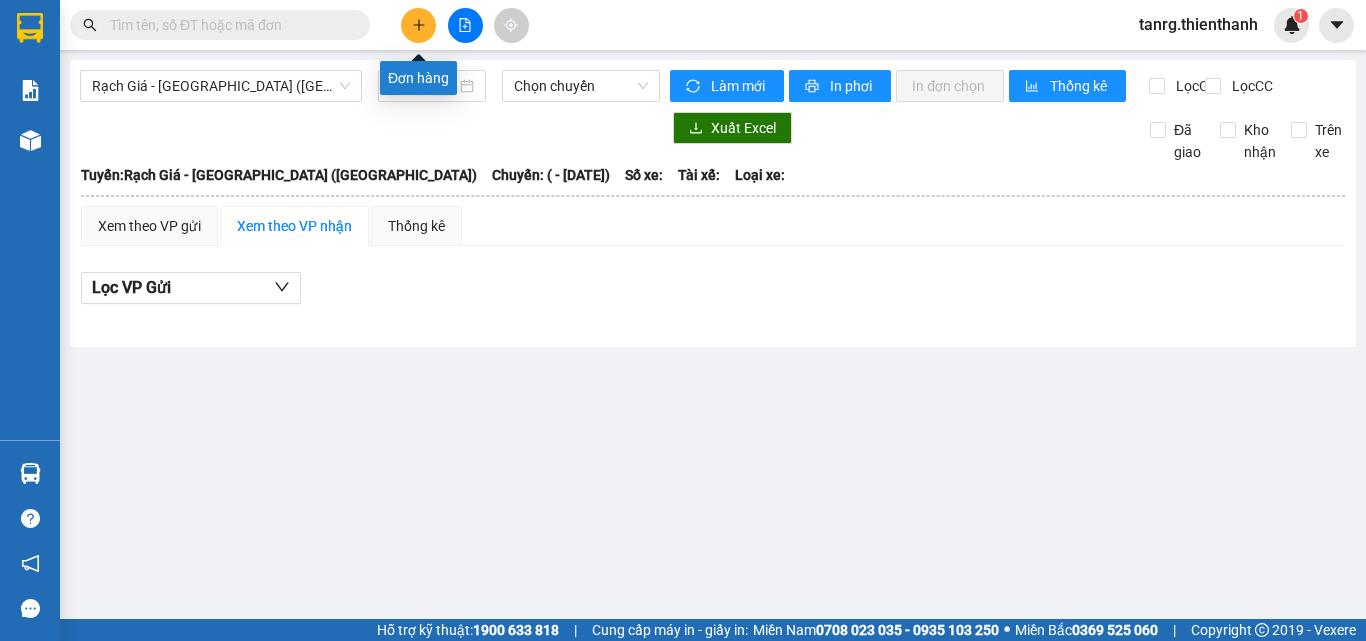 click at bounding box center [418, 25] 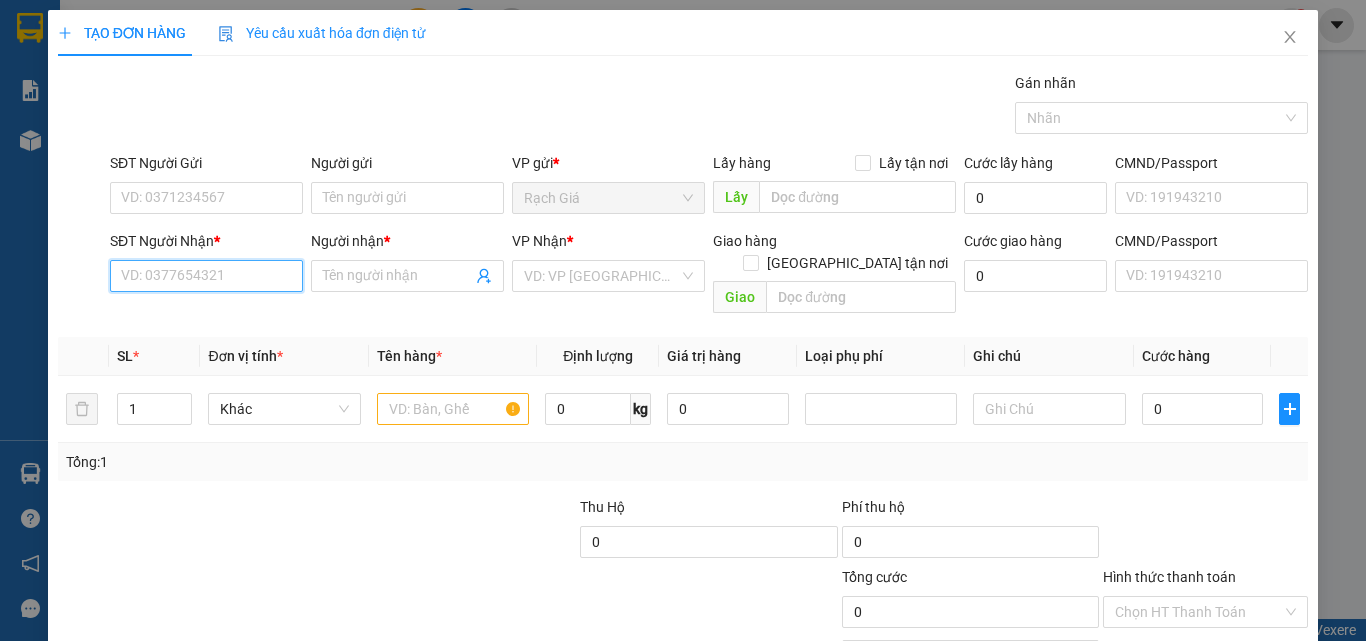click on "SĐT Người Nhận  *" at bounding box center [206, 276] 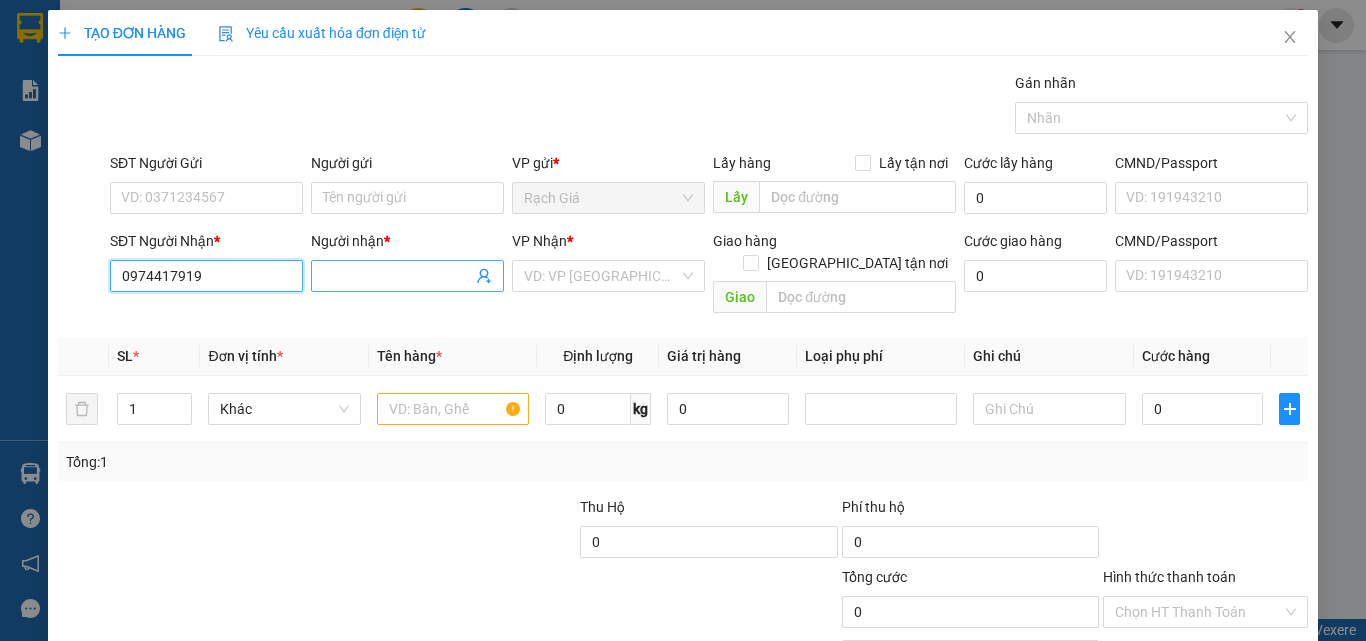 type on "0974417919" 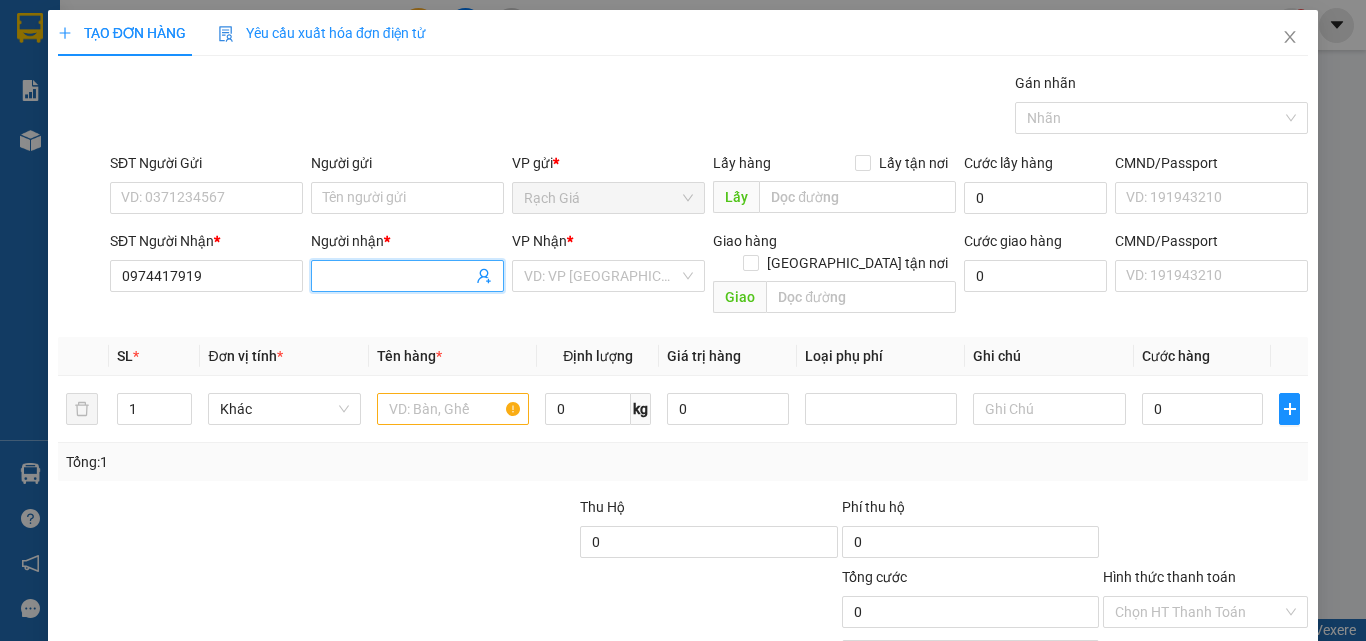 click on "Người nhận  *" at bounding box center [397, 276] 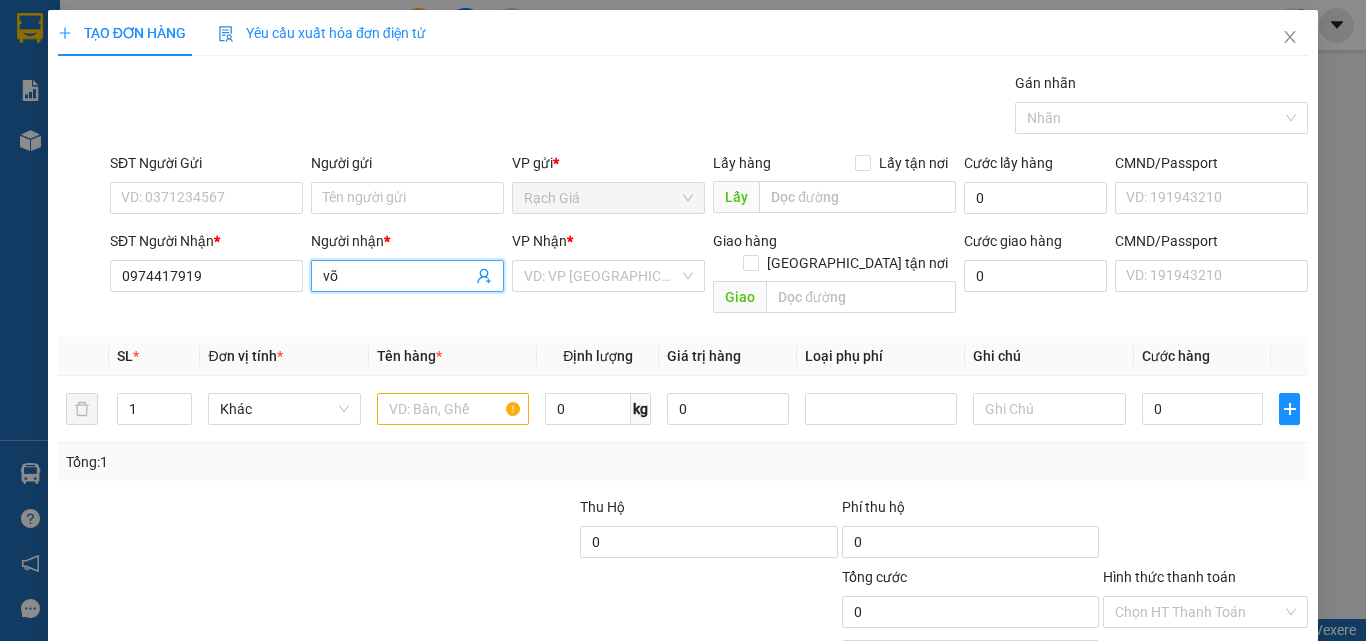 type on "v" 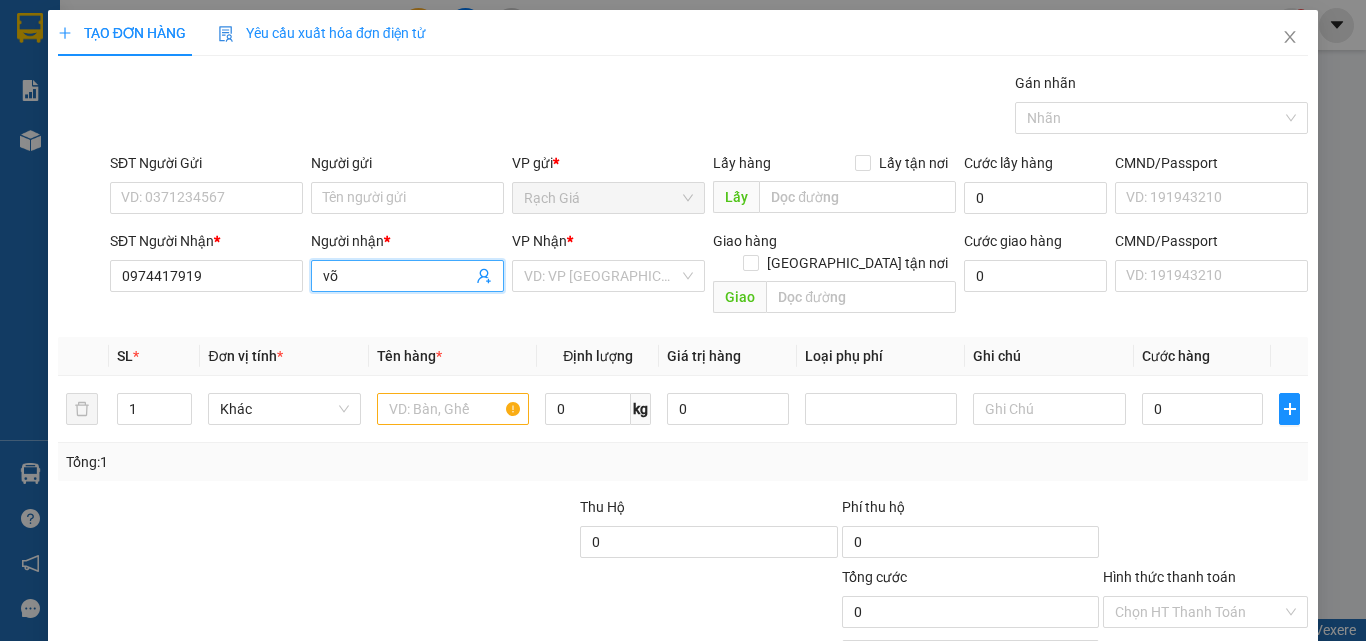 type on "v" 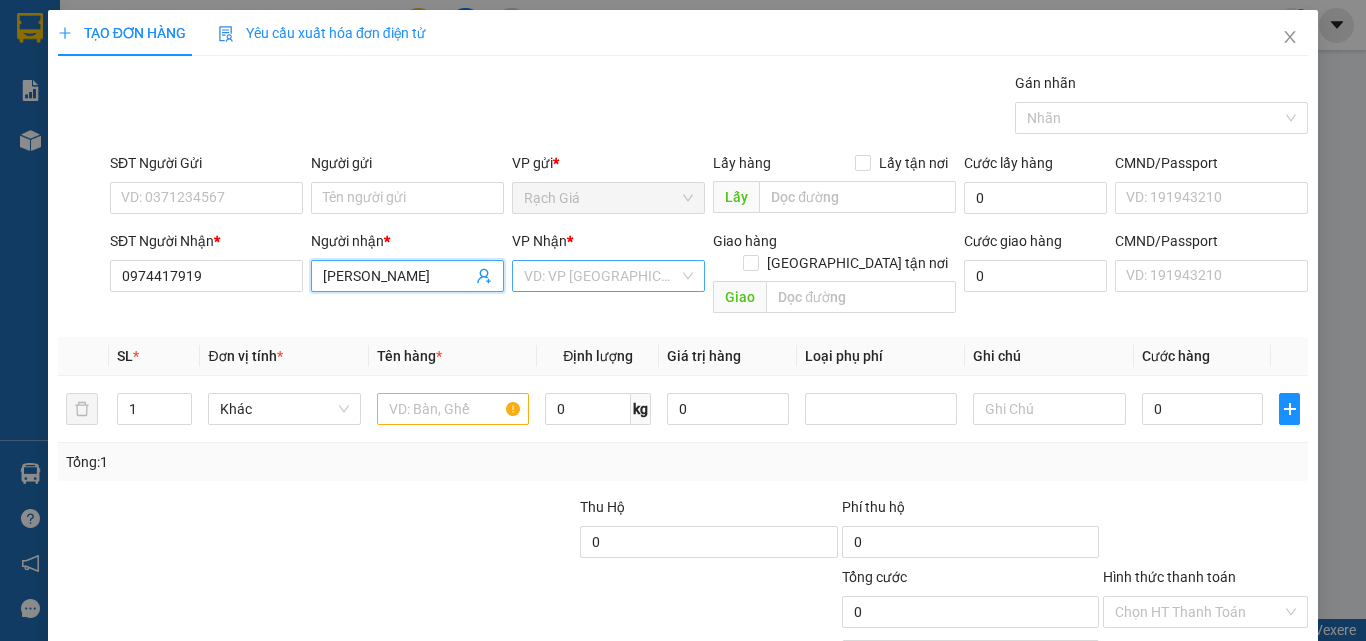 type on "[PERSON_NAME]" 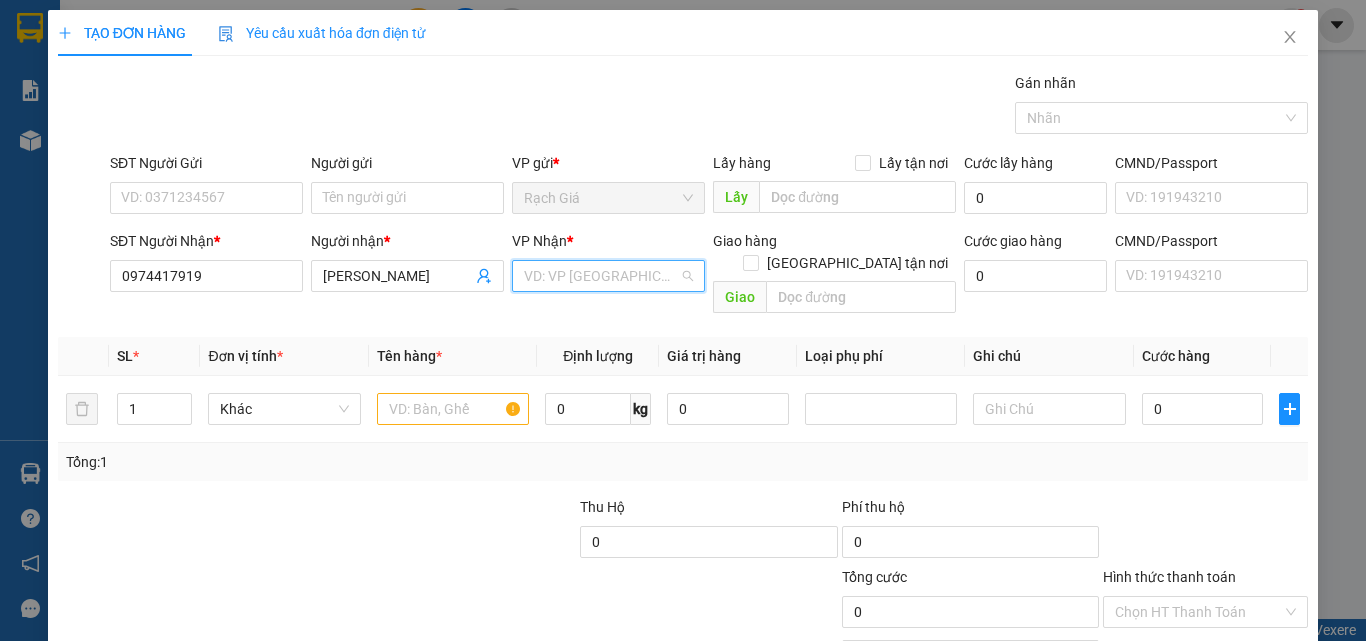 click at bounding box center [601, 276] 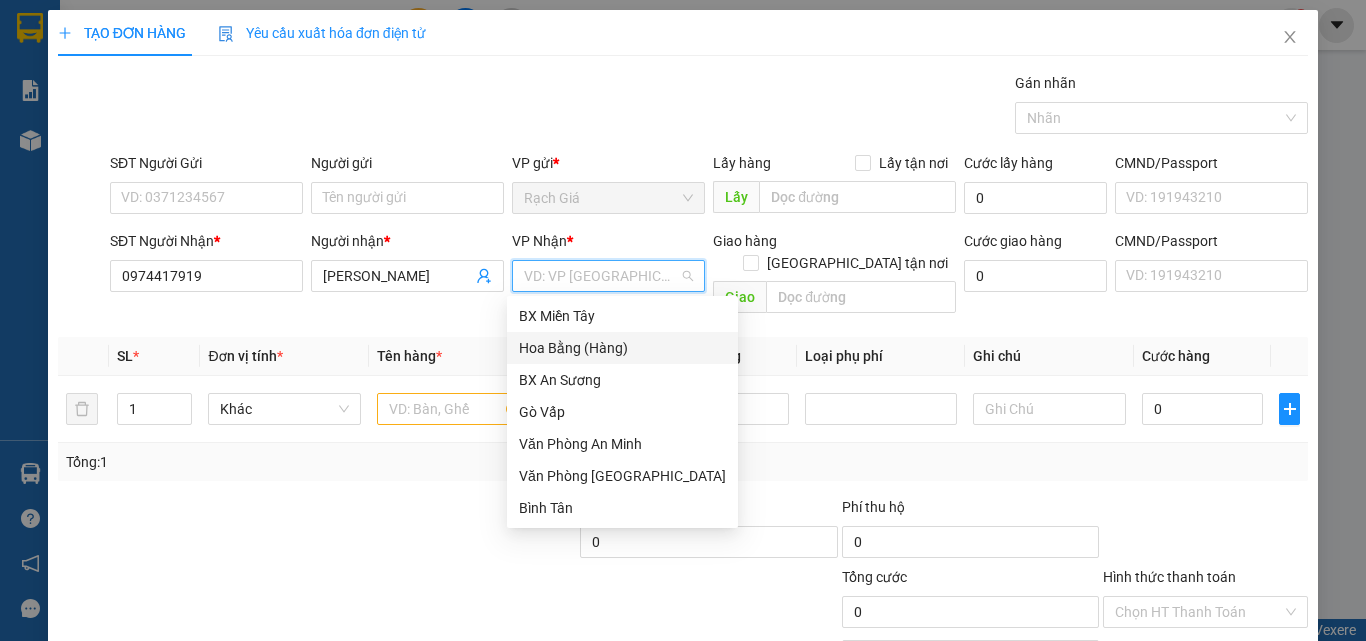 click on "Hoa Bằng (Hàng)" at bounding box center (622, 348) 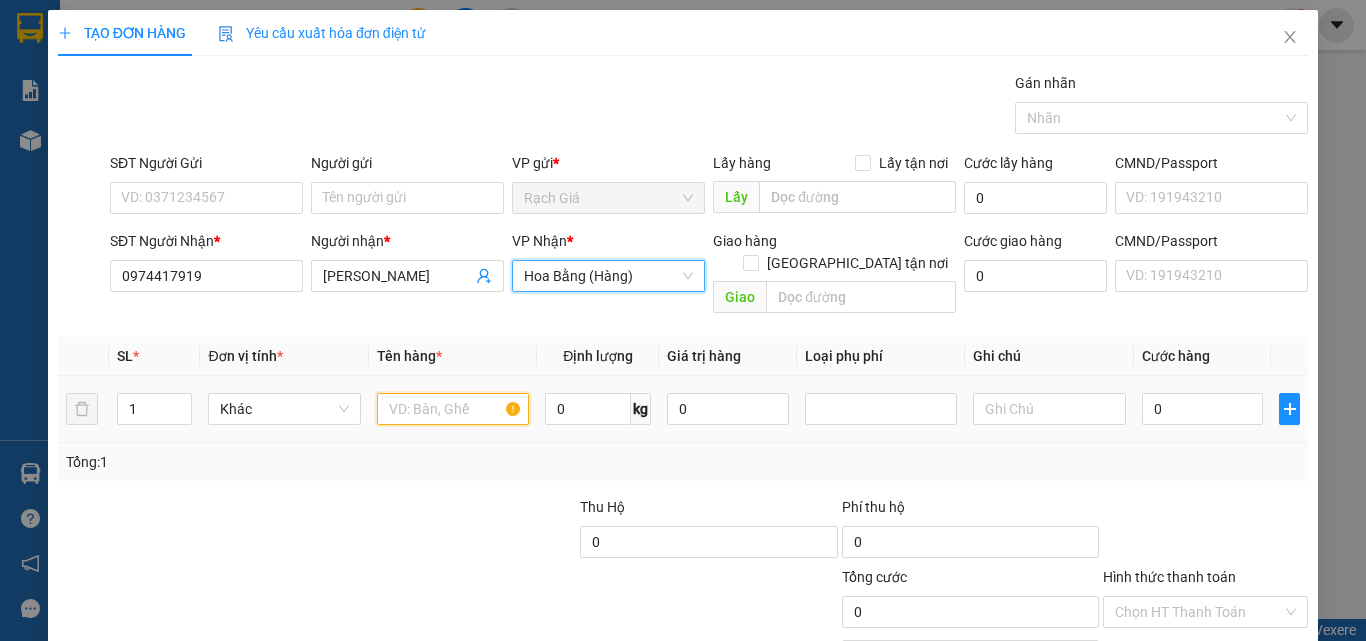 click at bounding box center [453, 409] 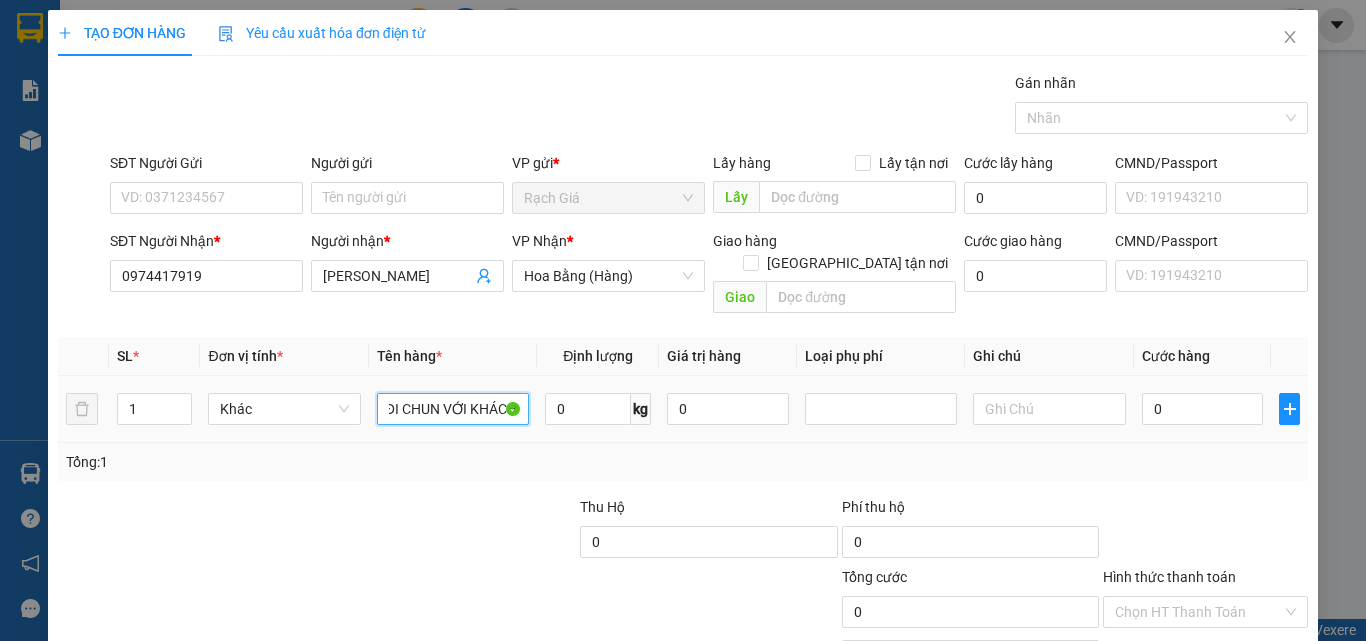scroll, scrollTop: 0, scrollLeft: 72, axis: horizontal 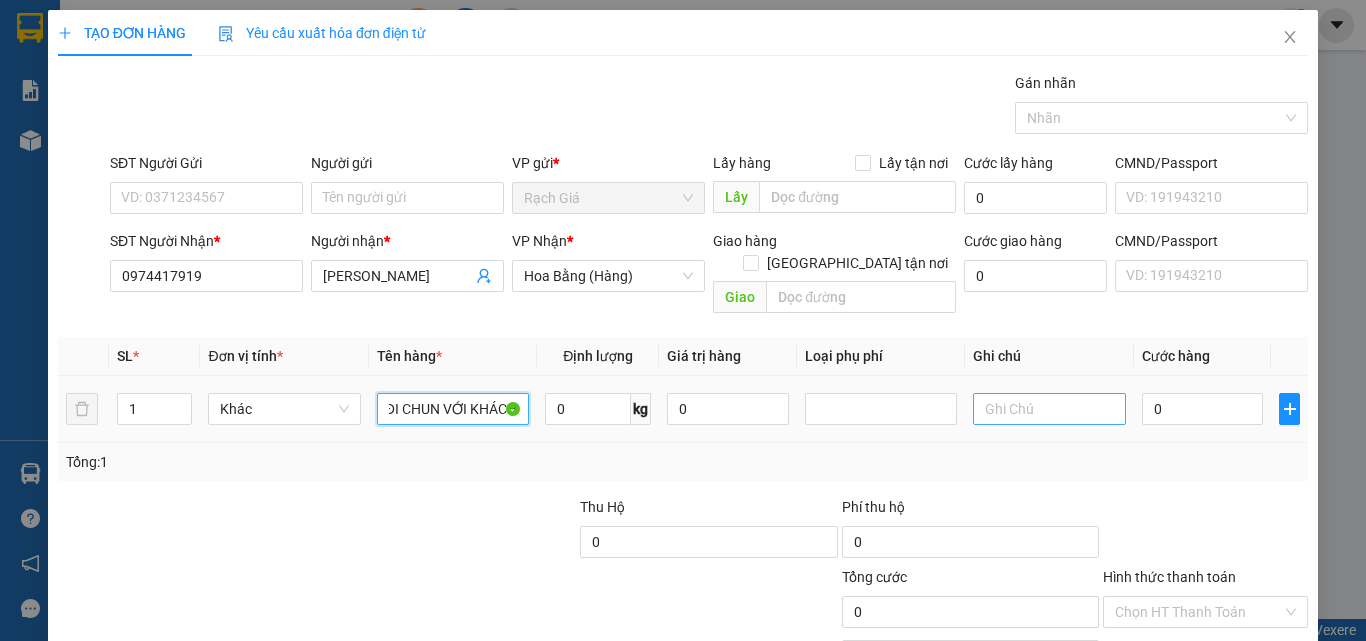 type on "1 XE MÁY ĐI CHUN VỚI KHÁCH" 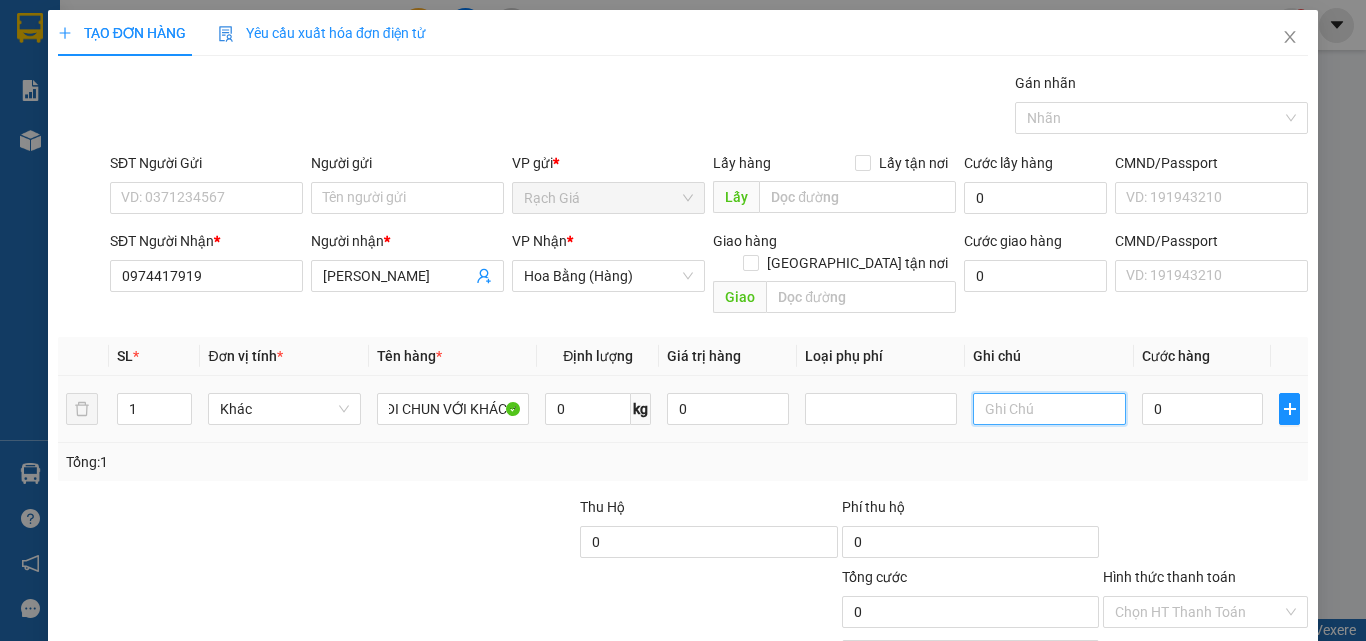 scroll, scrollTop: 0, scrollLeft: 0, axis: both 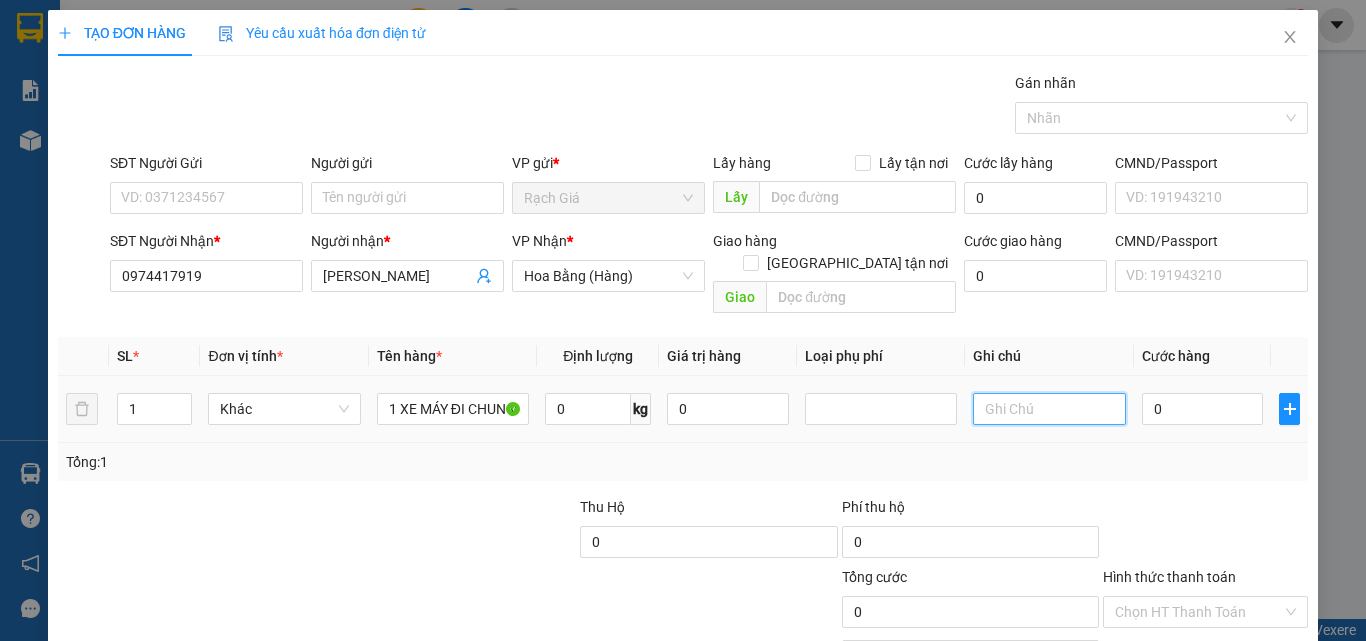 click at bounding box center [1049, 409] 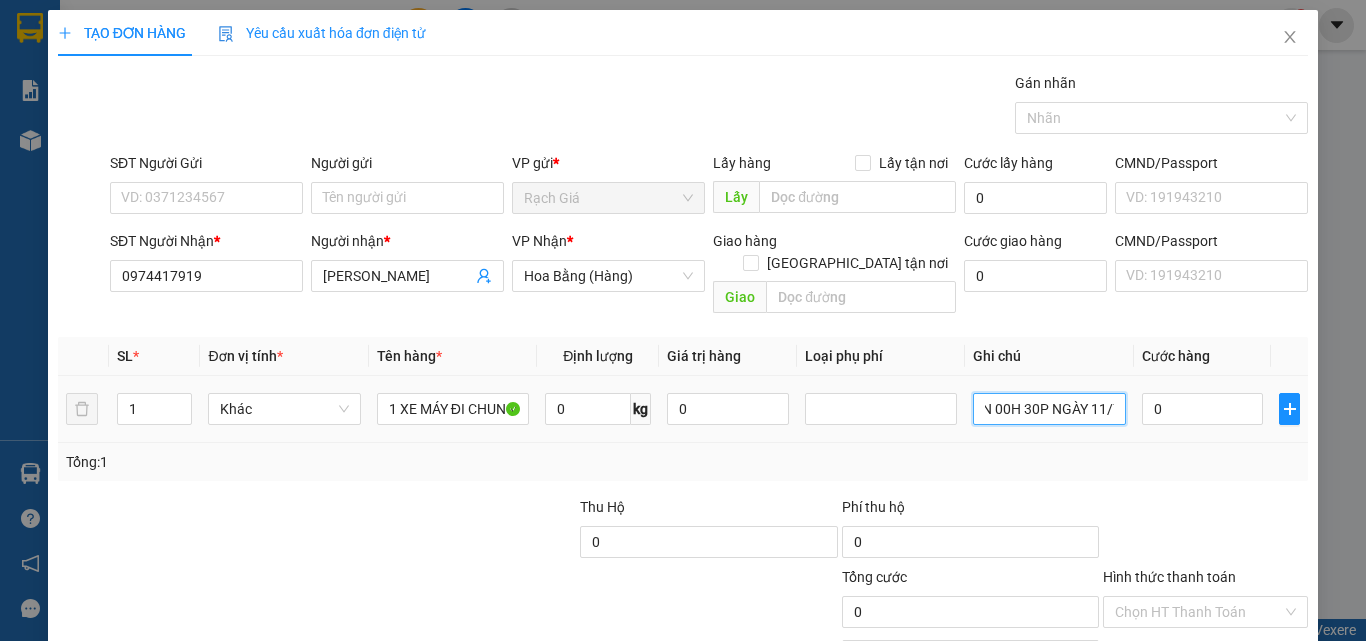 scroll, scrollTop: 0, scrollLeft: 54, axis: horizontal 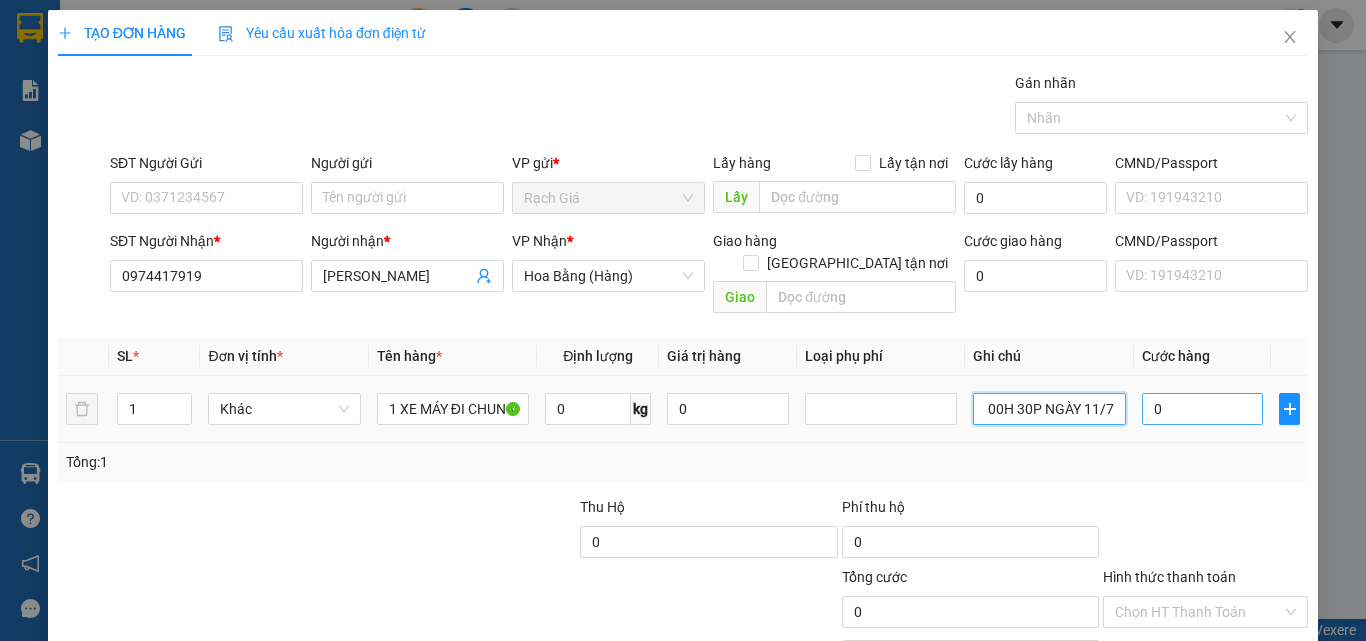 type on "CHUYẾN 00H 30P NGÀY 11/7" 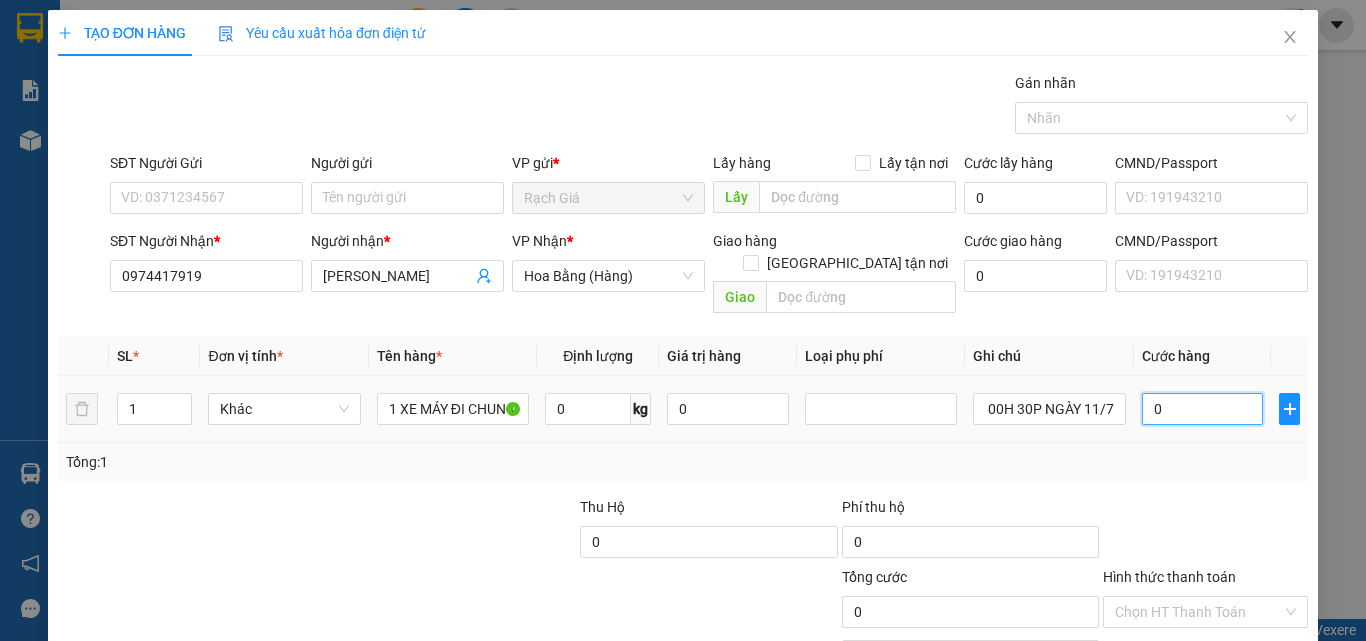 scroll, scrollTop: 0, scrollLeft: 0, axis: both 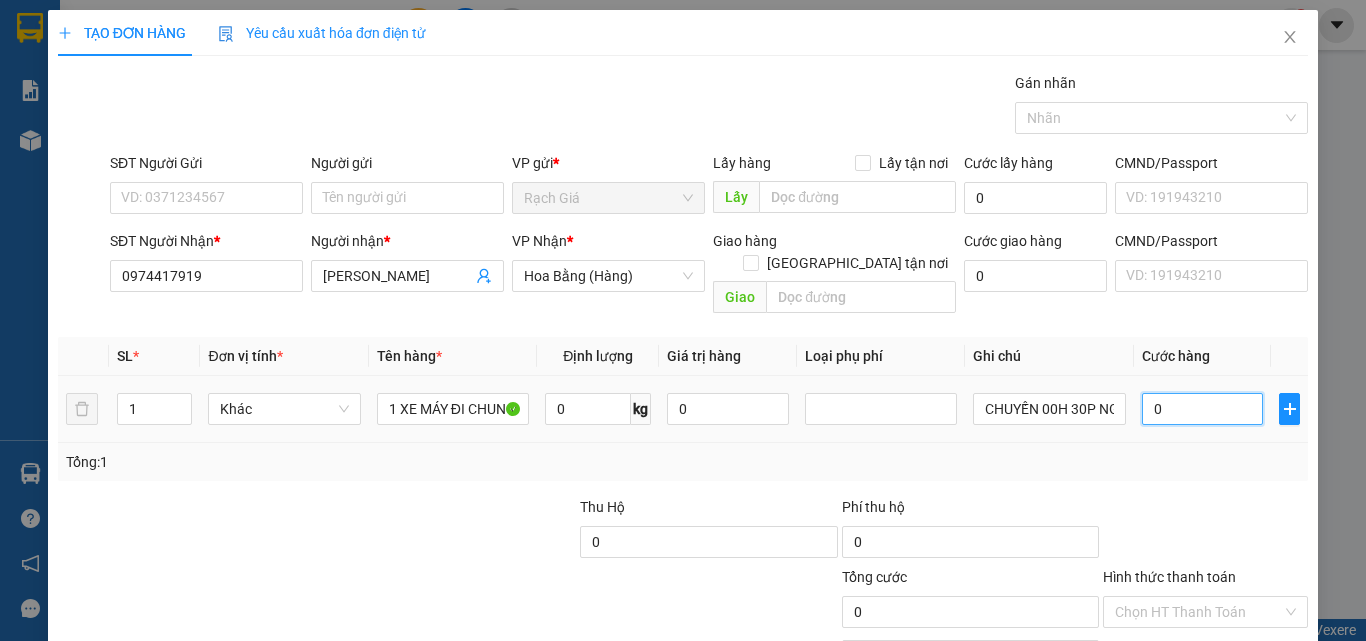click on "0" at bounding box center [1203, 409] 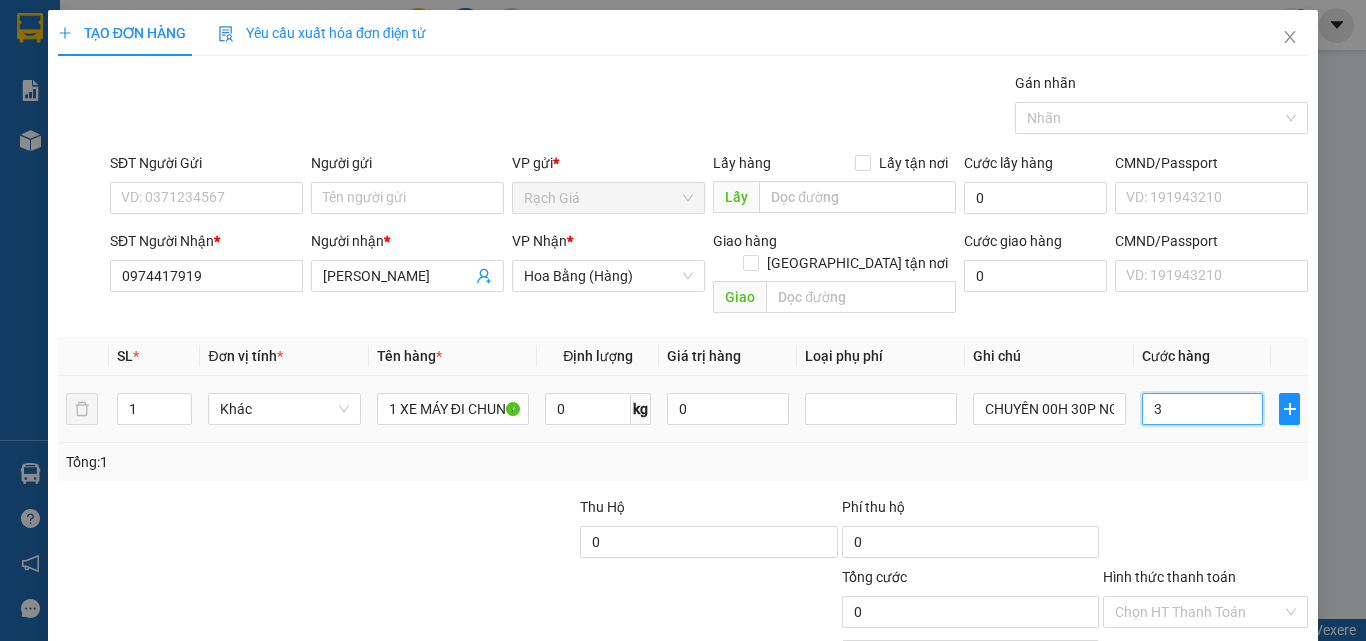 type on "3" 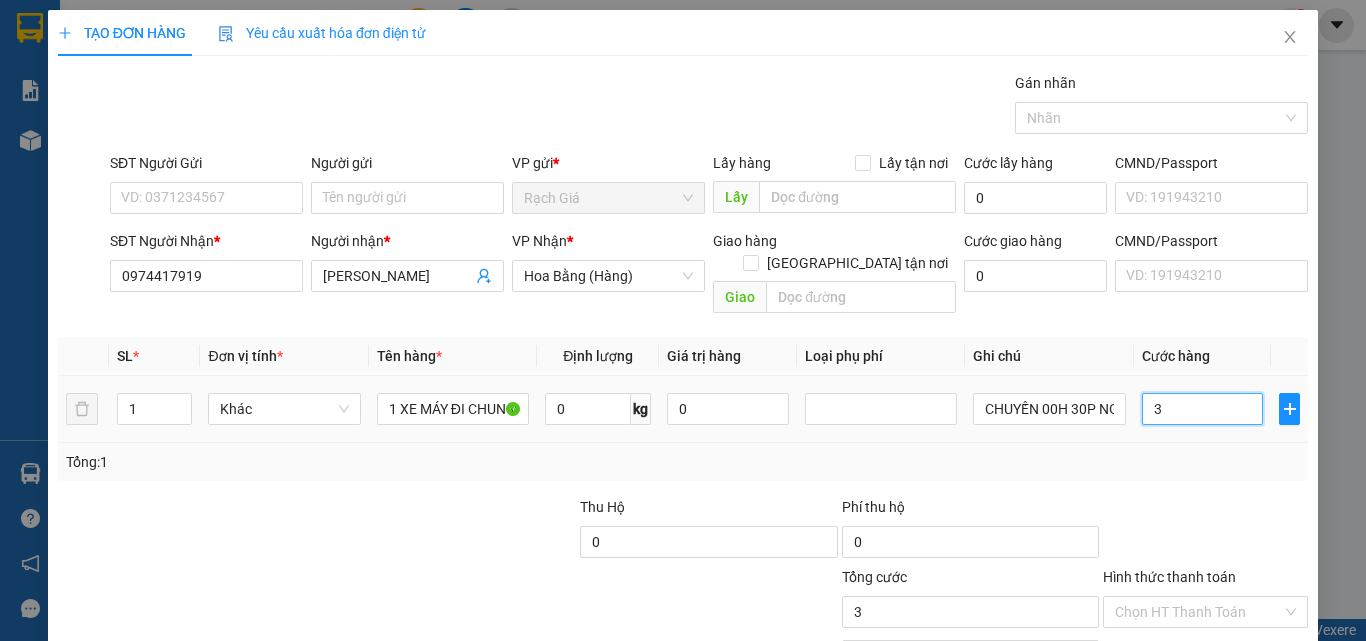 type on "30" 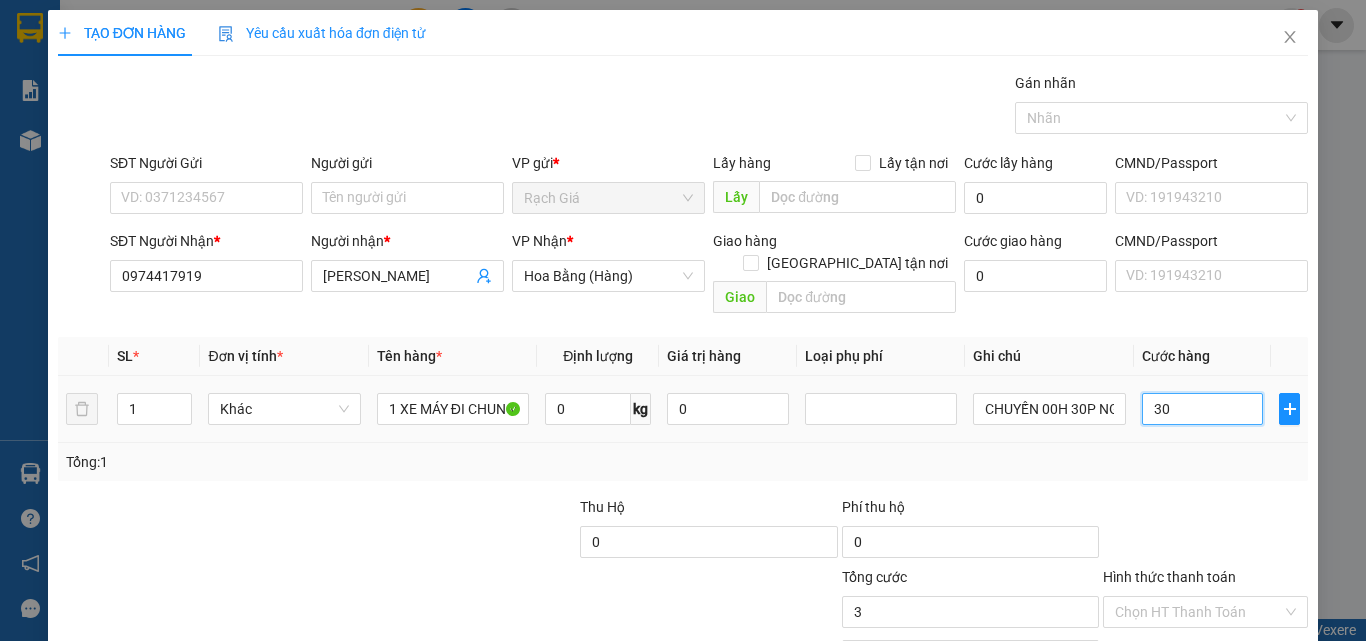 type on "30" 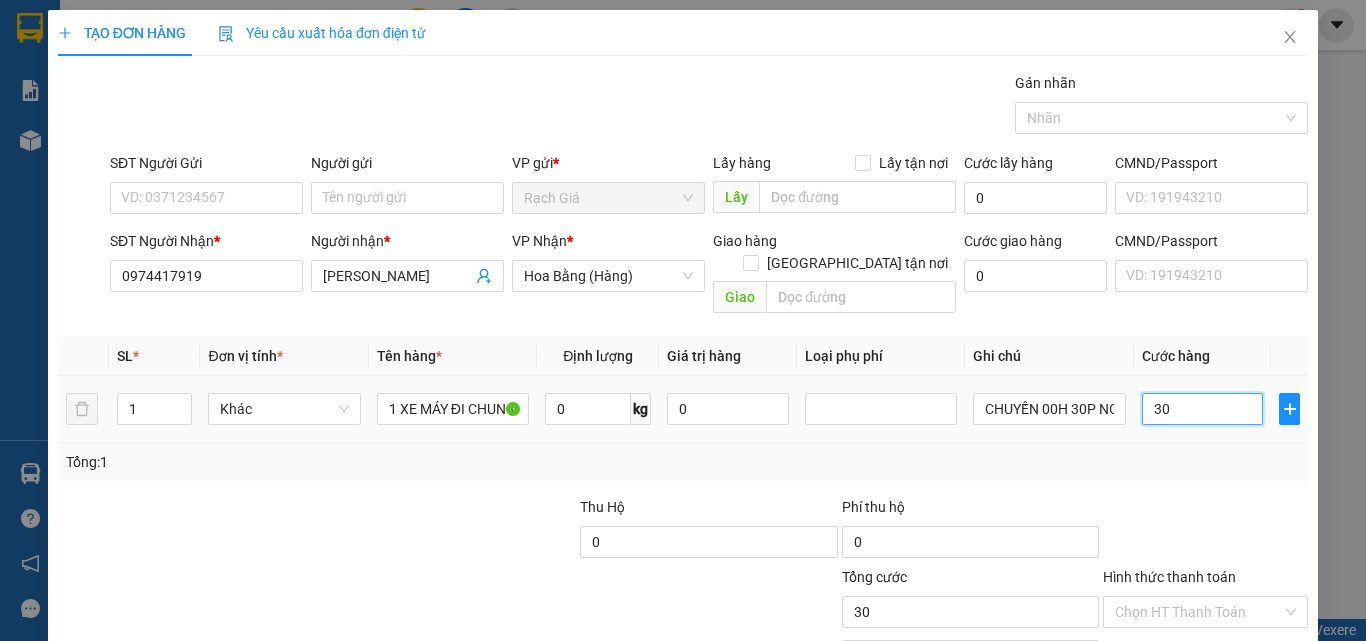 type on "300" 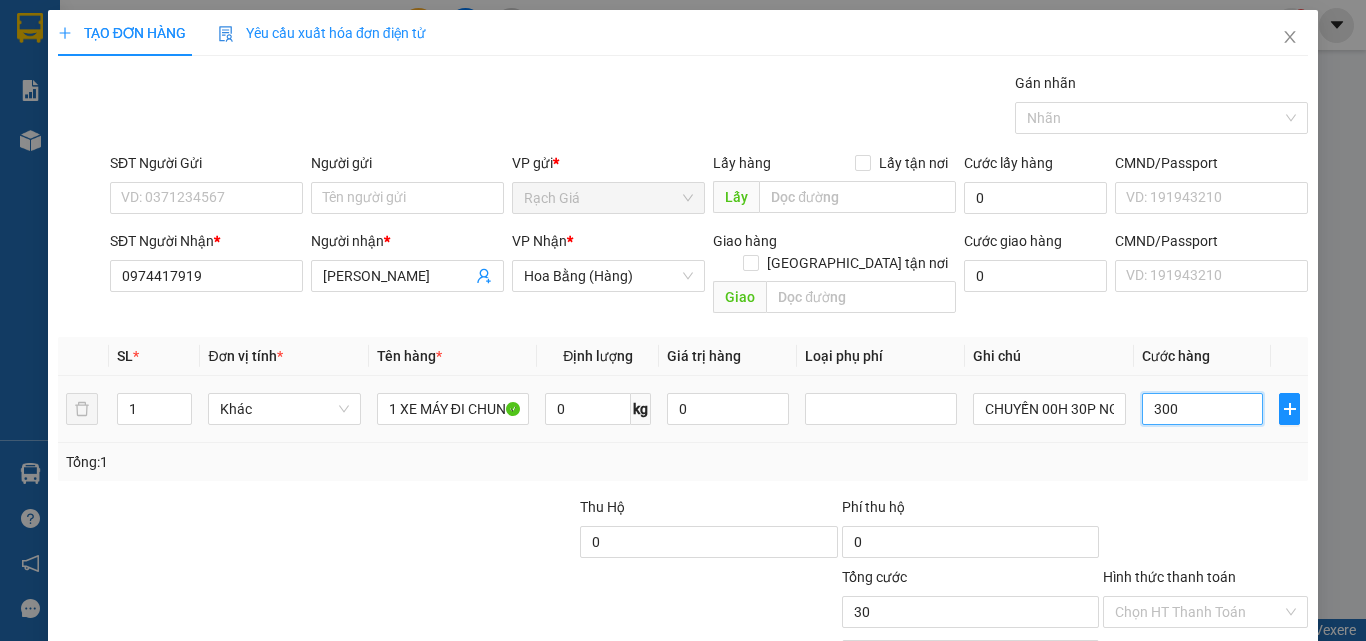 type on "300" 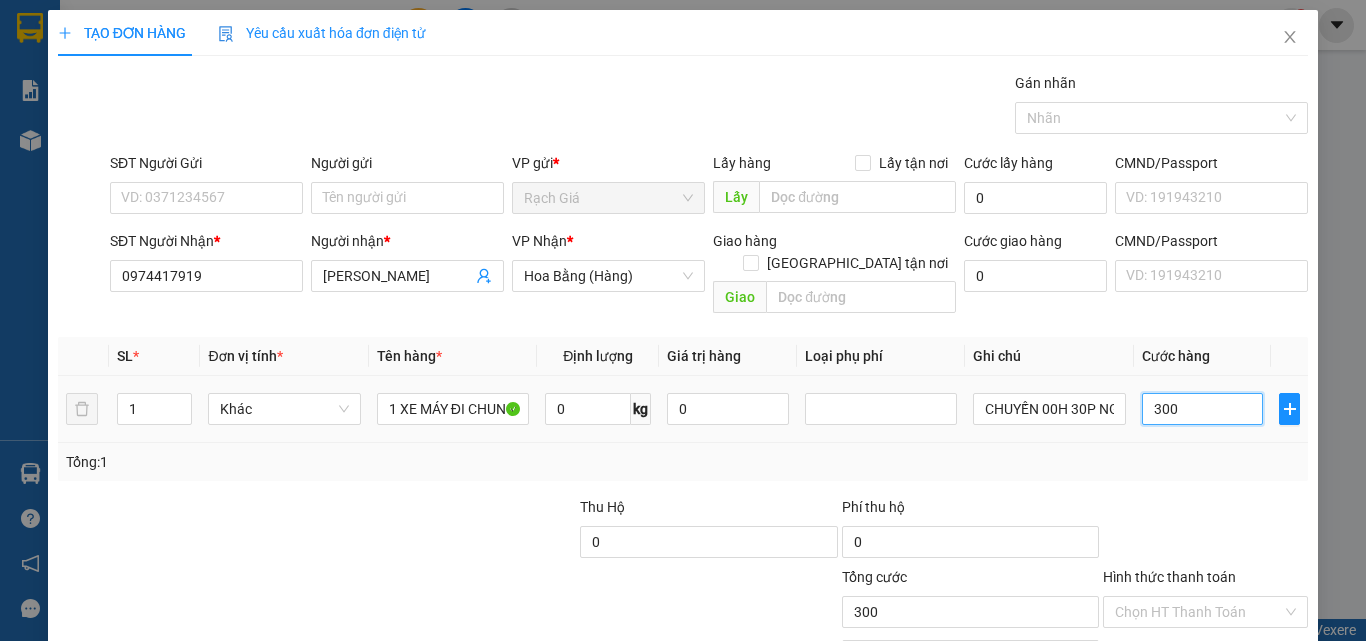 type on "3.000" 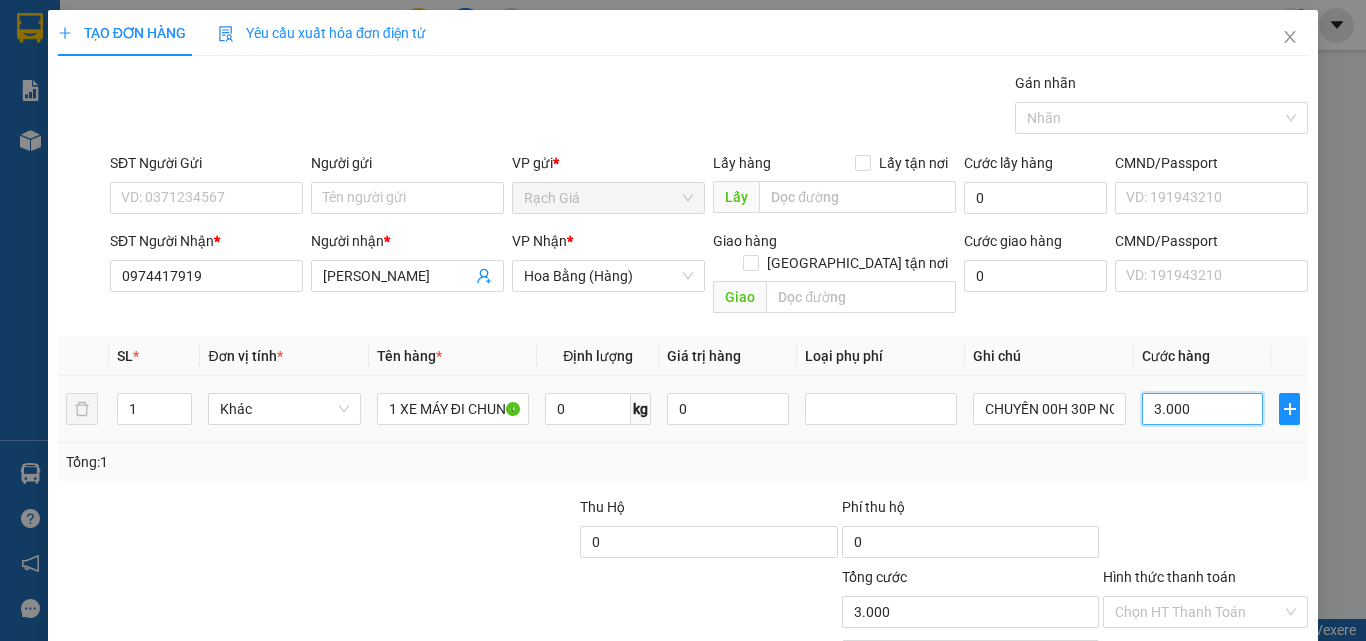 type on "30.000" 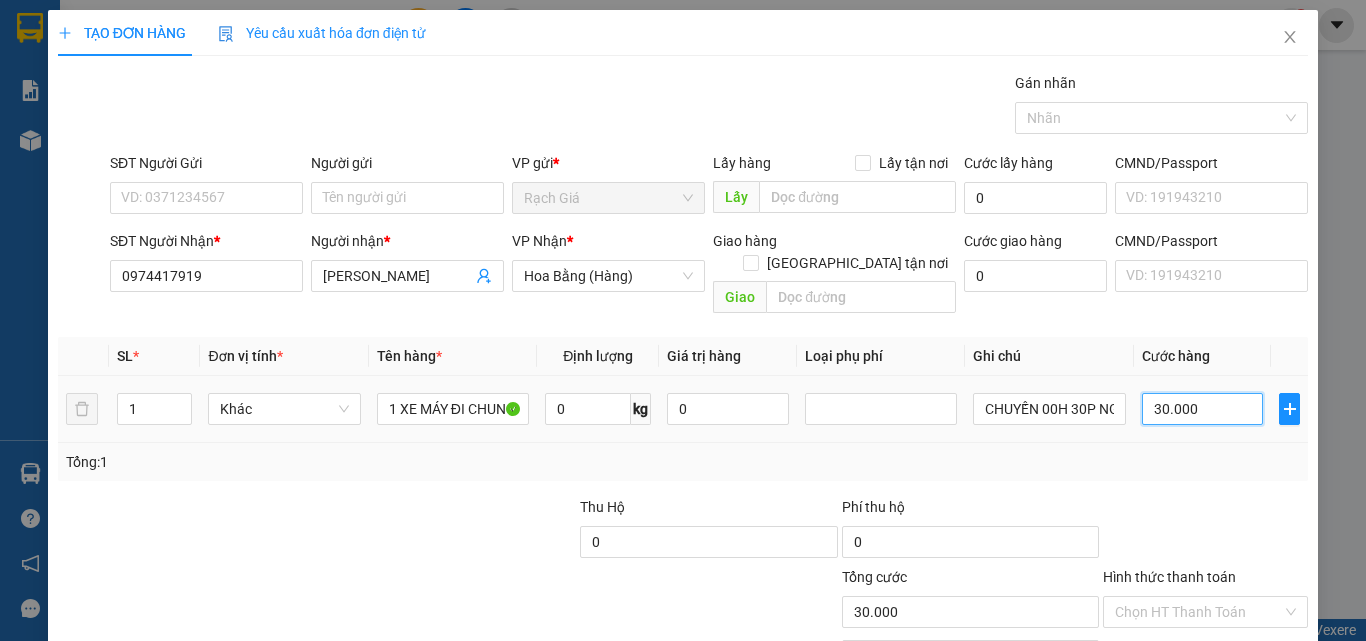 type on "300.000" 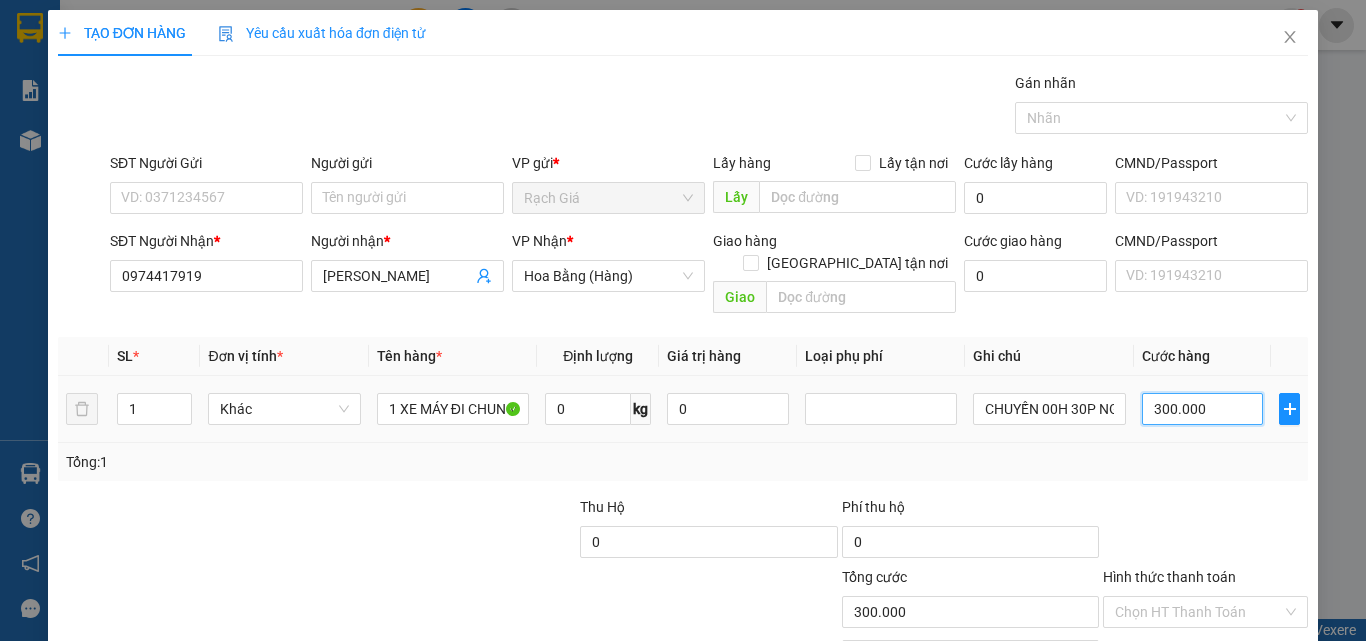 scroll, scrollTop: 161, scrollLeft: 0, axis: vertical 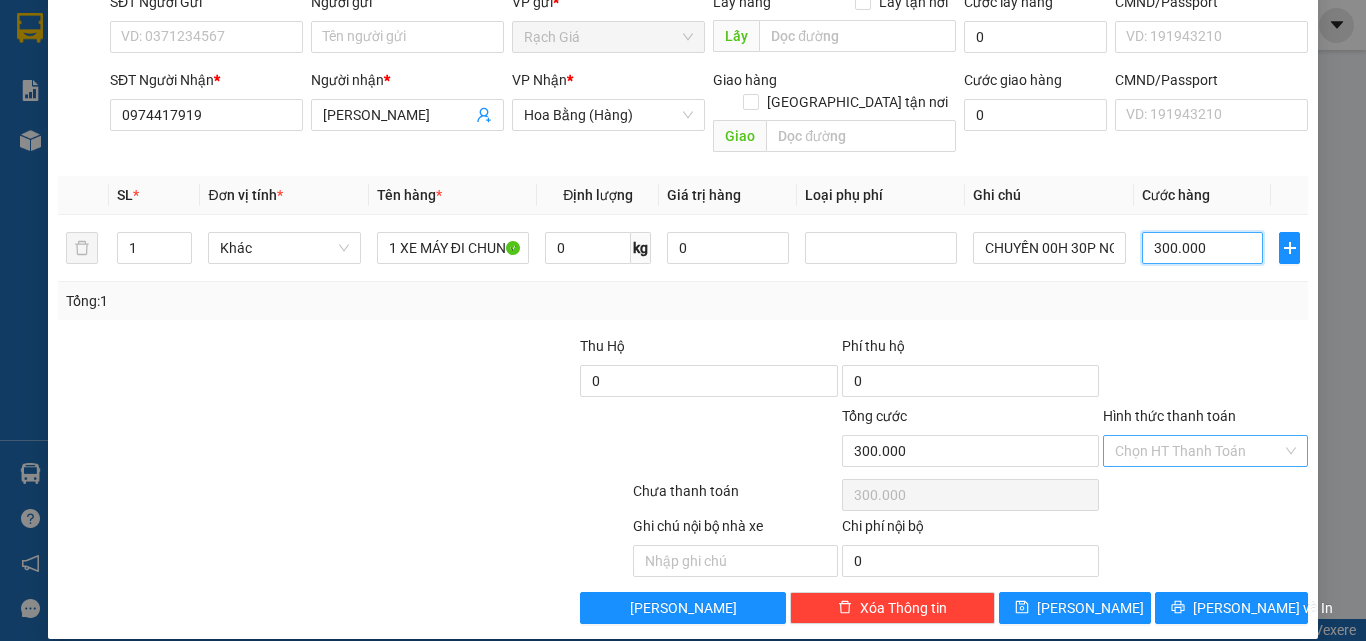 type on "300.000" 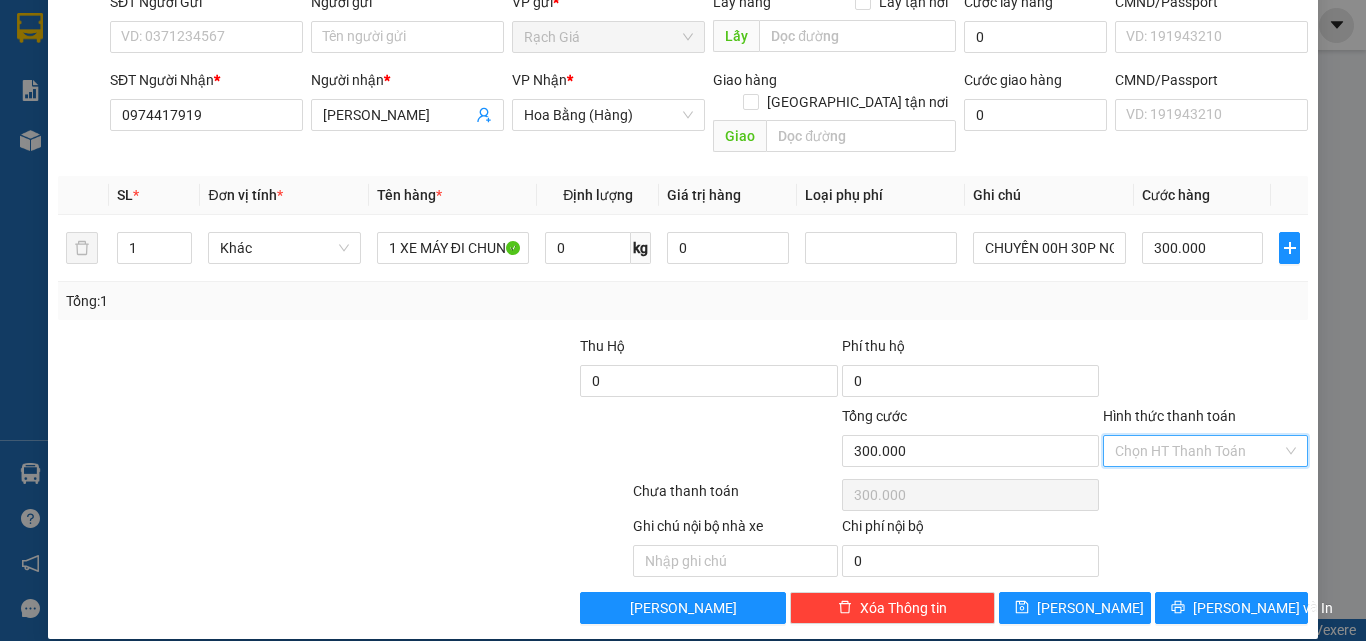 drag, startPoint x: 1193, startPoint y: 427, endPoint x: 1186, endPoint y: 452, distance: 25.96151 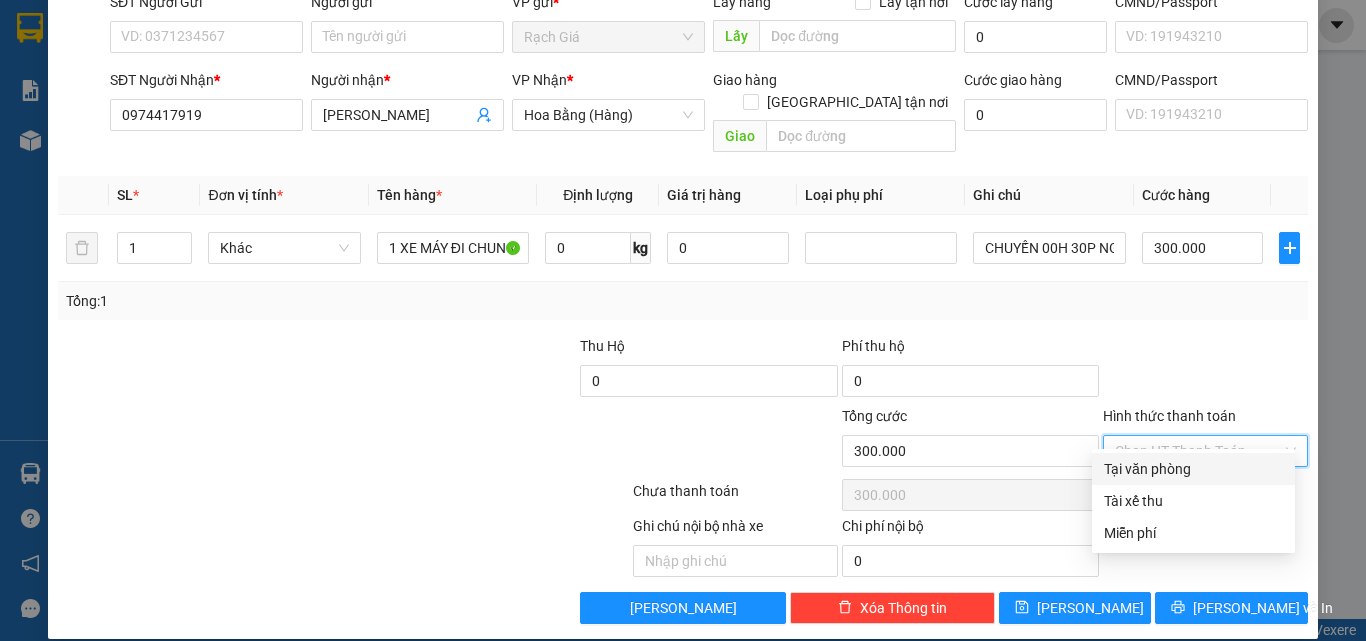 click on "Transit Pickup Surcharge Ids Transit Deliver Surcharge Ids Transit Deliver Surcharge Transit Deliver Surcharge Gói vận chuyển  * Tiêu chuẩn Gán nhãn   Nhãn SĐT Người Gửi VD: 0371234567 Người gửi Tên người gửi VP gửi  * Rạch Giá Lấy hàng Lấy tận nơi Lấy Cước lấy hàng 0 CMND/Passport VD: [PASSPORT] SĐT Người Nhận  * 0974417919 Người nhận  * VÕ TUẤN KIỆT VP Nhận  * Hoa Bằng (Hàng) Giao hàng Giao tận nơi Giao Cước giao hàng 0 CMND/Passport VD: [PASSPORT] SL  * Đơn vị tính  * Tên hàng  * Định lượng Giá trị hàng Loại phụ phí Ghi chú Cước hàng                     1 Khác 1 XE MÁY ĐI CHUN VỚI KHÁCH 0 kg 0   CHUYẾN 00H 30P NGÀY 11/7 300.000 Tổng:  1 Thu Hộ 0 Phí thu hộ 0 Tổng cước 300.000 Hình thức thanh toán Chọn HT Thanh Toán Số tiền thu trước 0 Chưa thanh toán 300.000 Chọn HT Thanh Toán Ghi chú nội bộ nhà xe Chi phí nội bộ 0 Lưu nháp [PERSON_NAME]" at bounding box center [683, 267] 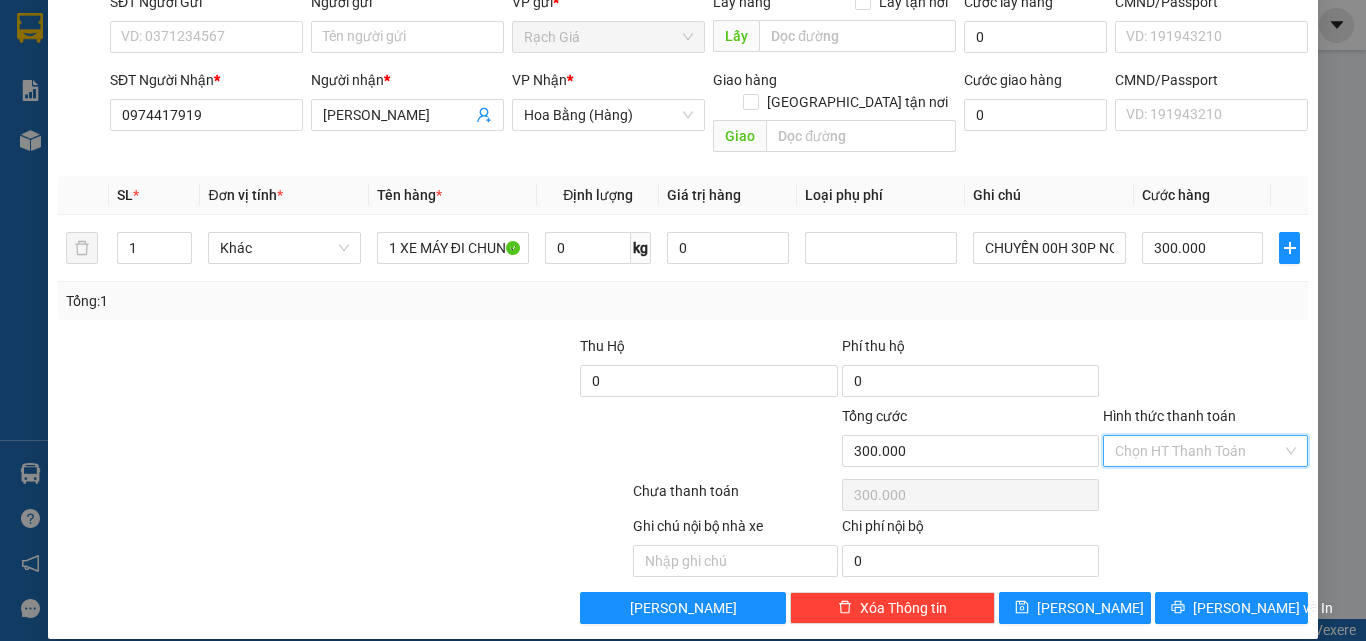 click on "Hình thức thanh toán" at bounding box center [1198, 451] 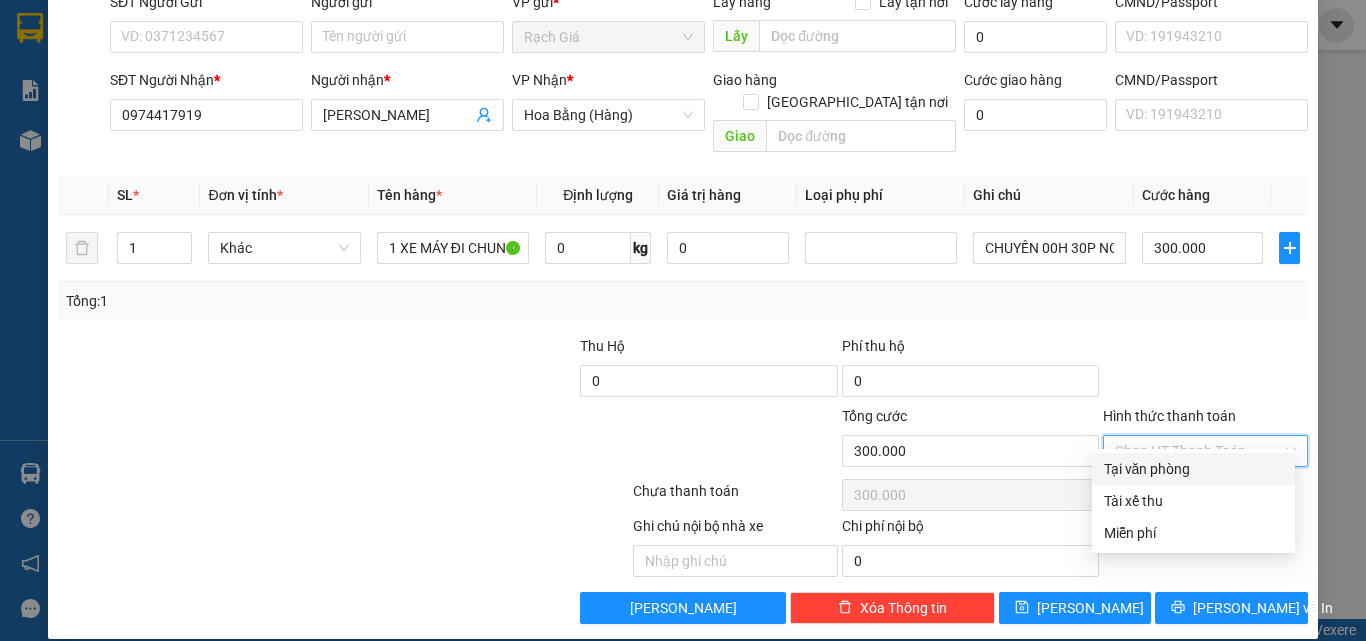 click on "Tại văn phòng" at bounding box center (1193, 469) 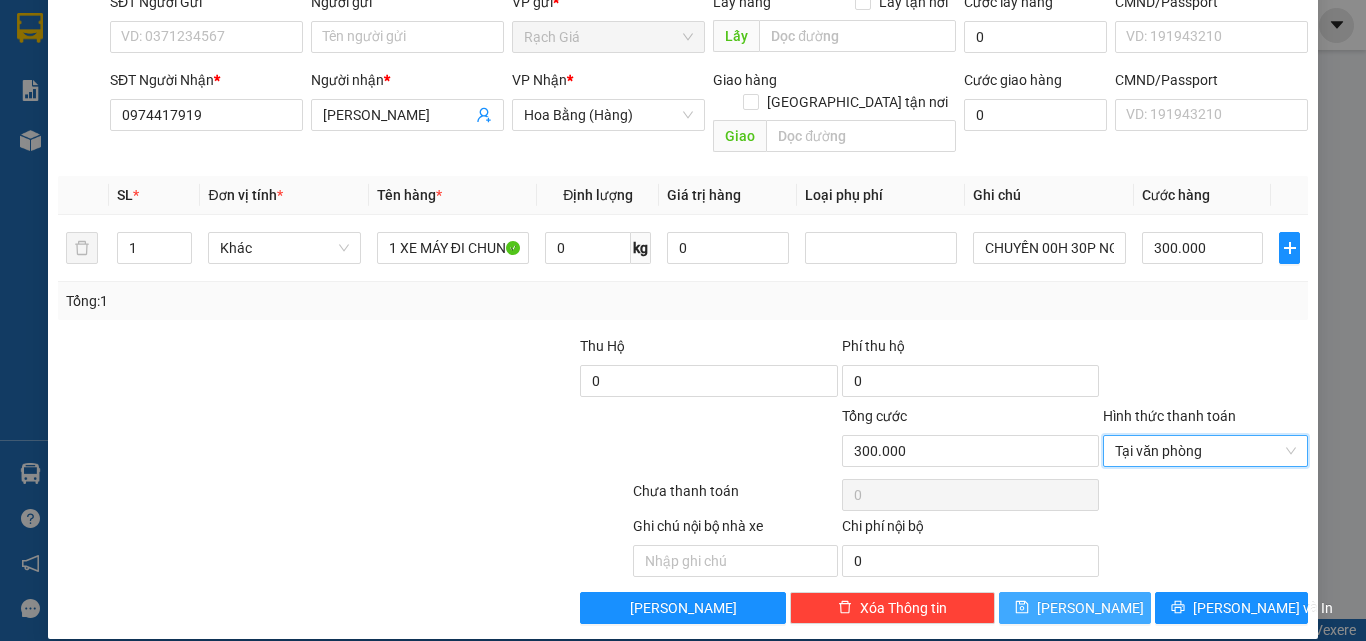 click on "[PERSON_NAME]" at bounding box center [1090, 608] 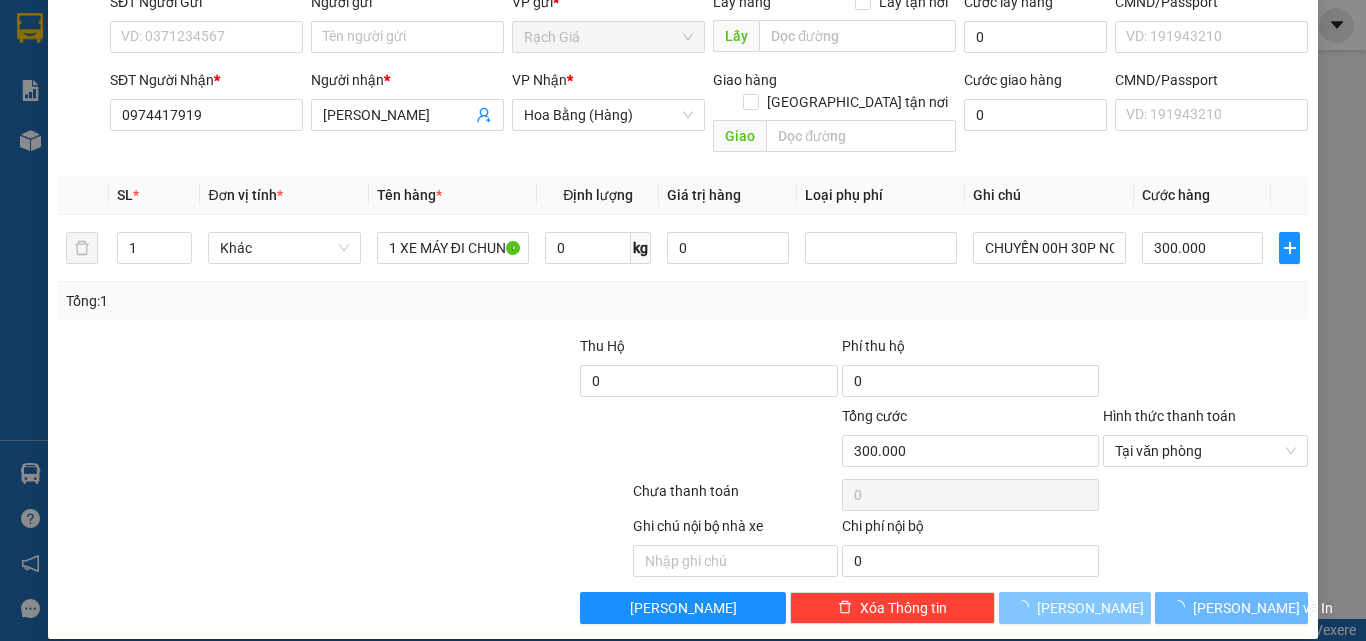 type 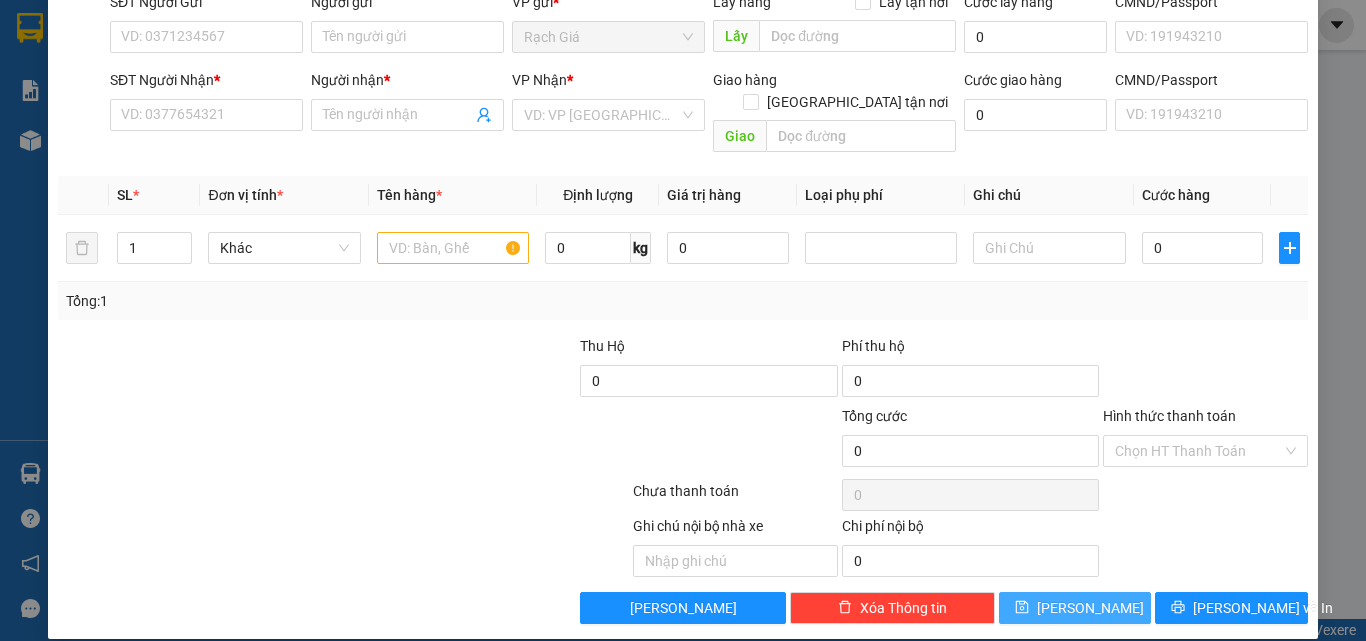 scroll, scrollTop: 0, scrollLeft: 0, axis: both 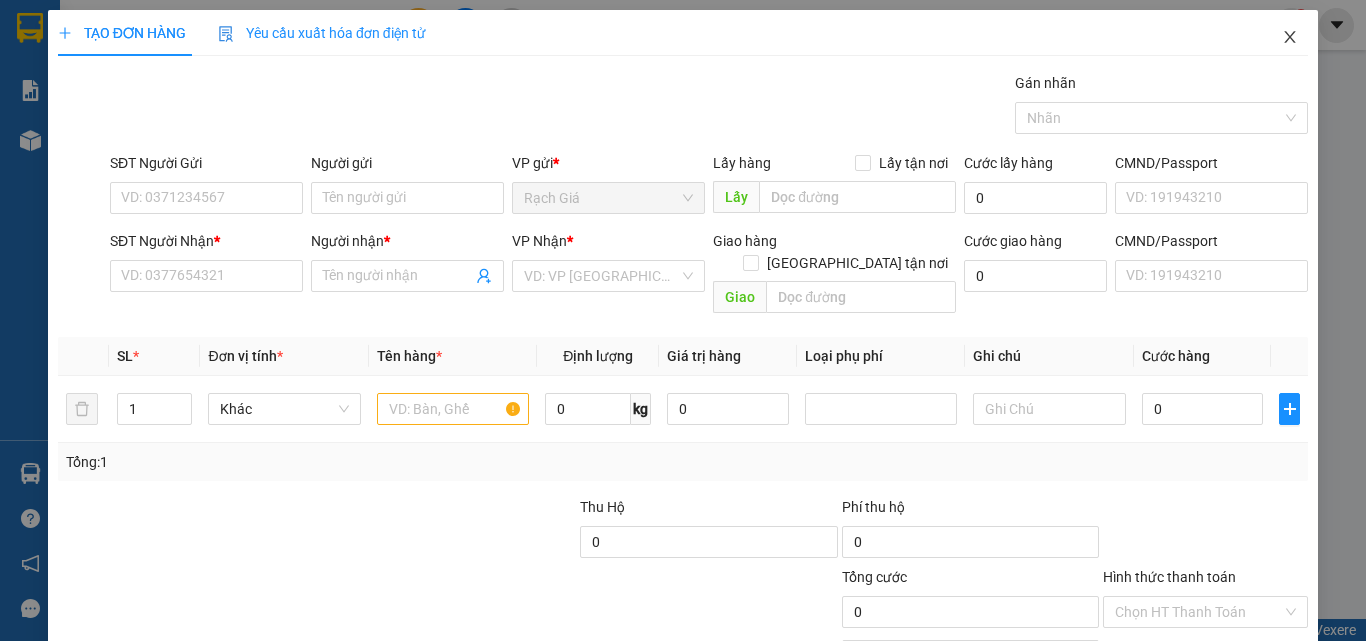 click 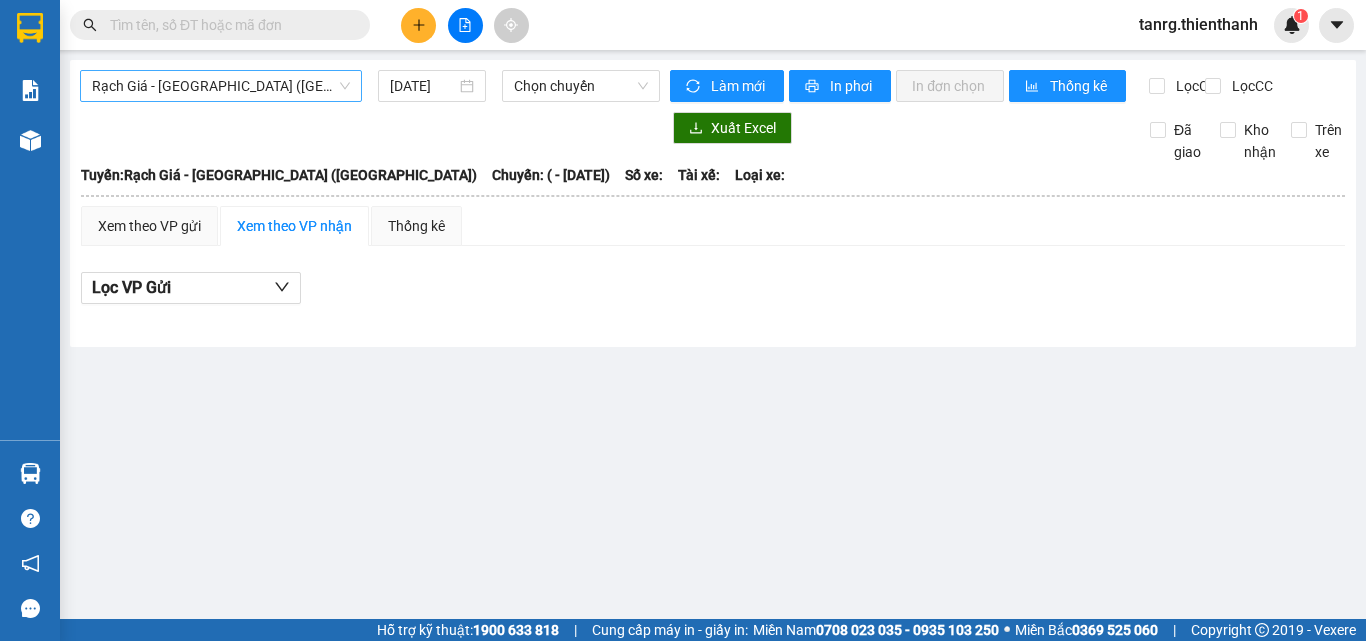 click on "Rạch Giá - [GEOGRAPHIC_DATA] ([GEOGRAPHIC_DATA])" at bounding box center (221, 86) 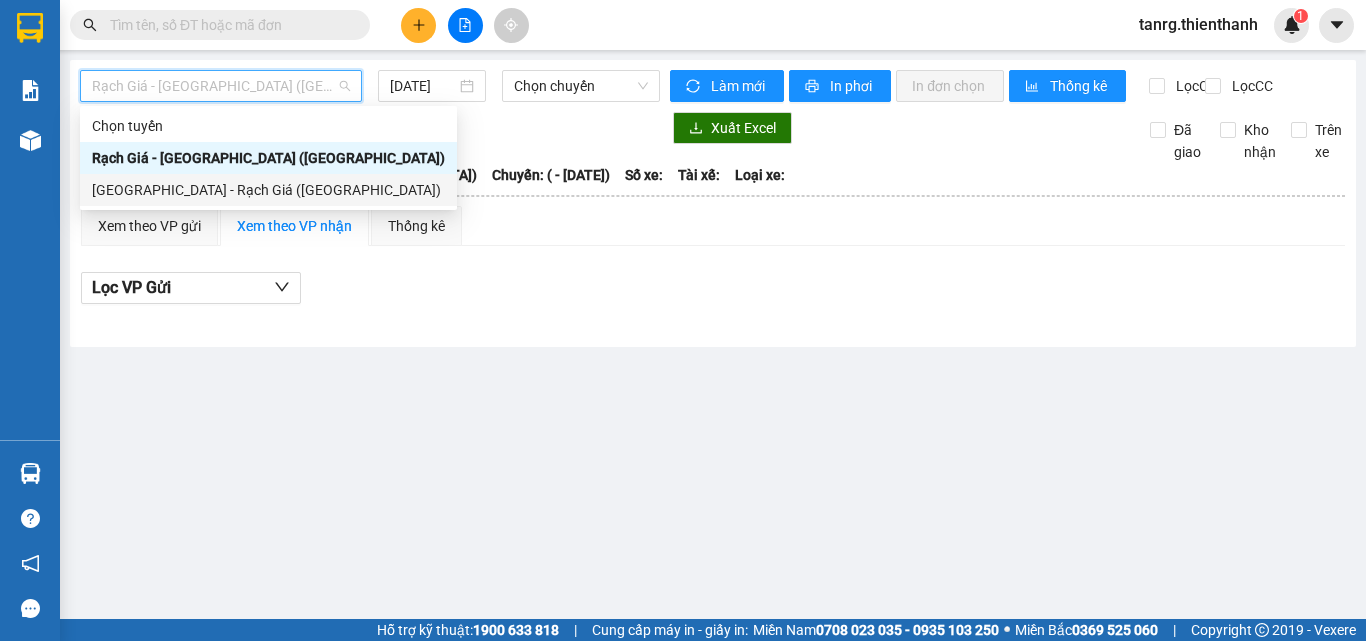 click on "[GEOGRAPHIC_DATA] - Rạch Giá ([GEOGRAPHIC_DATA])" at bounding box center (268, 190) 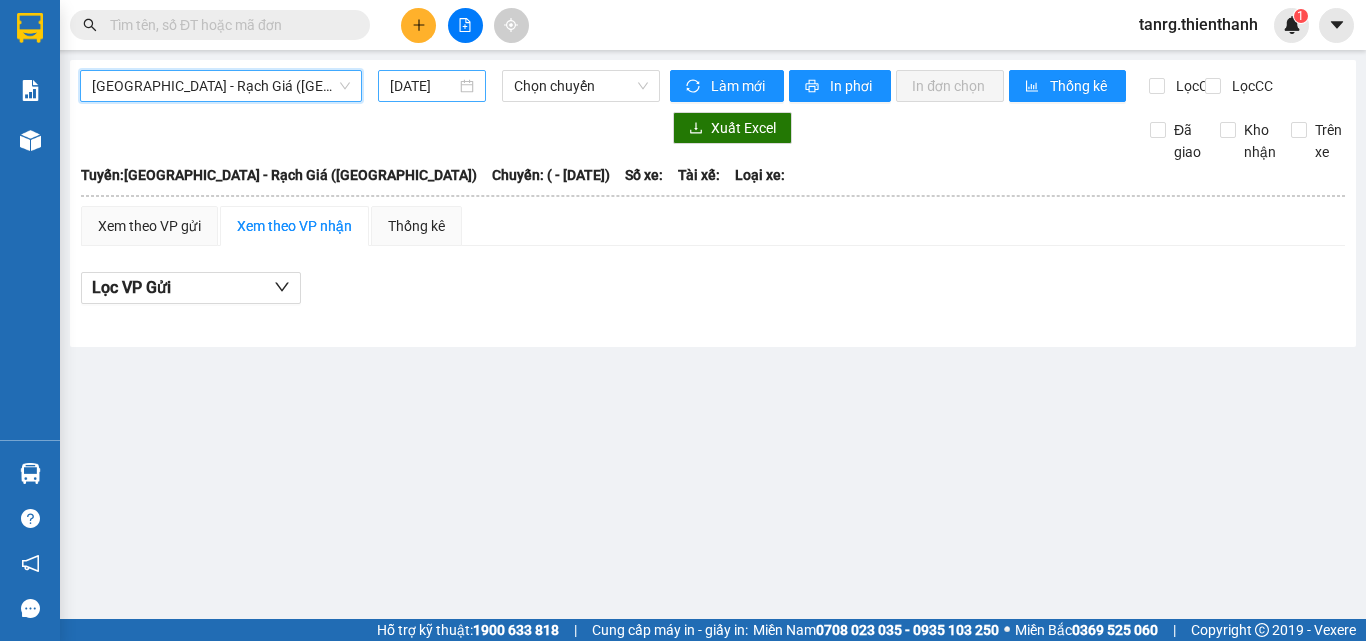 click on "[DATE]" at bounding box center [423, 86] 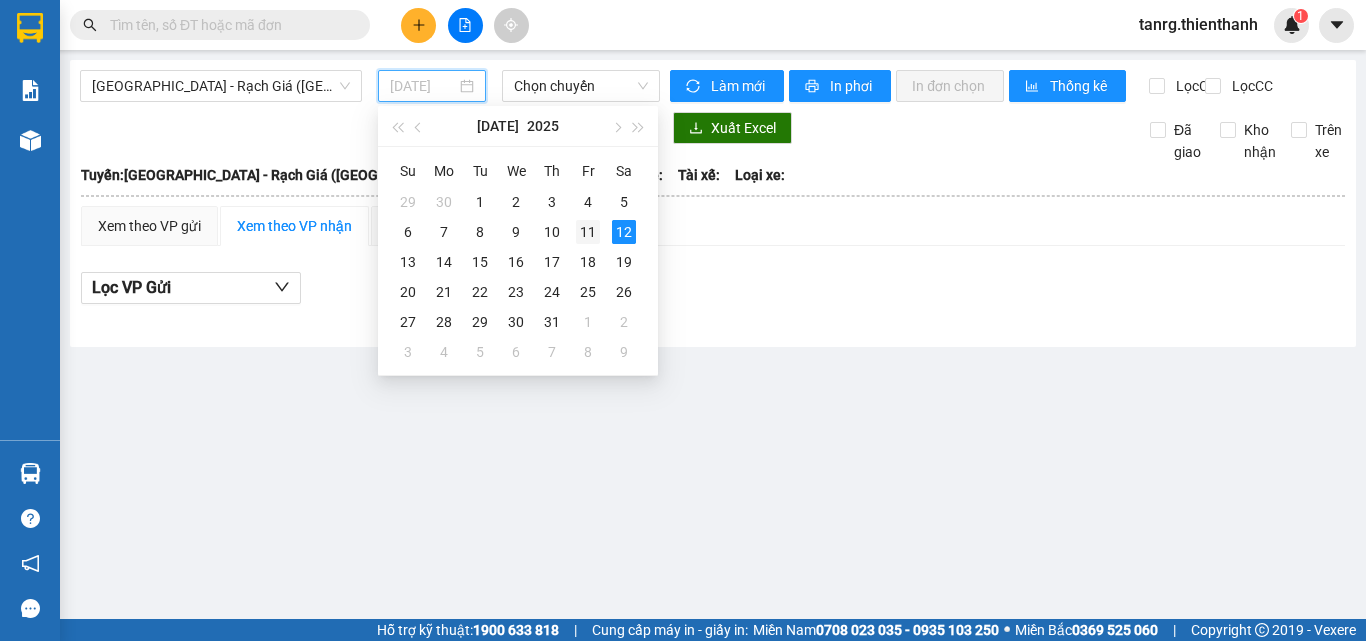 click on "11" at bounding box center [588, 232] 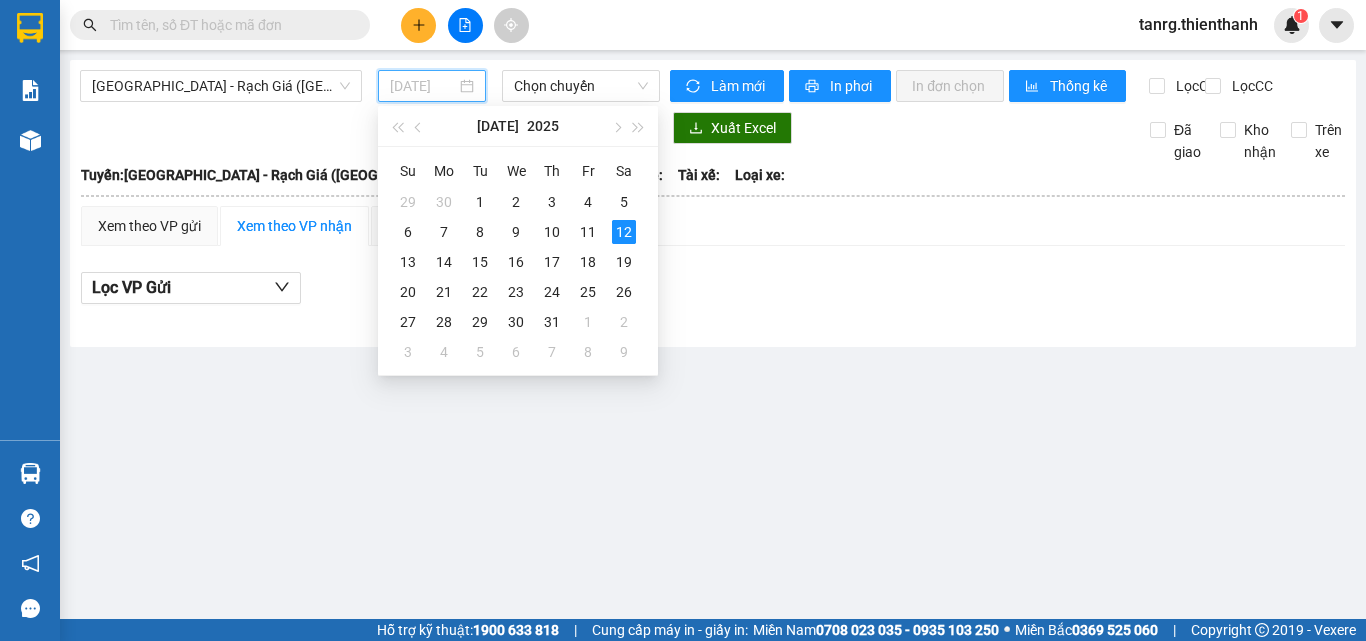 type on "[DATE]" 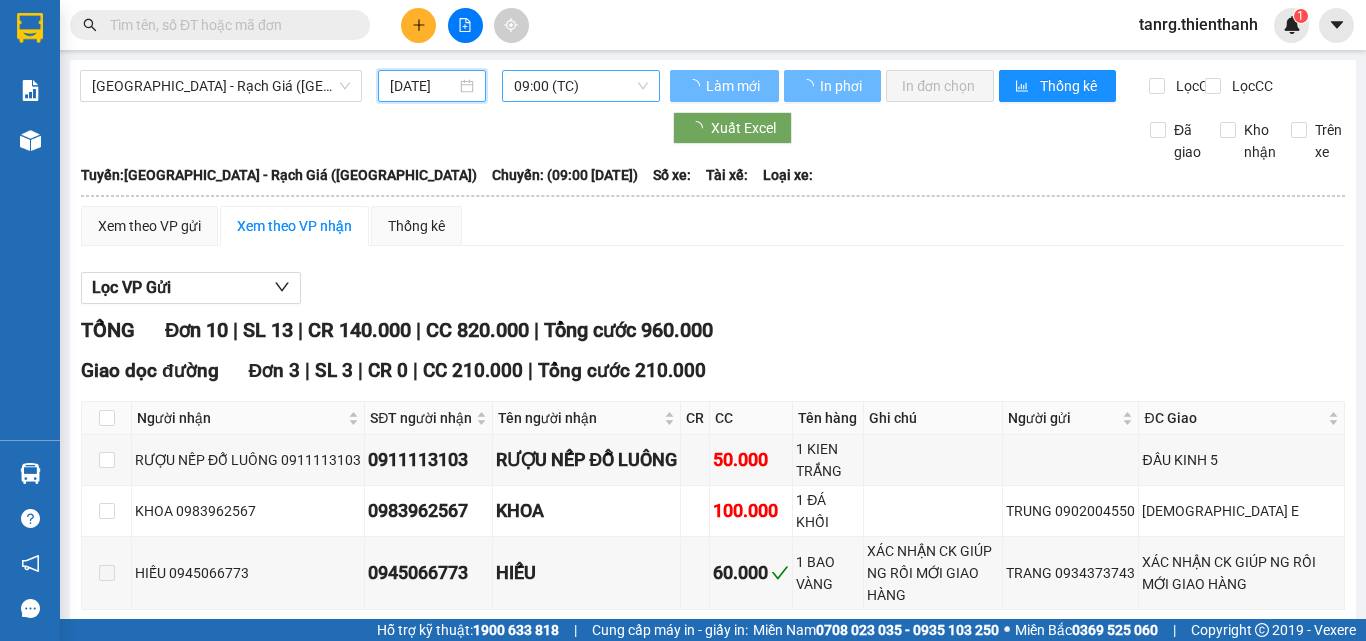 click on "09:00   (TC)" at bounding box center [581, 86] 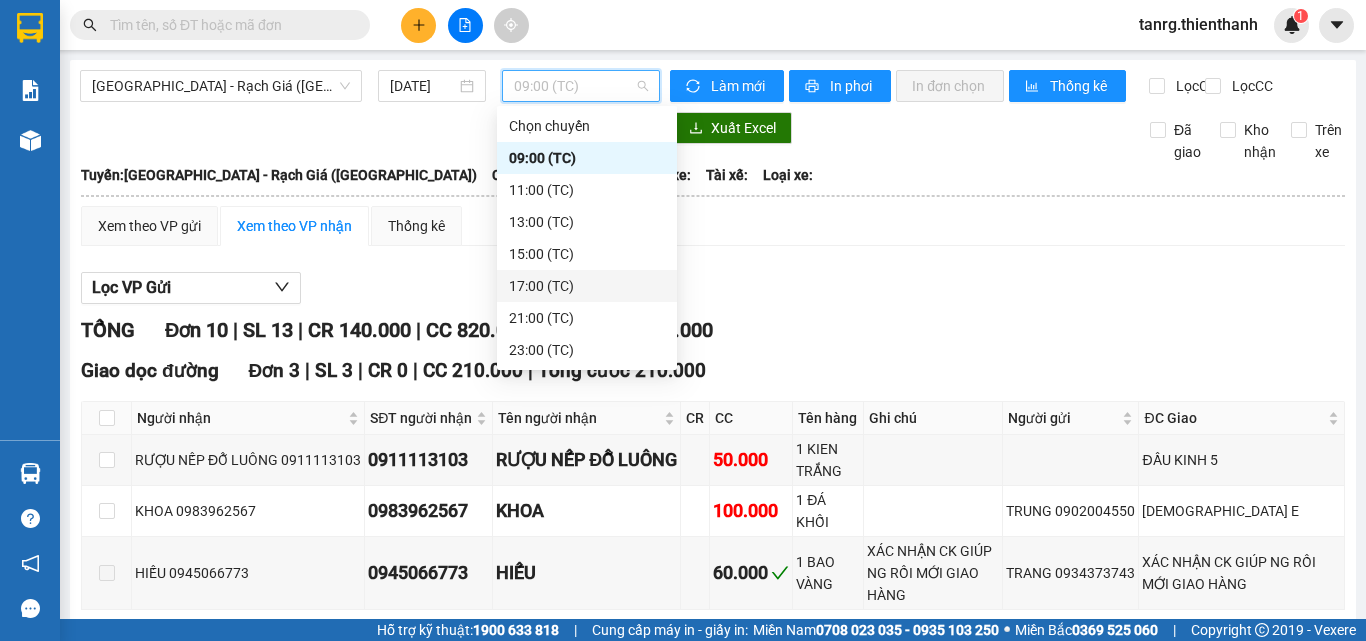 click on "17:00   (TC)" at bounding box center [587, 286] 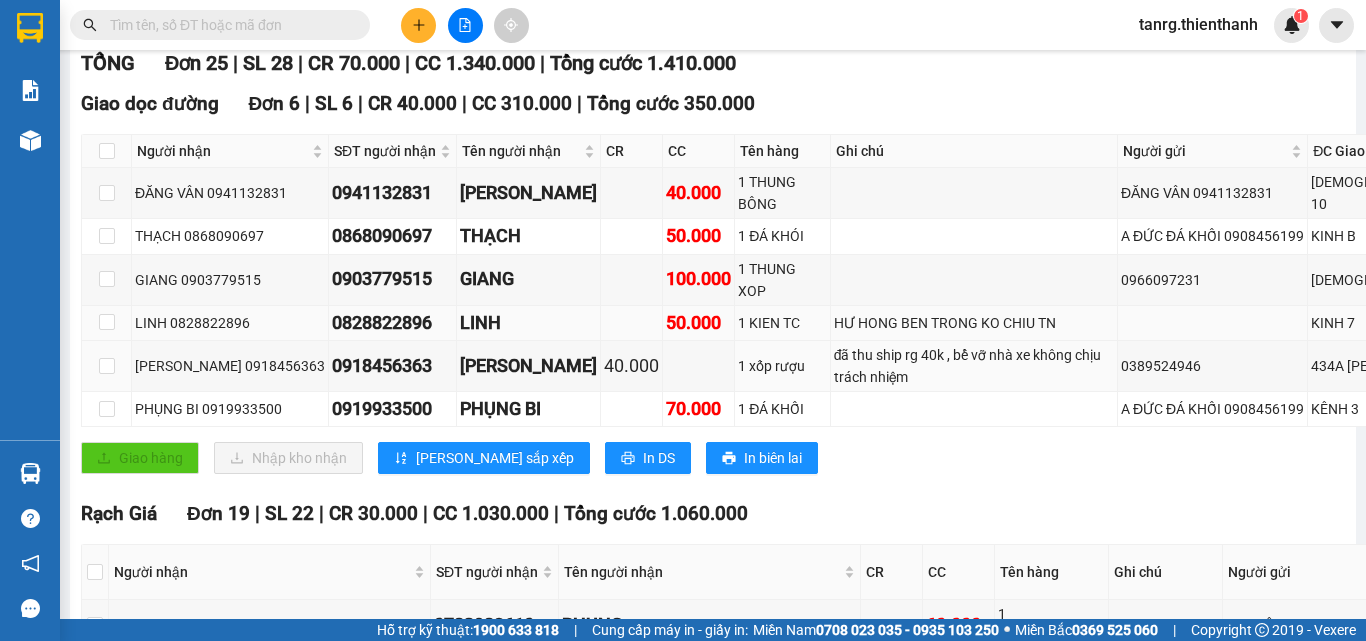 scroll, scrollTop: 533, scrollLeft: 0, axis: vertical 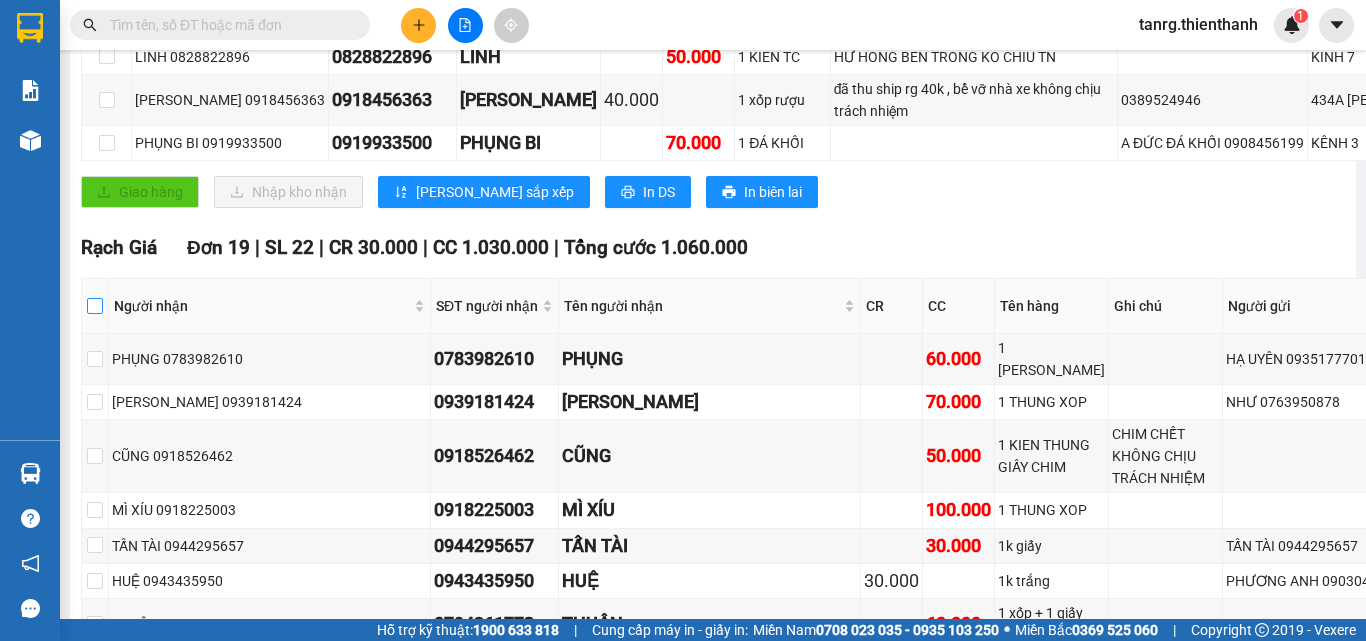 click at bounding box center (95, 306) 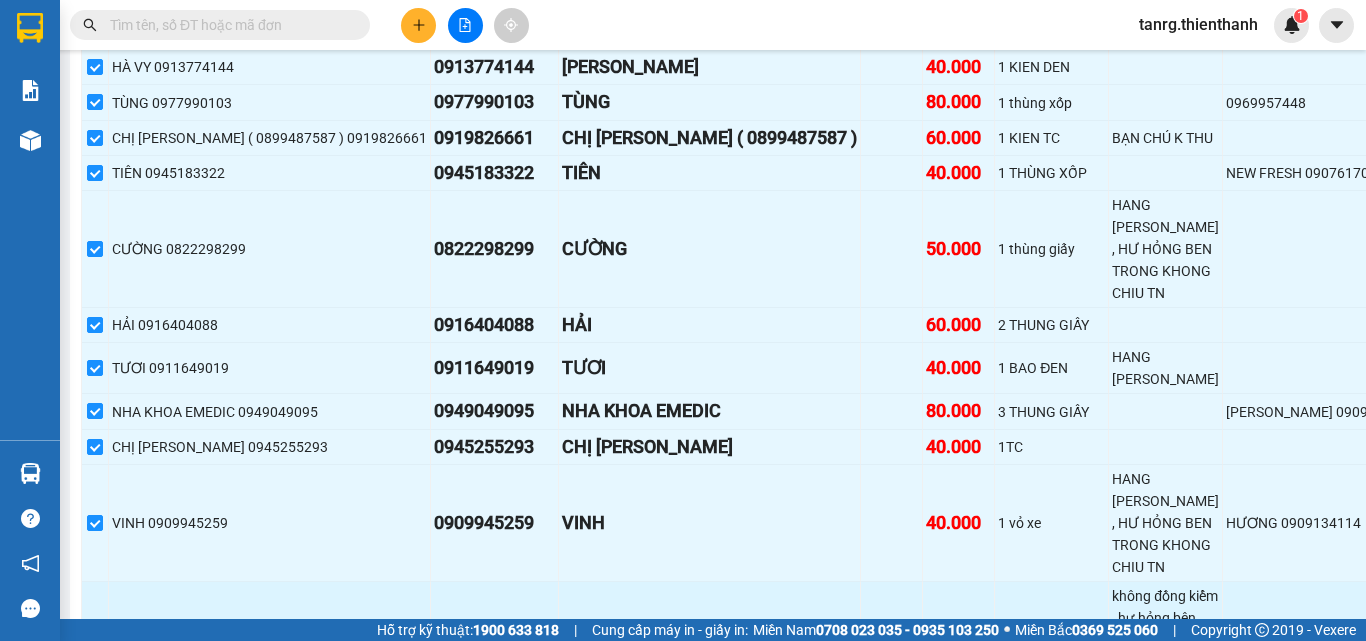 scroll, scrollTop: 1400, scrollLeft: 0, axis: vertical 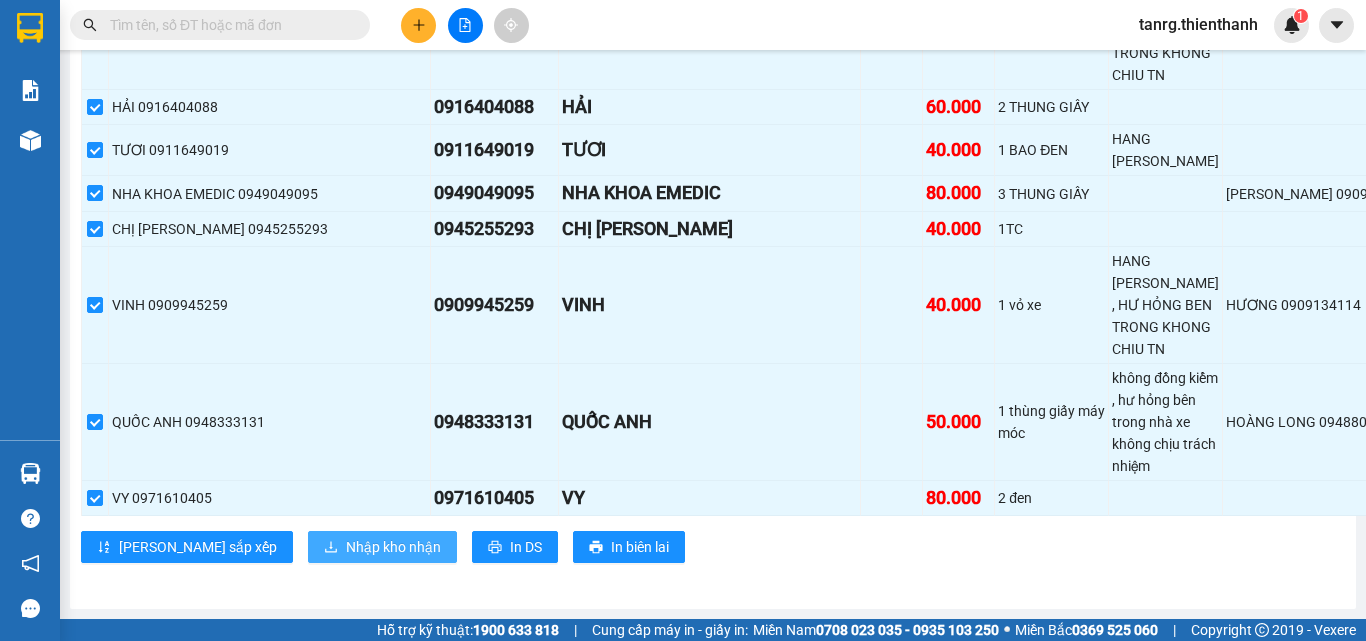 click on "Nhập kho nhận" at bounding box center [393, 547] 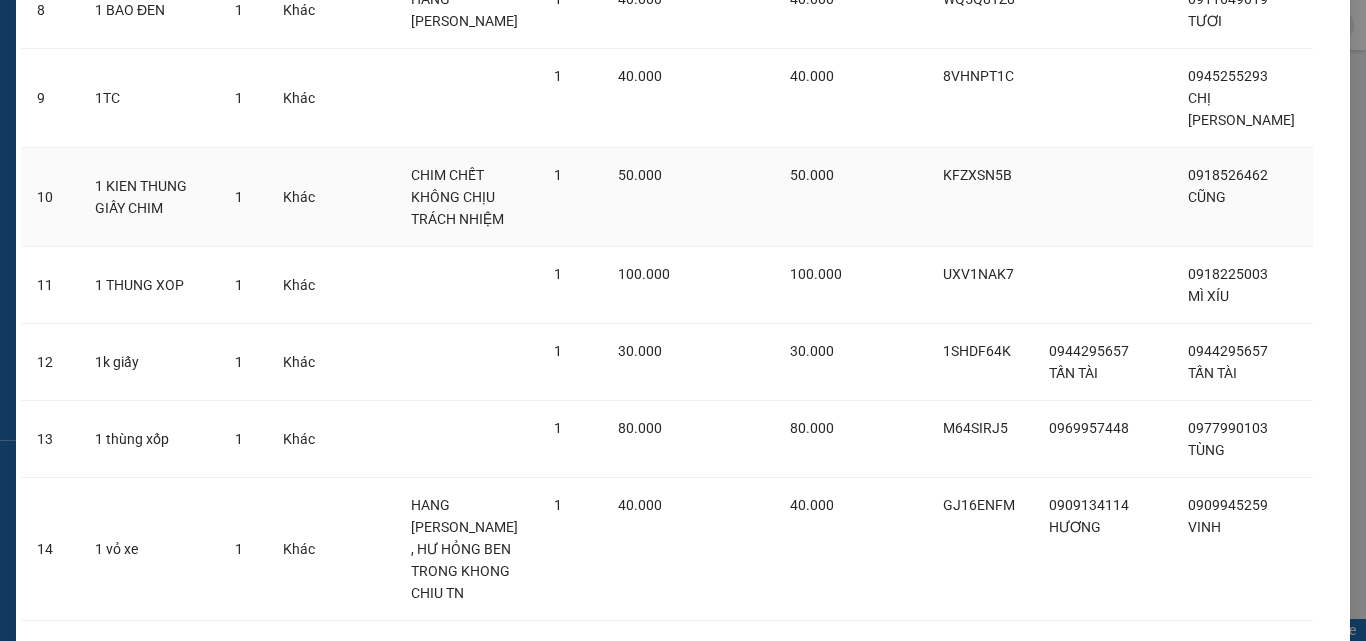 scroll, scrollTop: 1312, scrollLeft: 0, axis: vertical 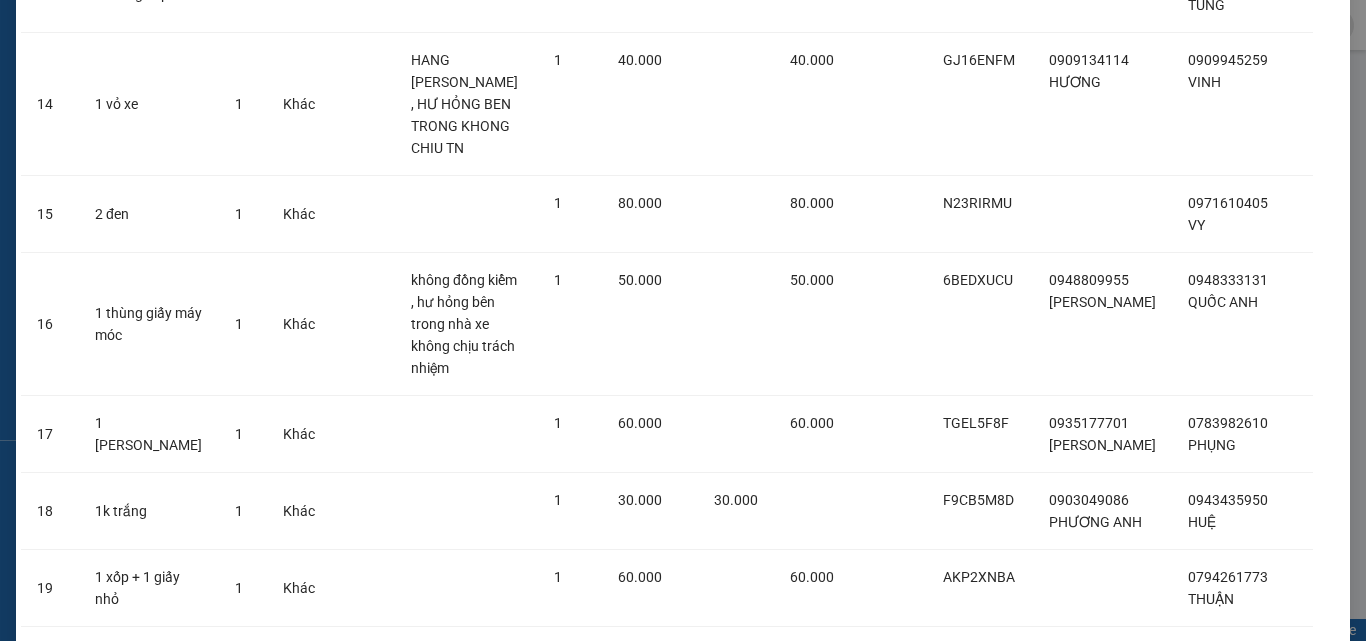 click on "Nhập hàng kho nhận" at bounding box center (756, 718) 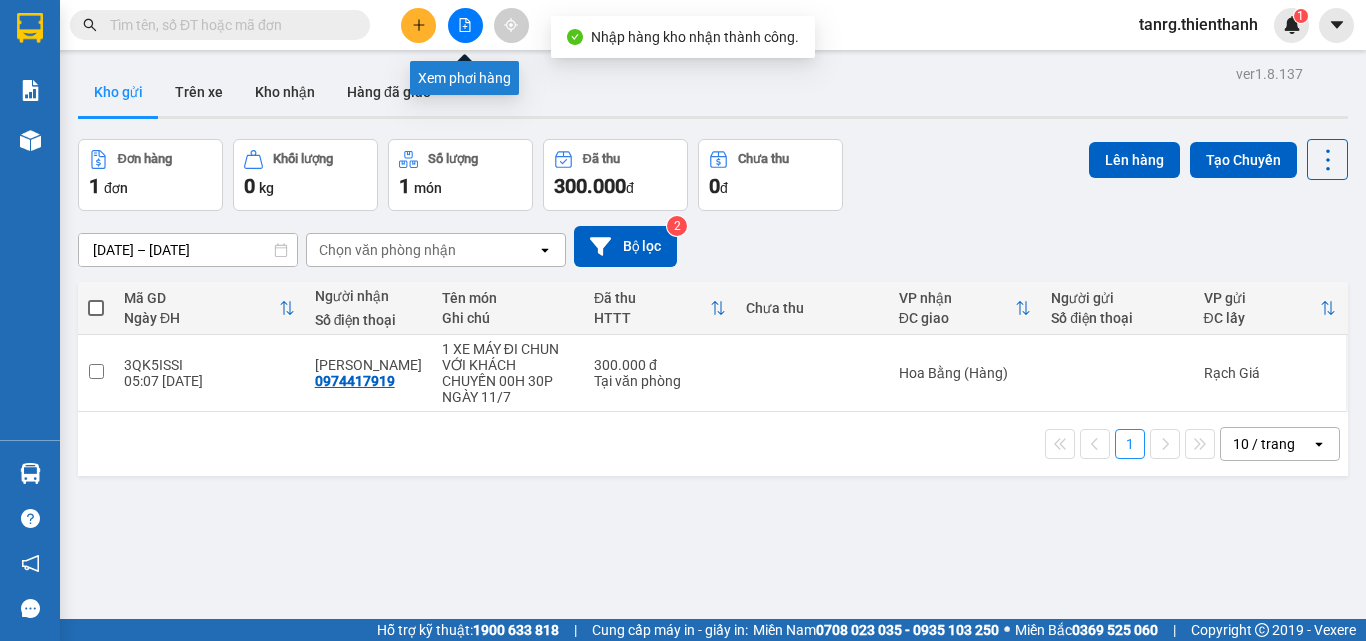 click at bounding box center (465, 25) 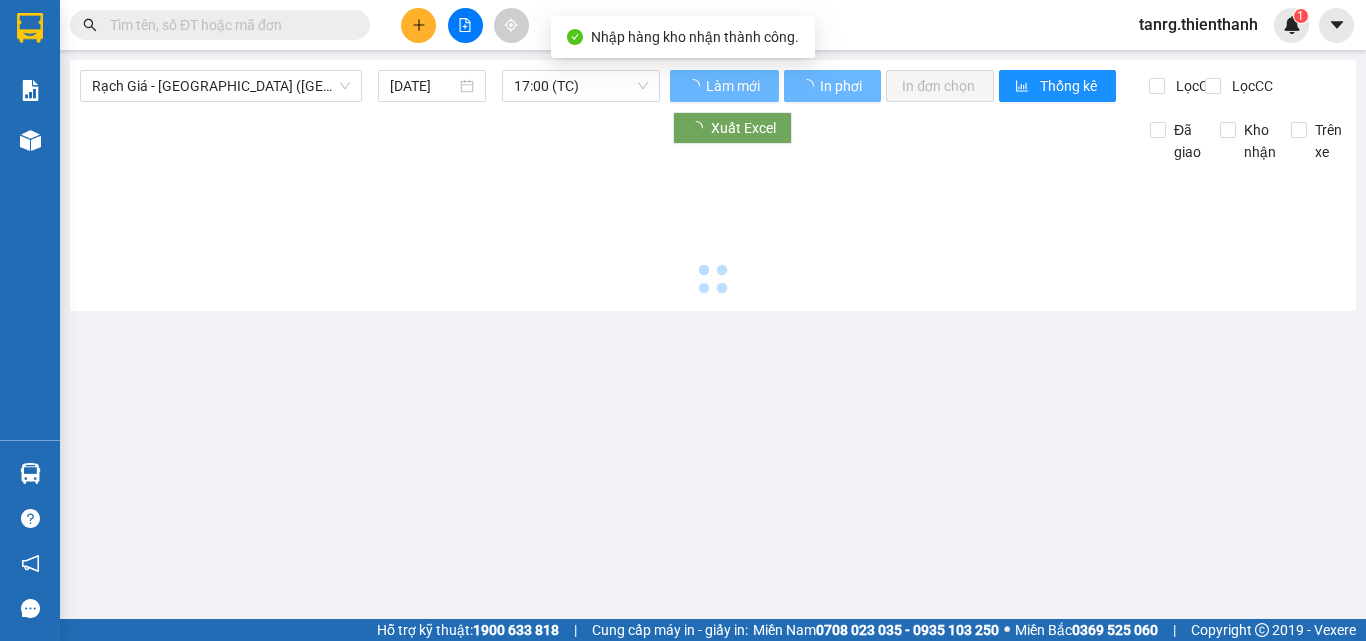 type on "[DATE]" 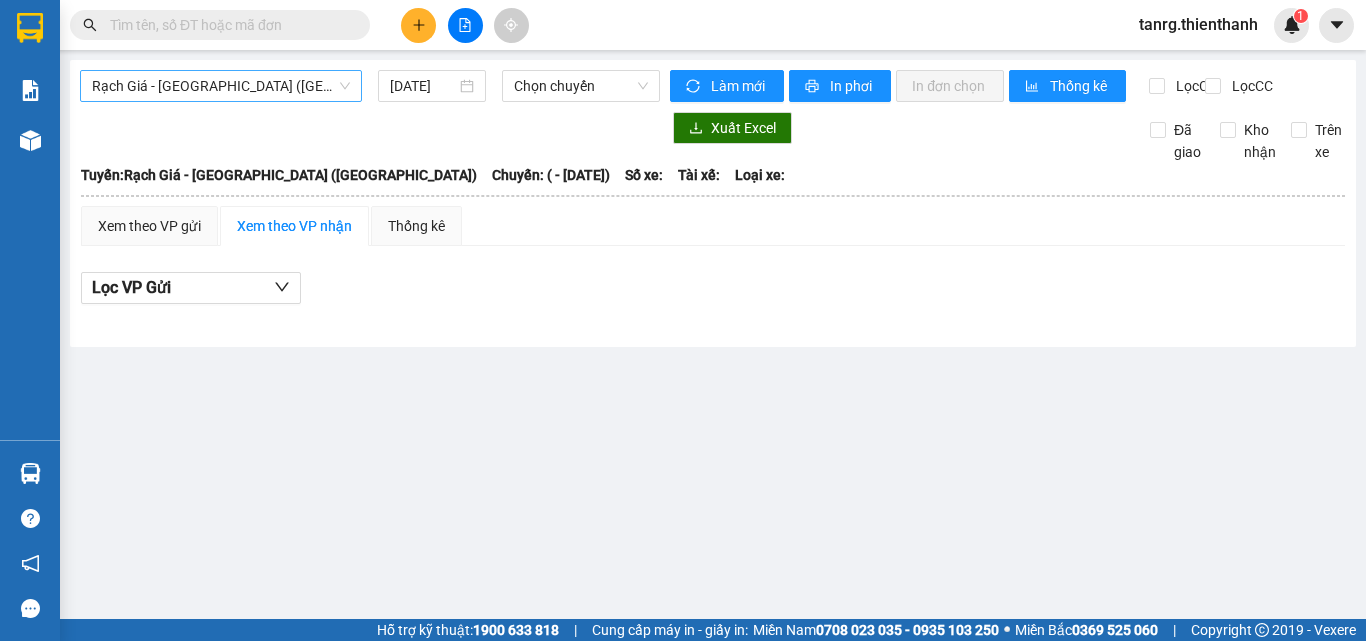 click on "Rạch Giá - [GEOGRAPHIC_DATA] ([GEOGRAPHIC_DATA])" at bounding box center (221, 86) 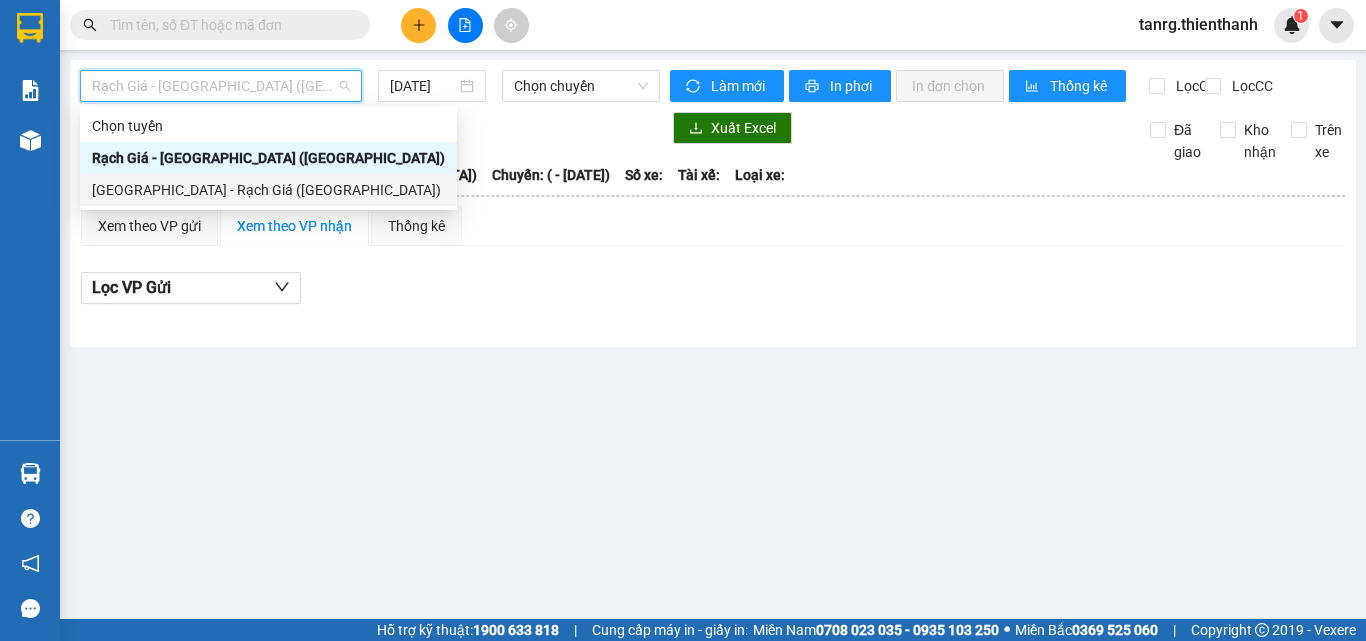 click on "[GEOGRAPHIC_DATA] - Rạch Giá ([GEOGRAPHIC_DATA])" at bounding box center [268, 190] 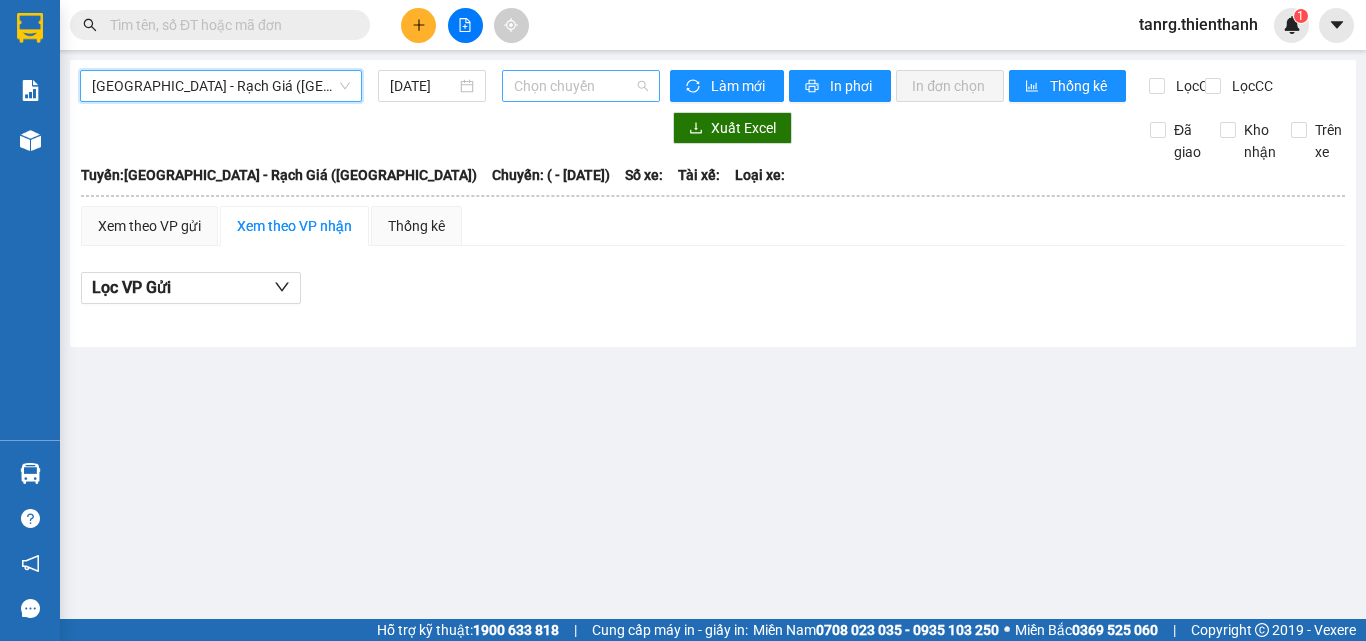 click on "Chọn chuyến" at bounding box center (581, 86) 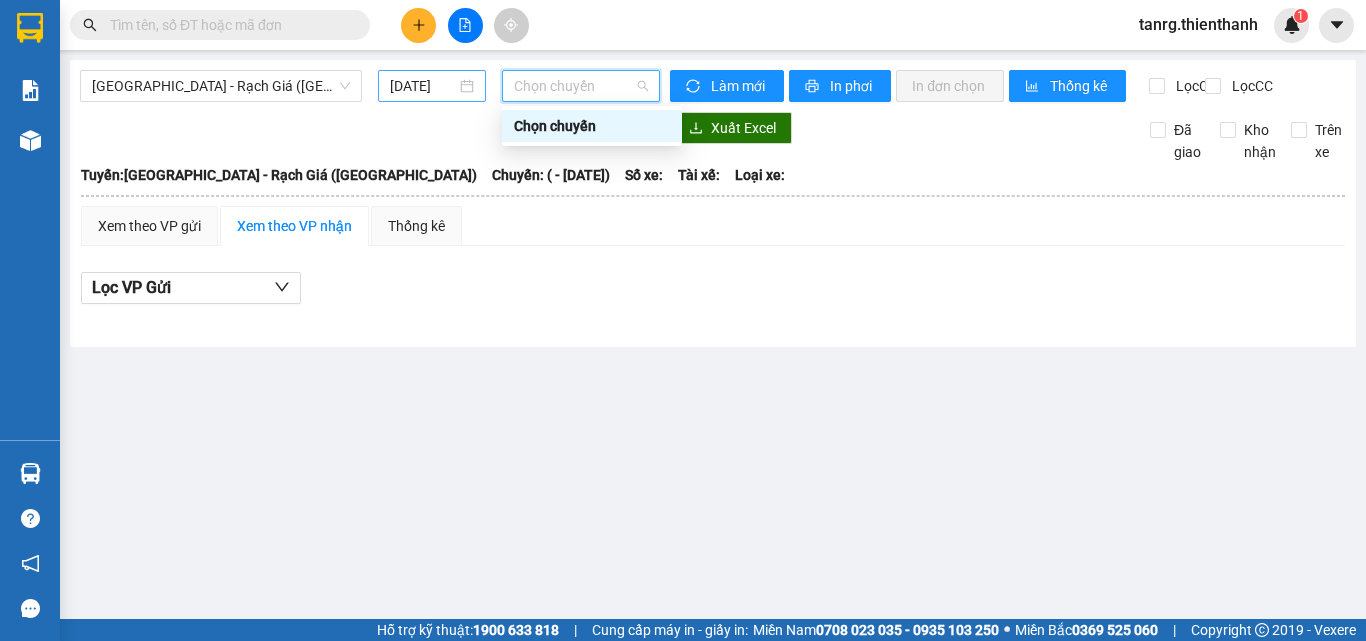 click on "[DATE]" at bounding box center (423, 86) 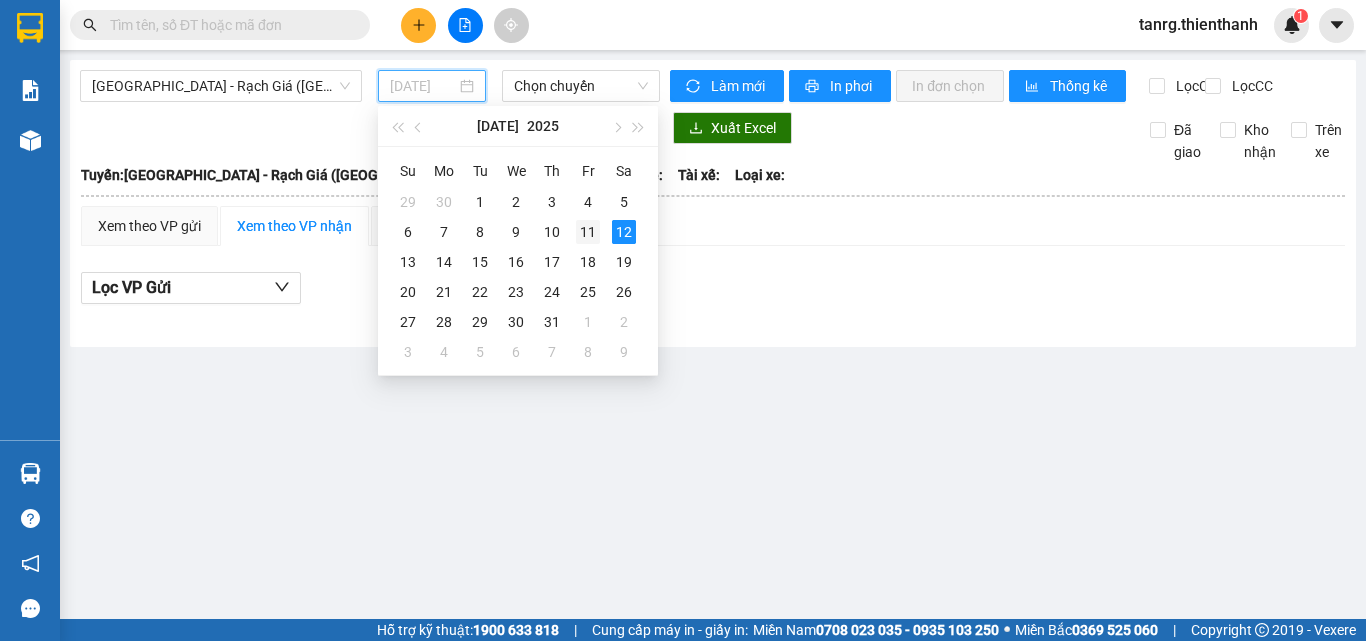 click on "11" at bounding box center [588, 232] 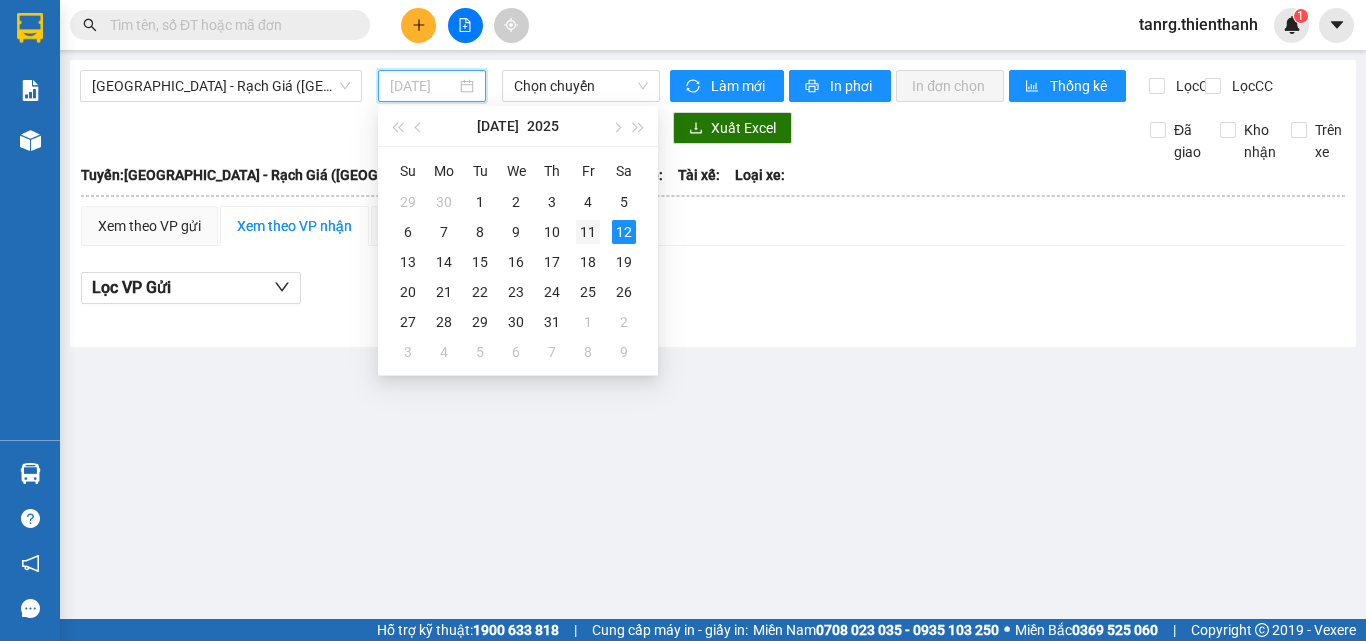 type on "[DATE]" 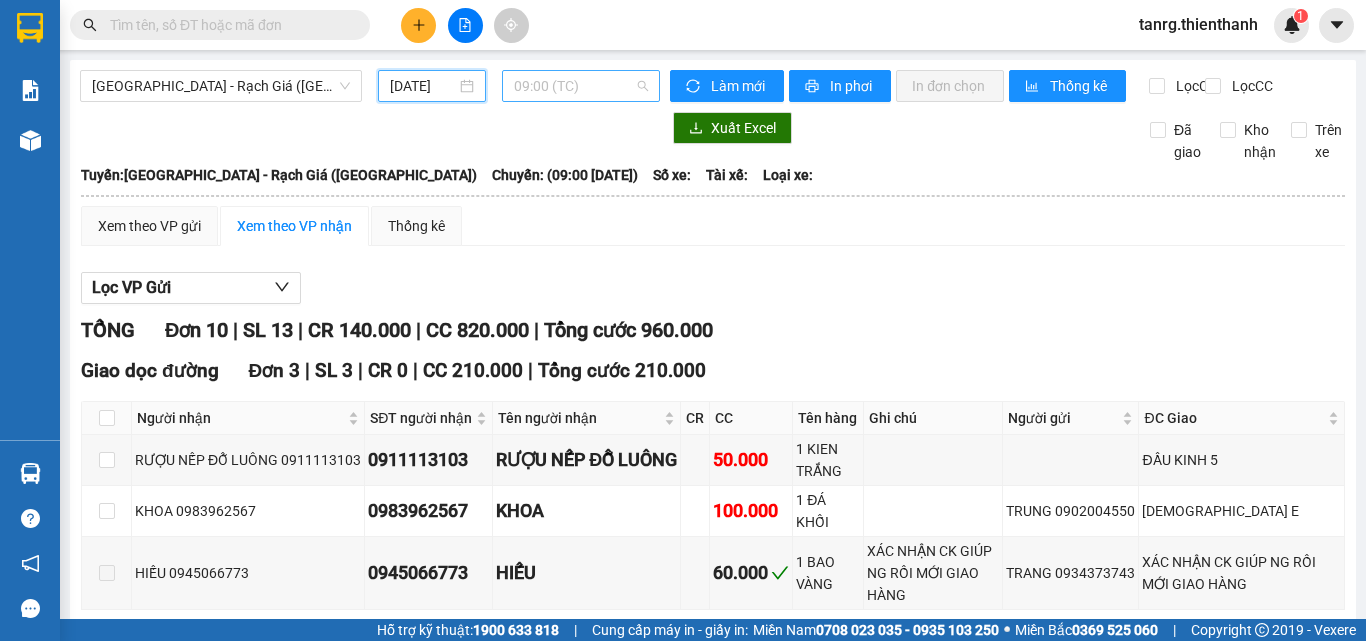 click on "09:00   (TC)" at bounding box center (581, 86) 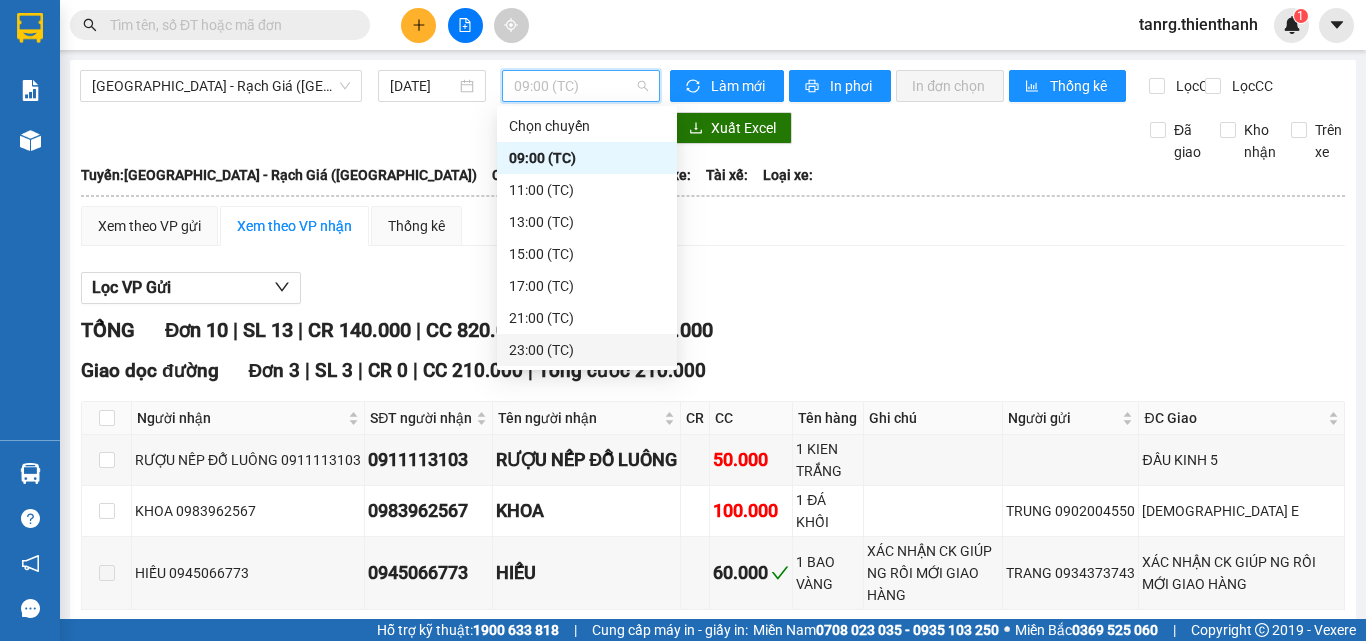 click on "23:00   (TC)" at bounding box center [587, 350] 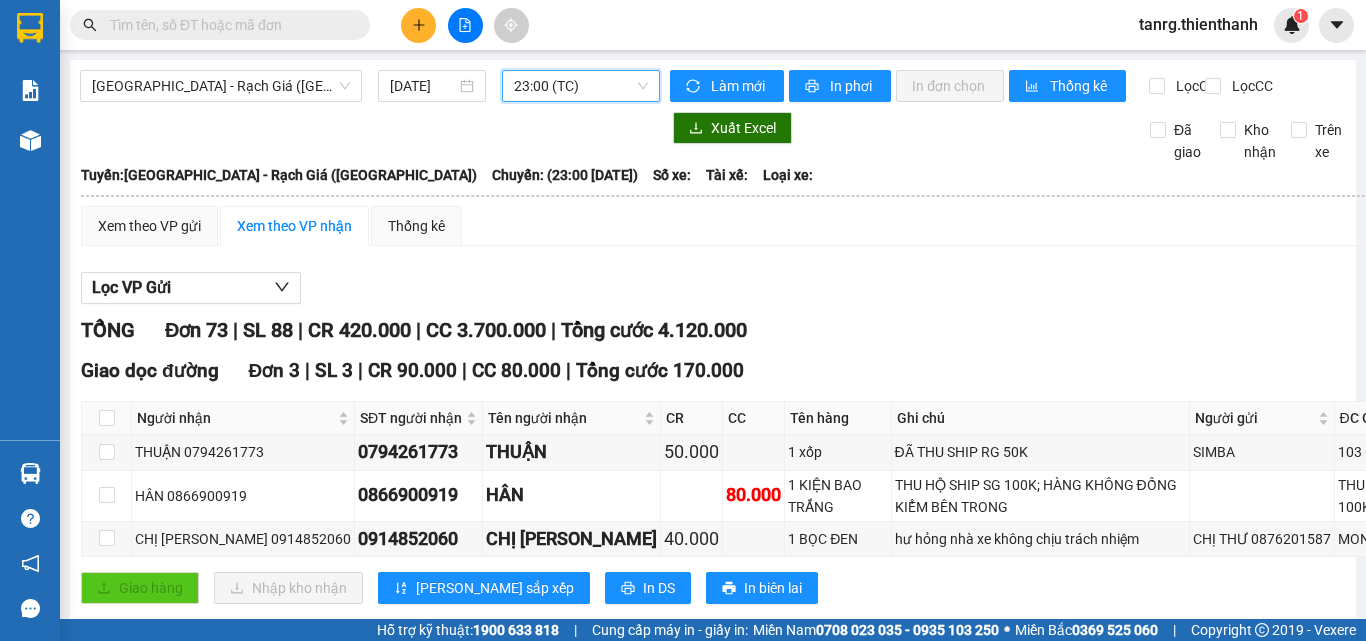 scroll, scrollTop: 400, scrollLeft: 0, axis: vertical 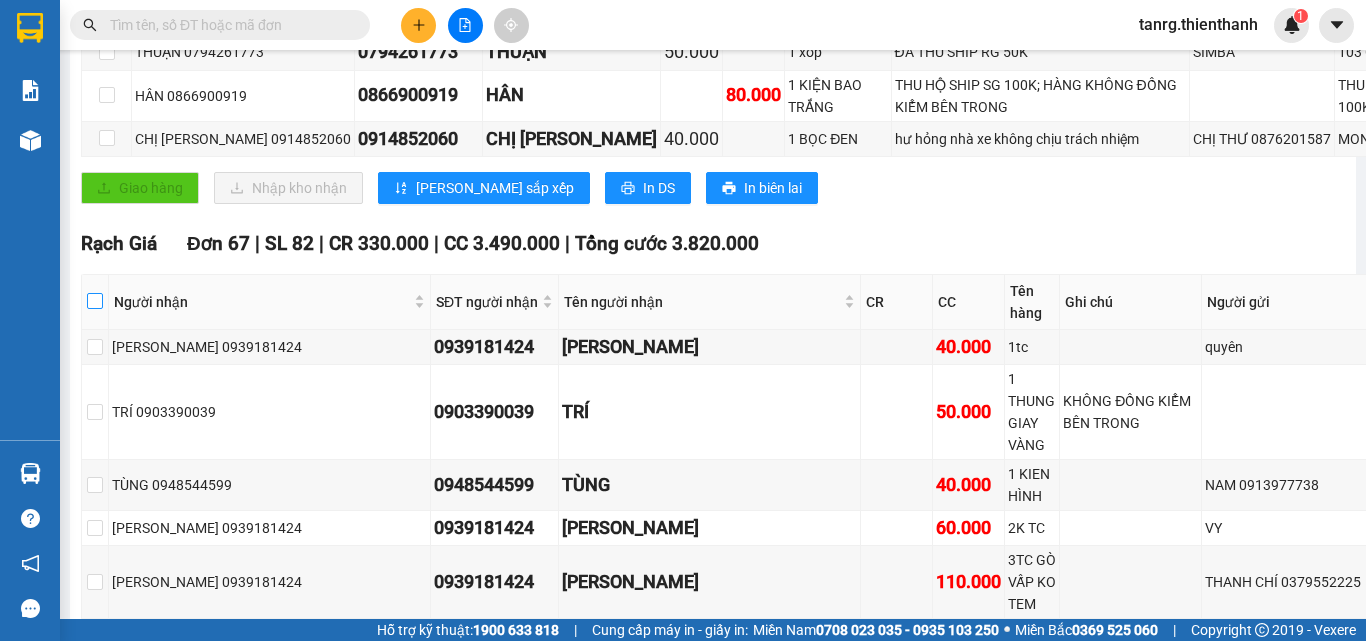 click at bounding box center (95, 301) 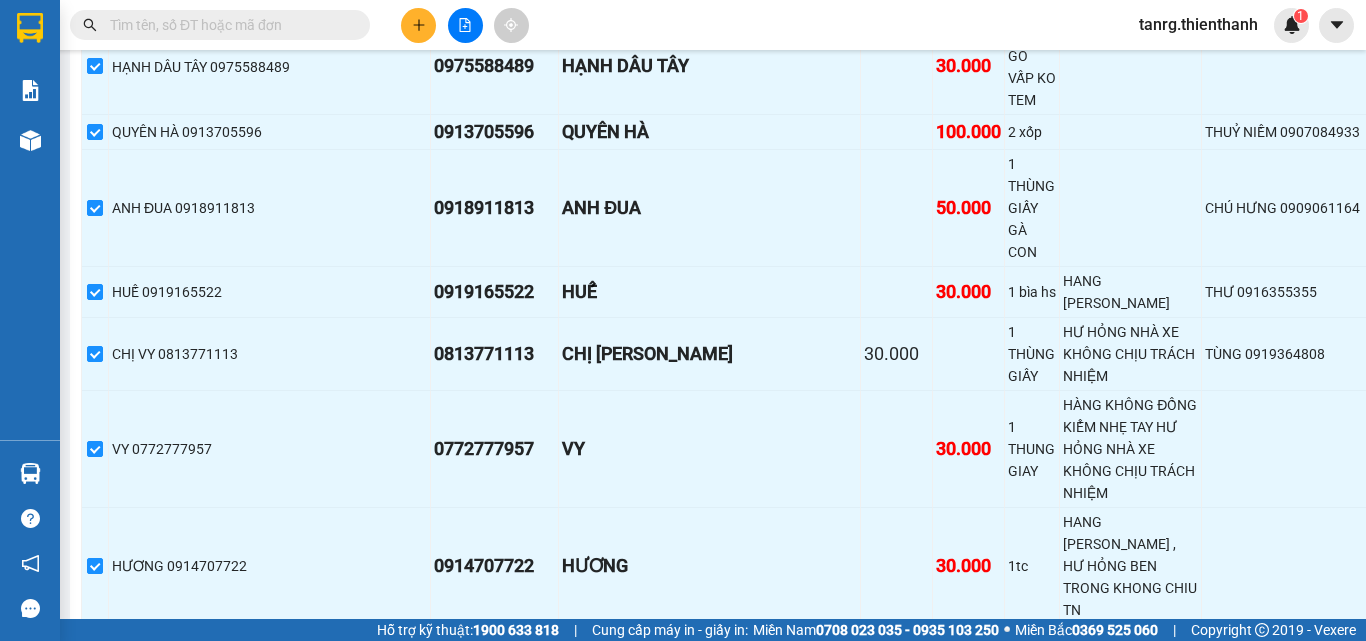 scroll, scrollTop: 4376, scrollLeft: 0, axis: vertical 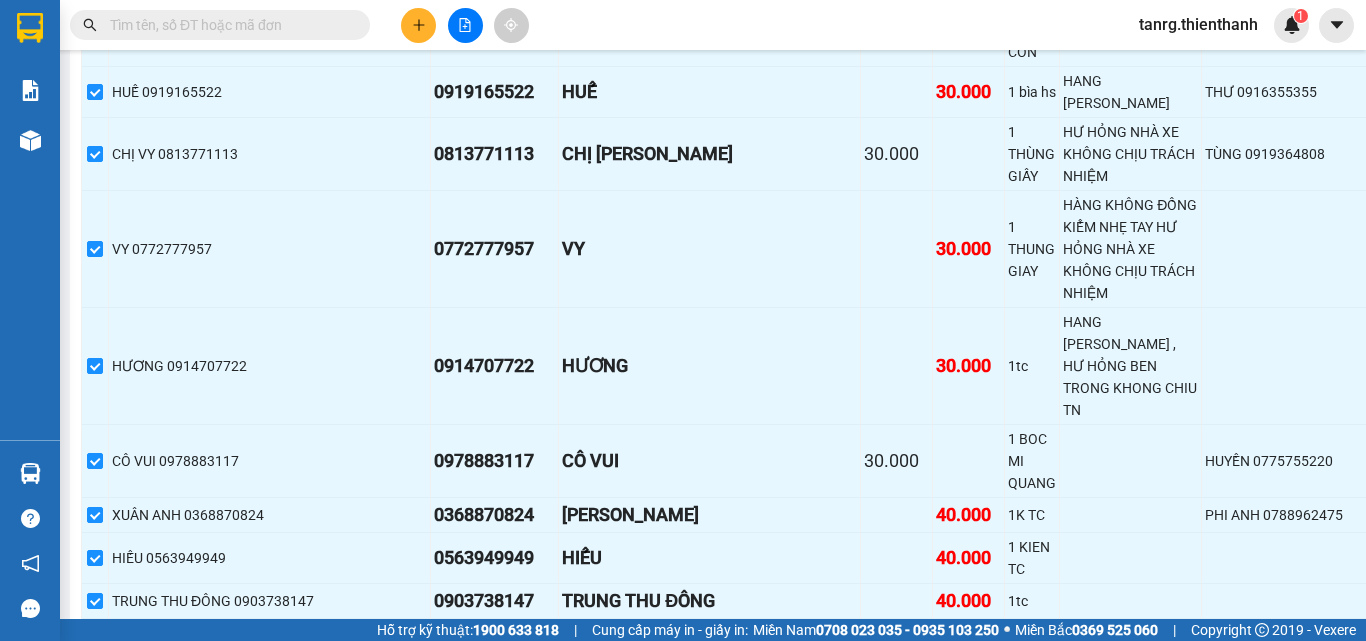 click on "Nhập kho nhận" at bounding box center [393, 845] 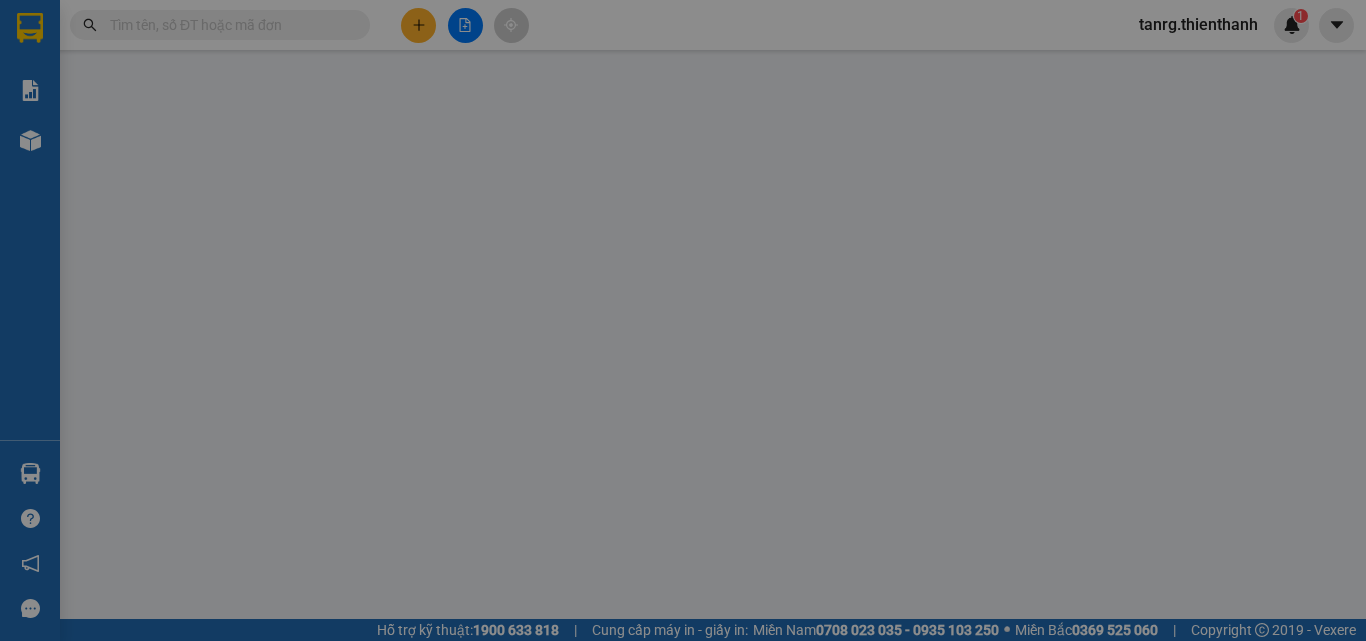 scroll, scrollTop: 0, scrollLeft: 0, axis: both 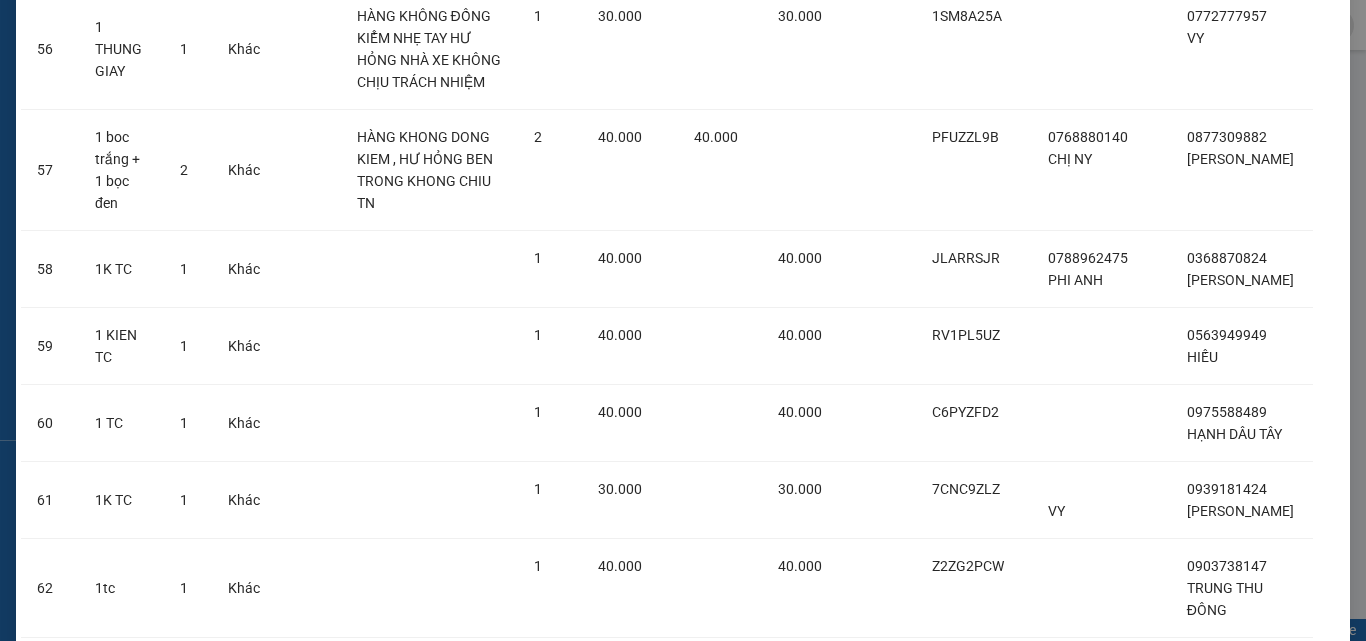 click on "Nhập hàng kho nhận" at bounding box center [756, 1180] 